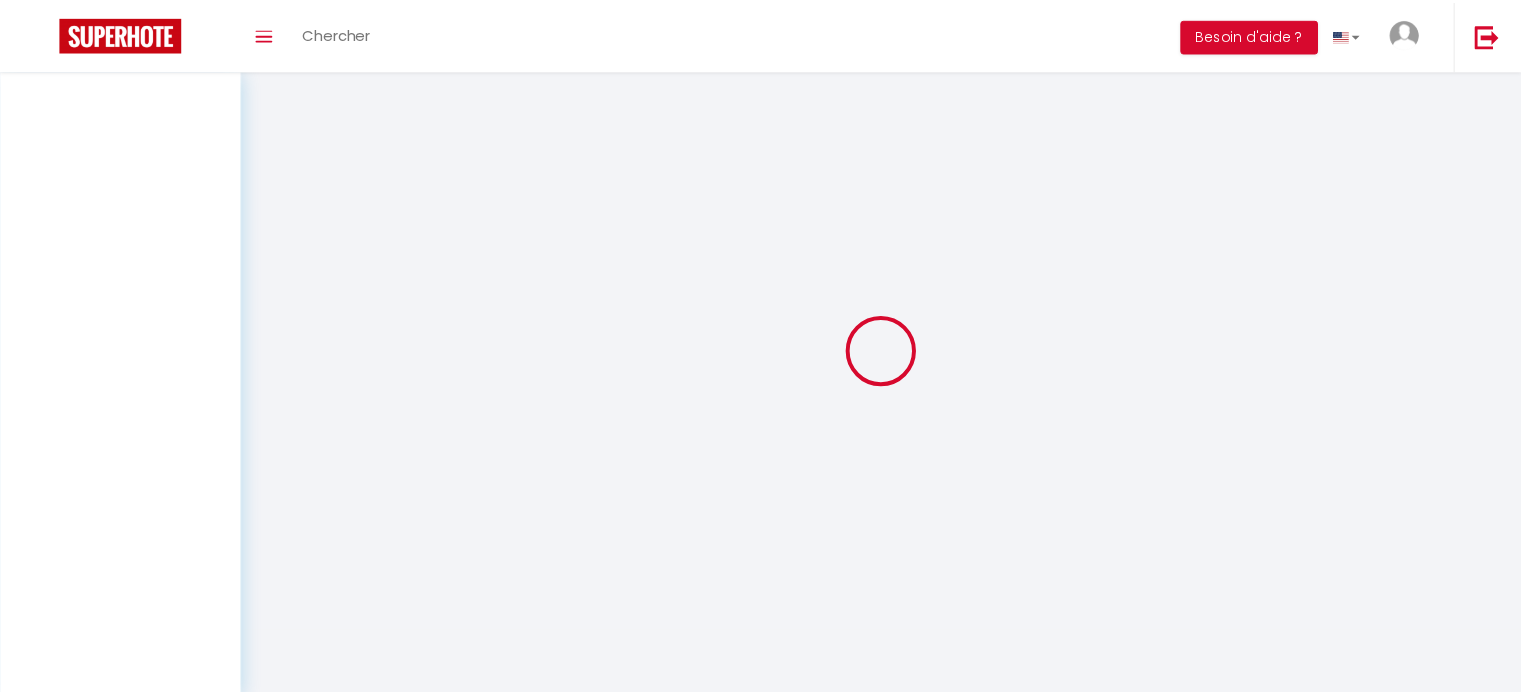 scroll, scrollTop: 0, scrollLeft: 0, axis: both 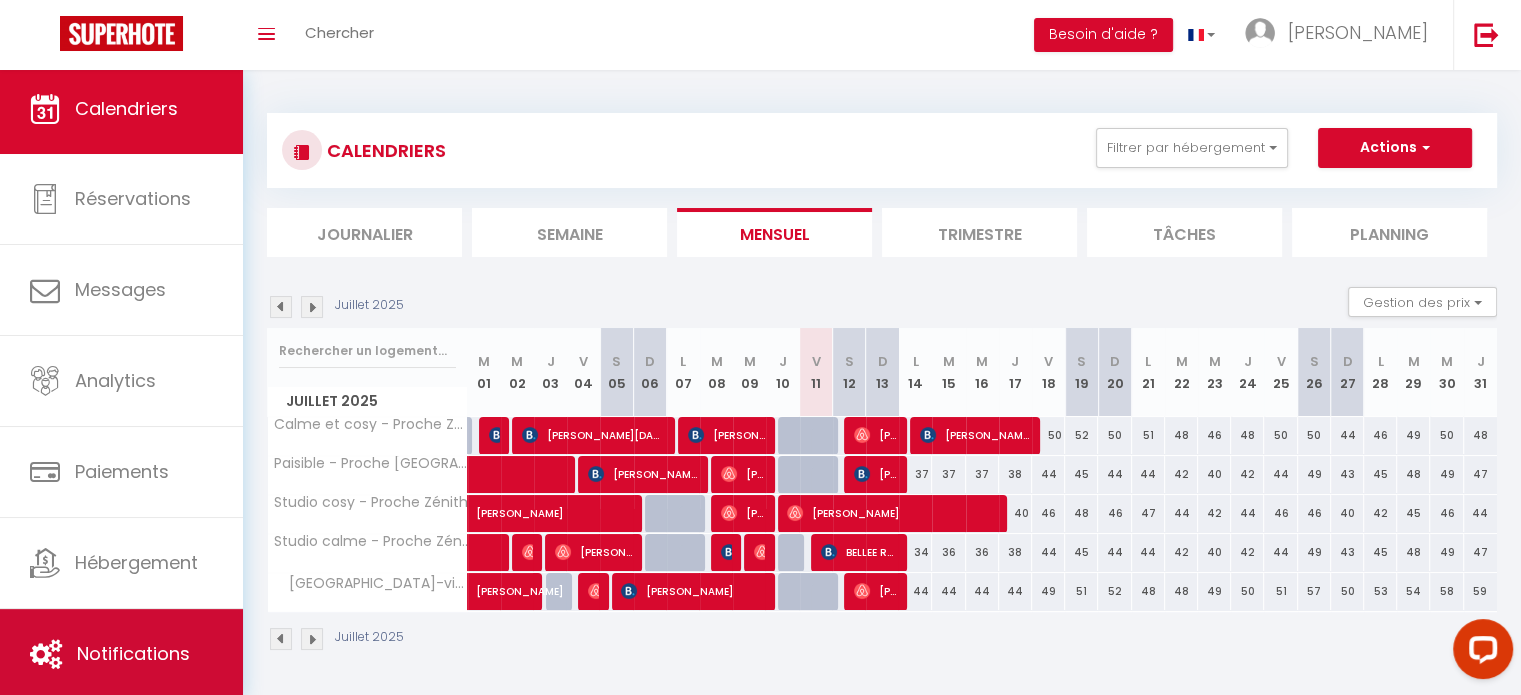 click on "Notifications" at bounding box center (133, 653) 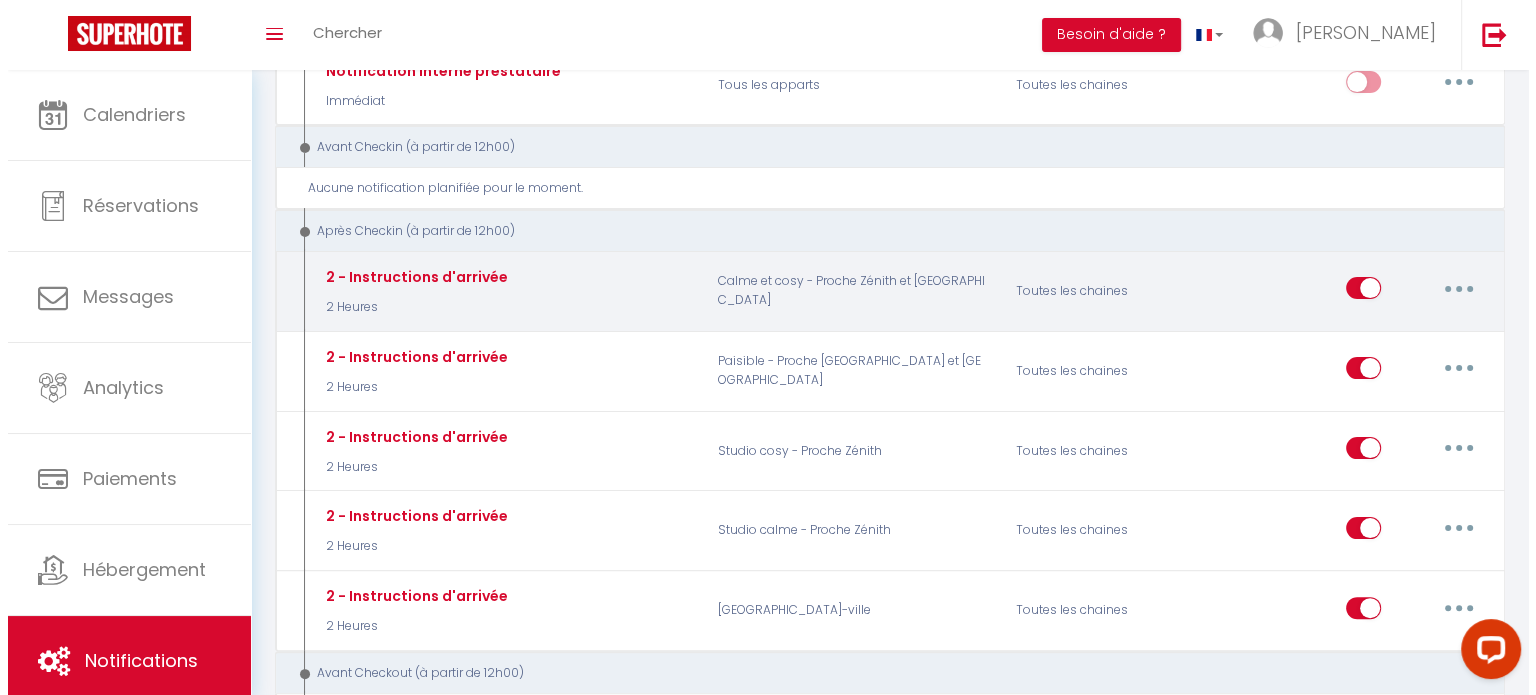 scroll, scrollTop: 400, scrollLeft: 0, axis: vertical 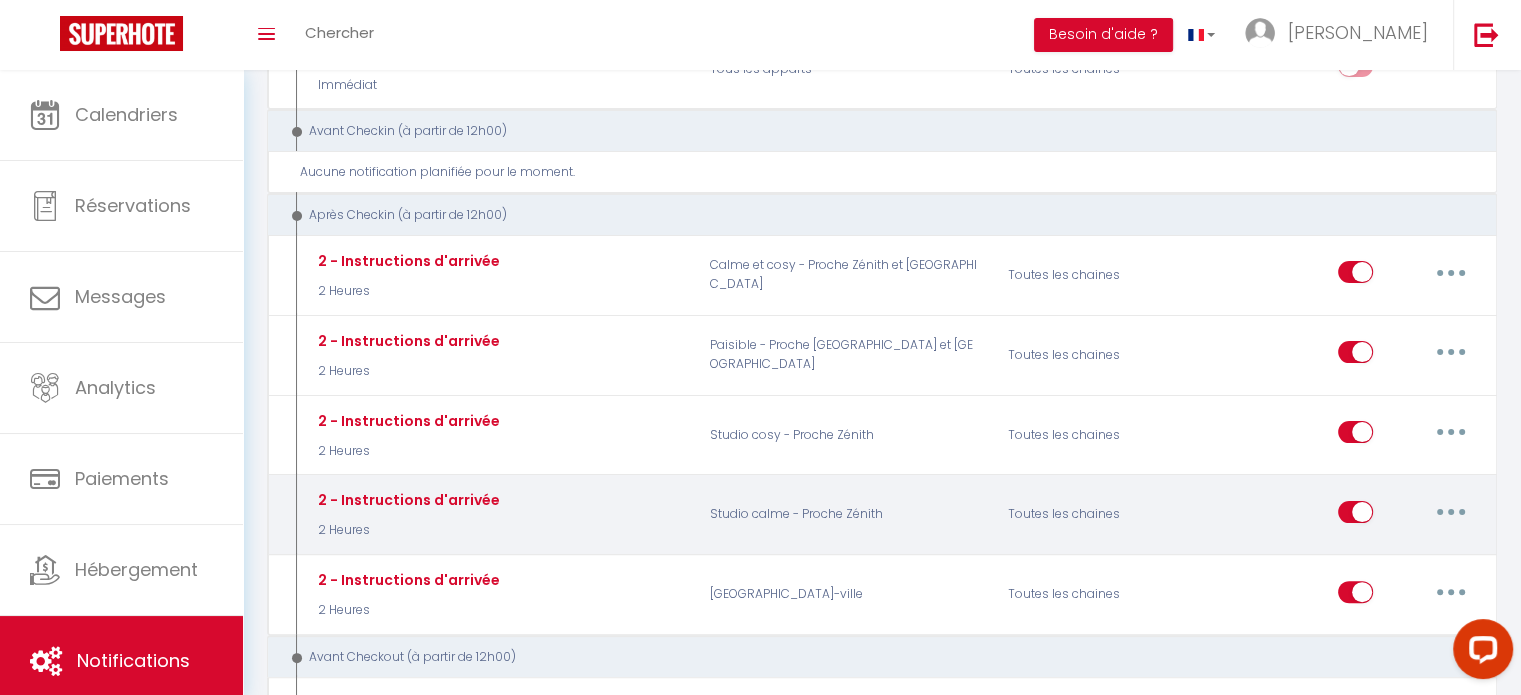 click at bounding box center (1451, 512) 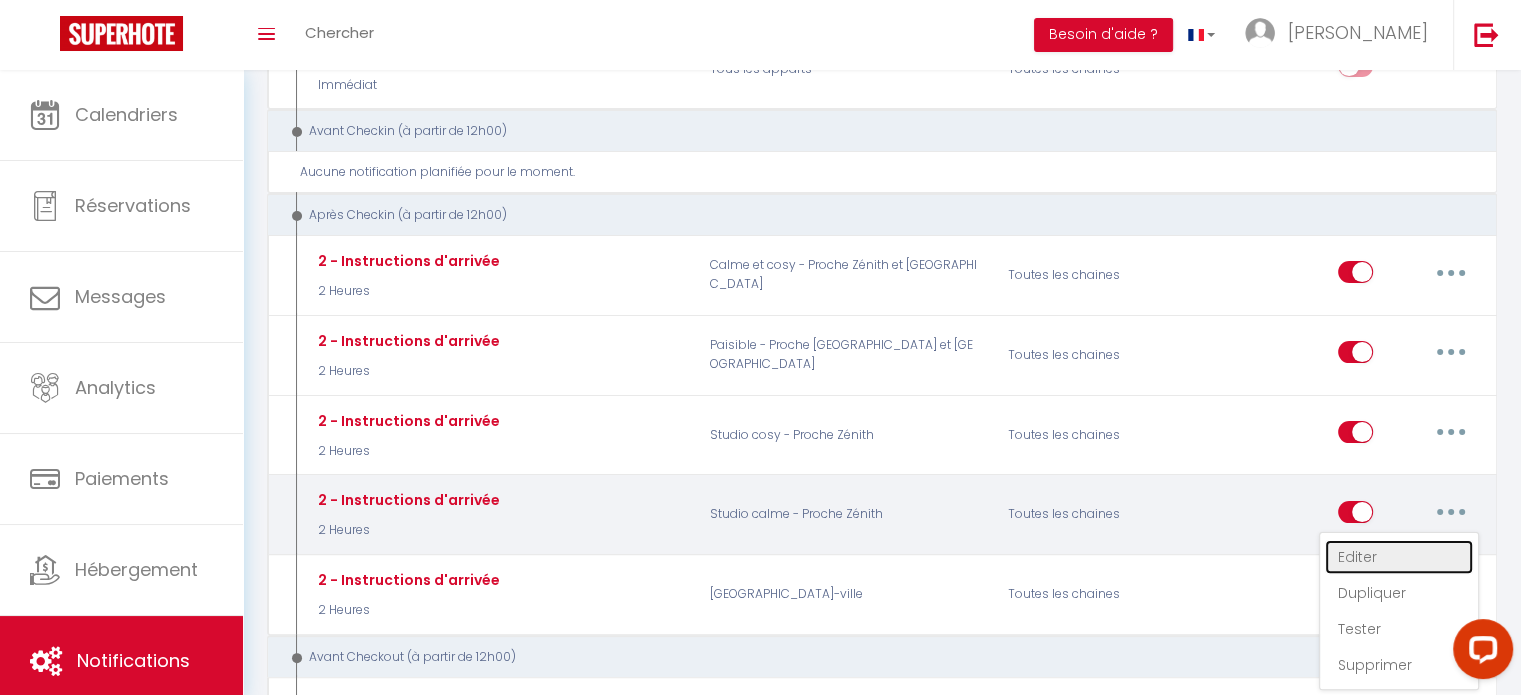 click on "Editer" at bounding box center [1399, 557] 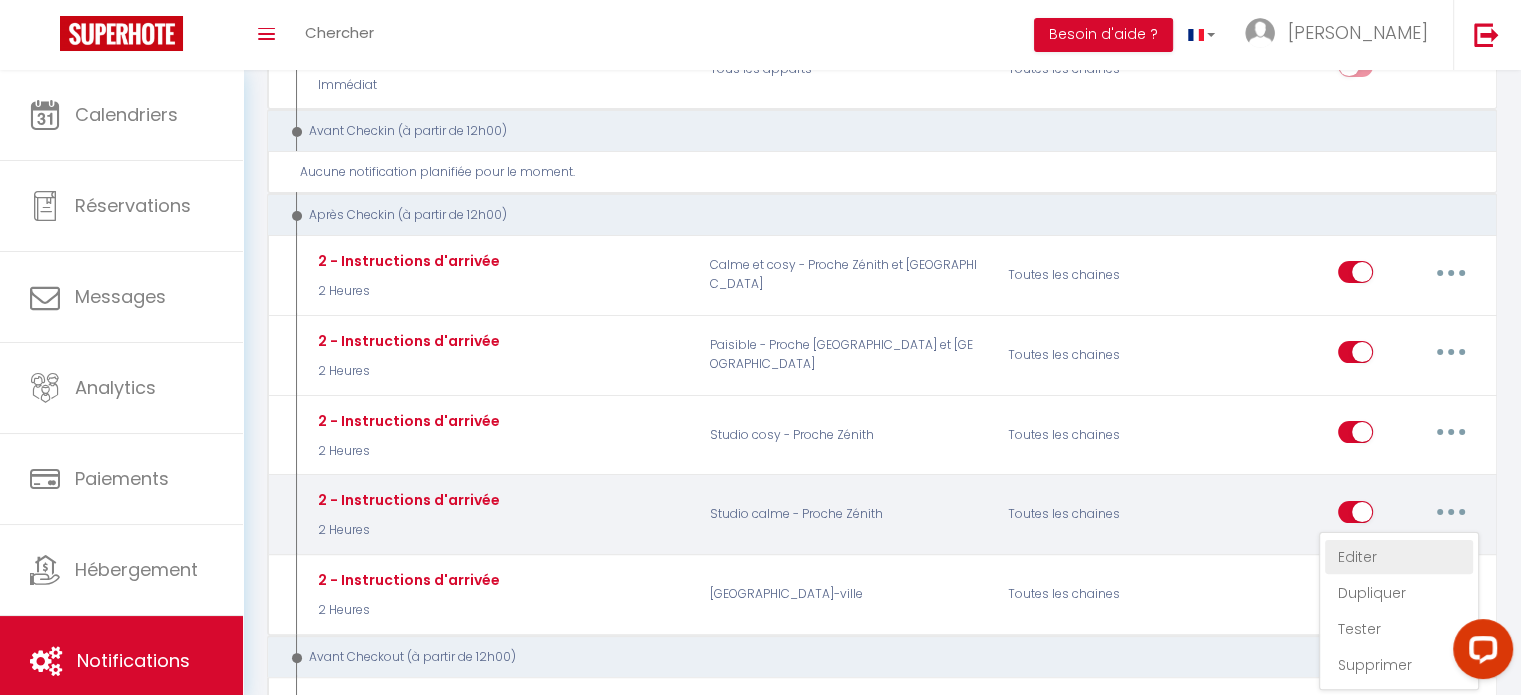 radio on "true" 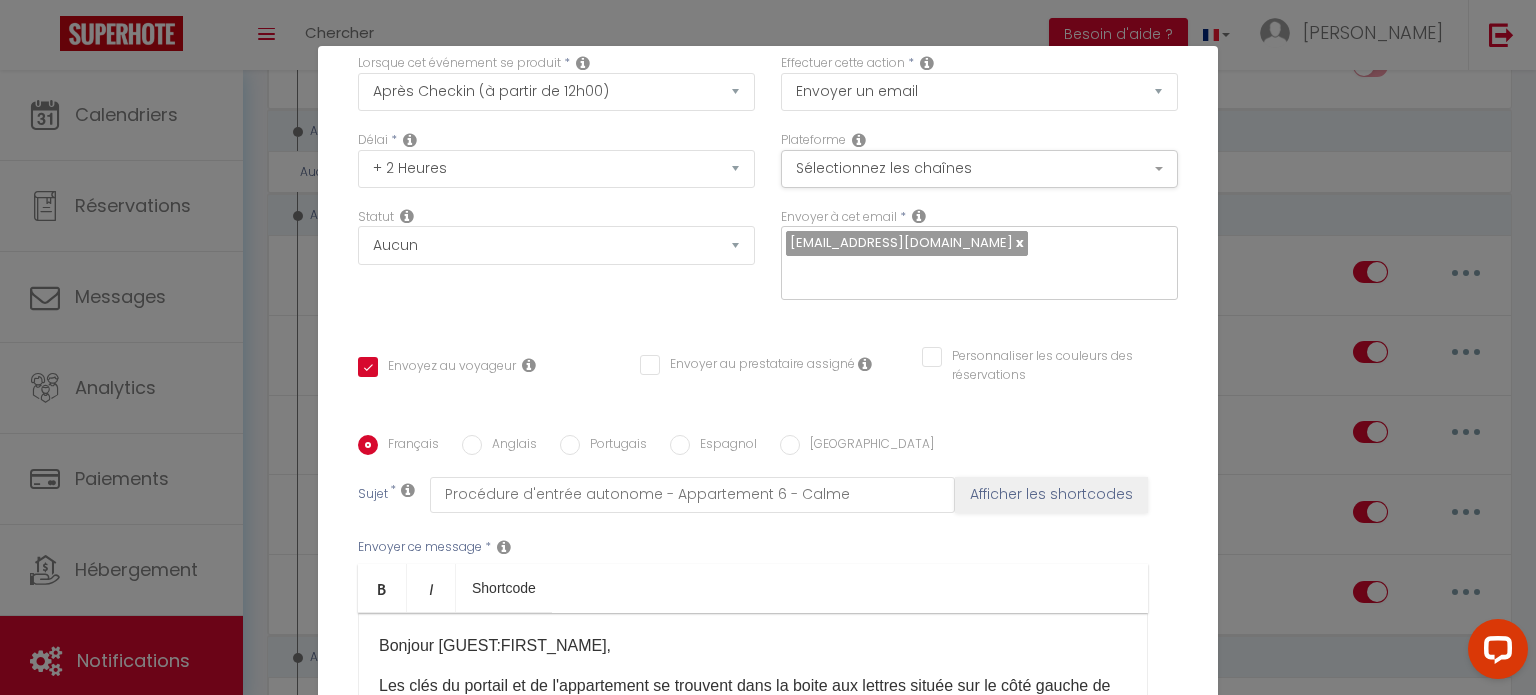 scroll, scrollTop: 368, scrollLeft: 0, axis: vertical 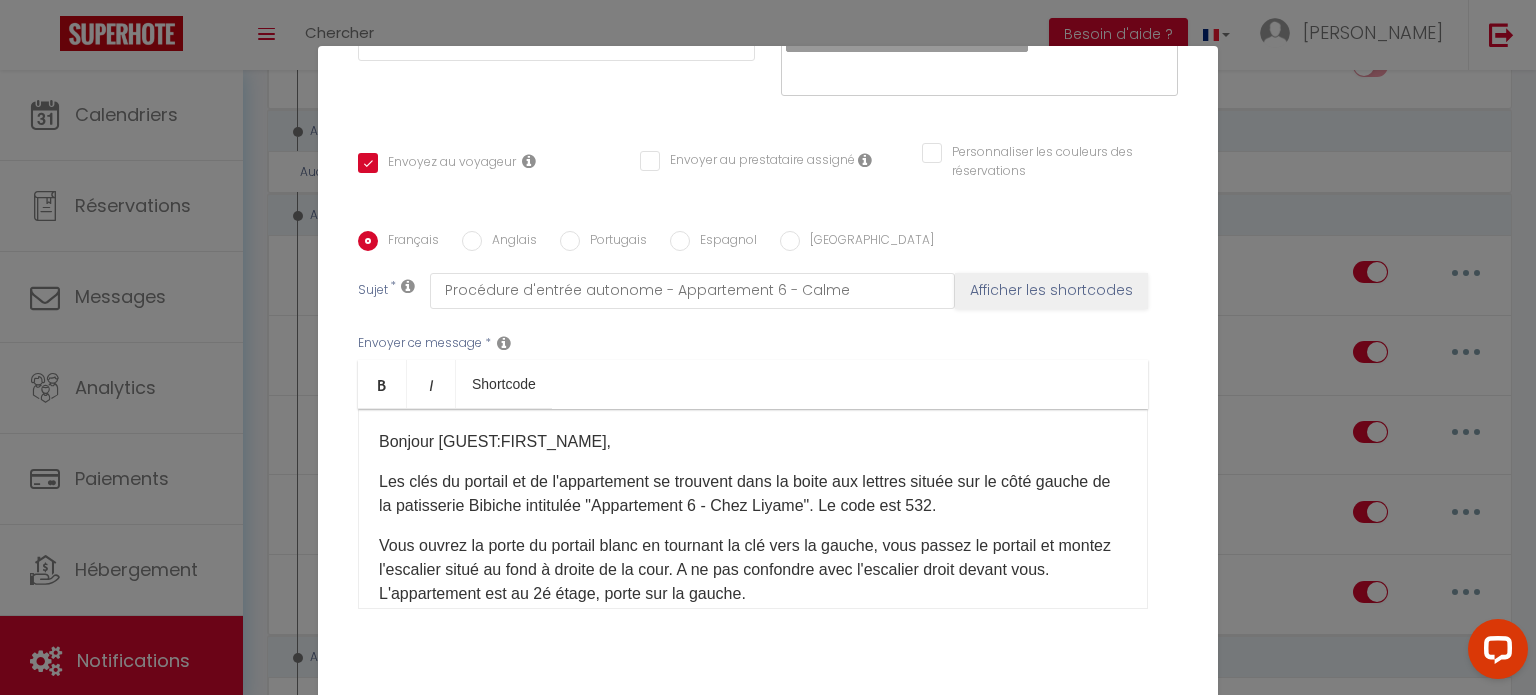 click on "Modifier la notification   ×   Titre   *     2 - Instructions d'arrivée   Pour cet hébergement
Sélectionner les hébergements
Tous les apparts
Autres
Calme et cosy - Proche Zénith et Palais des Sports
Paisible - Proche Palais des Sports et Zénith
Studio cosy - Proche Zénith
Studio calme - Proche Zénith
Maisonnette centre-ville
Lorsque cet événement se produit   *      Après la réservation   Avant Checkin (à partir de 12h00)   Température" at bounding box center (768, 347) 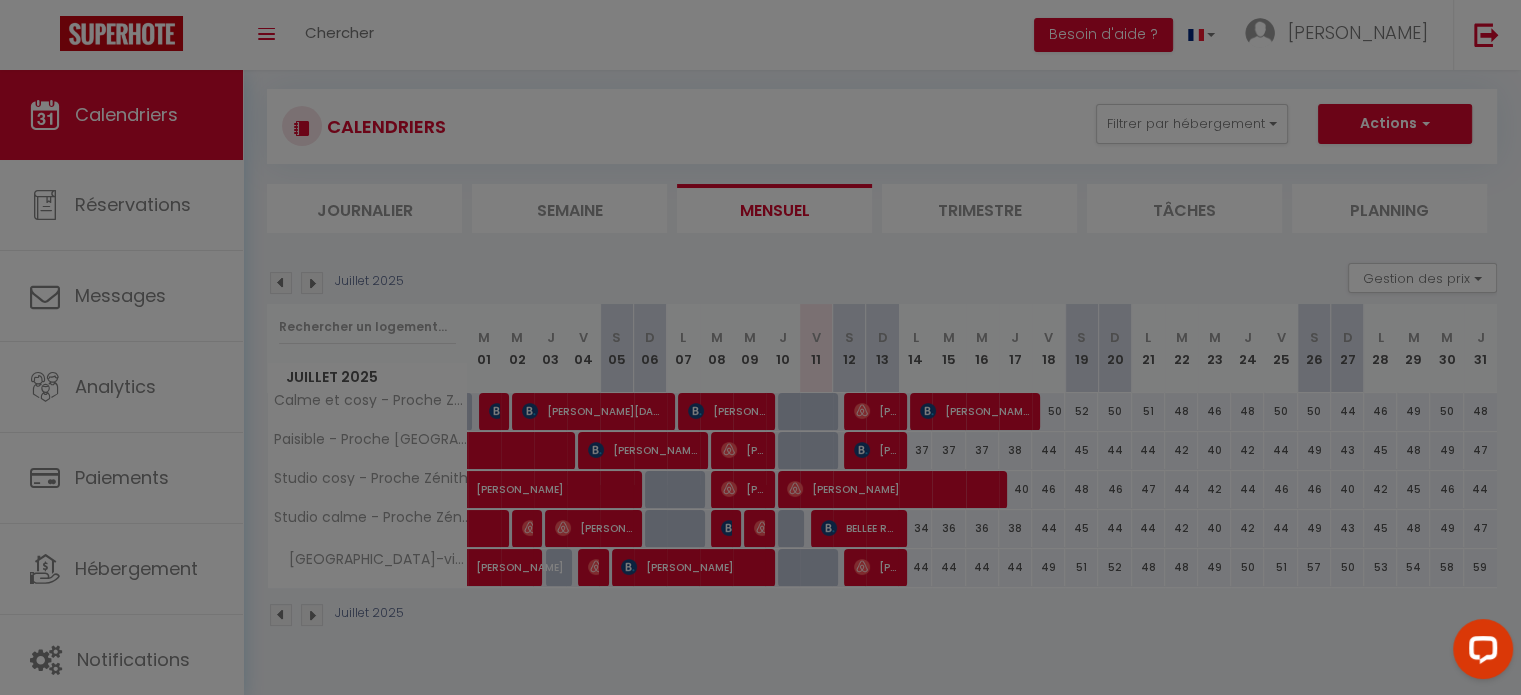 scroll, scrollTop: 0, scrollLeft: 0, axis: both 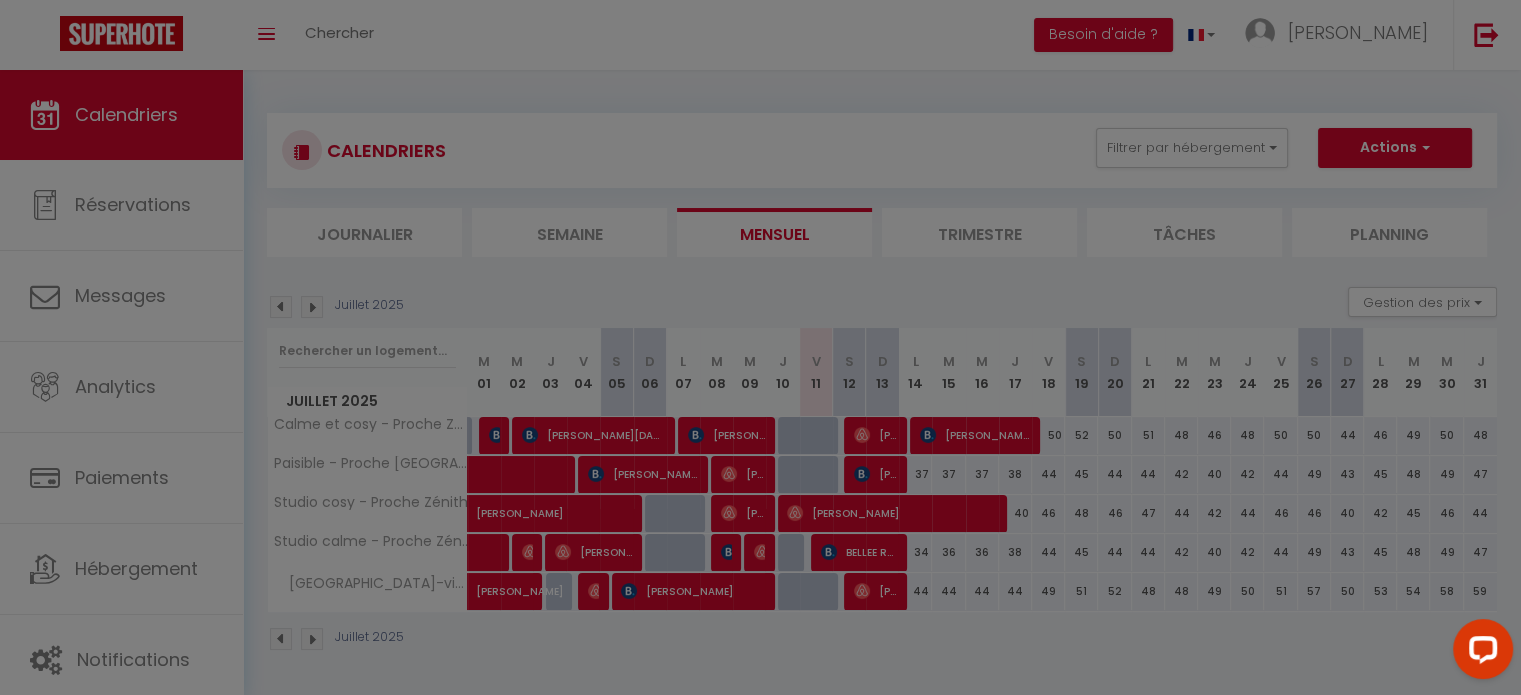click at bounding box center [760, 347] 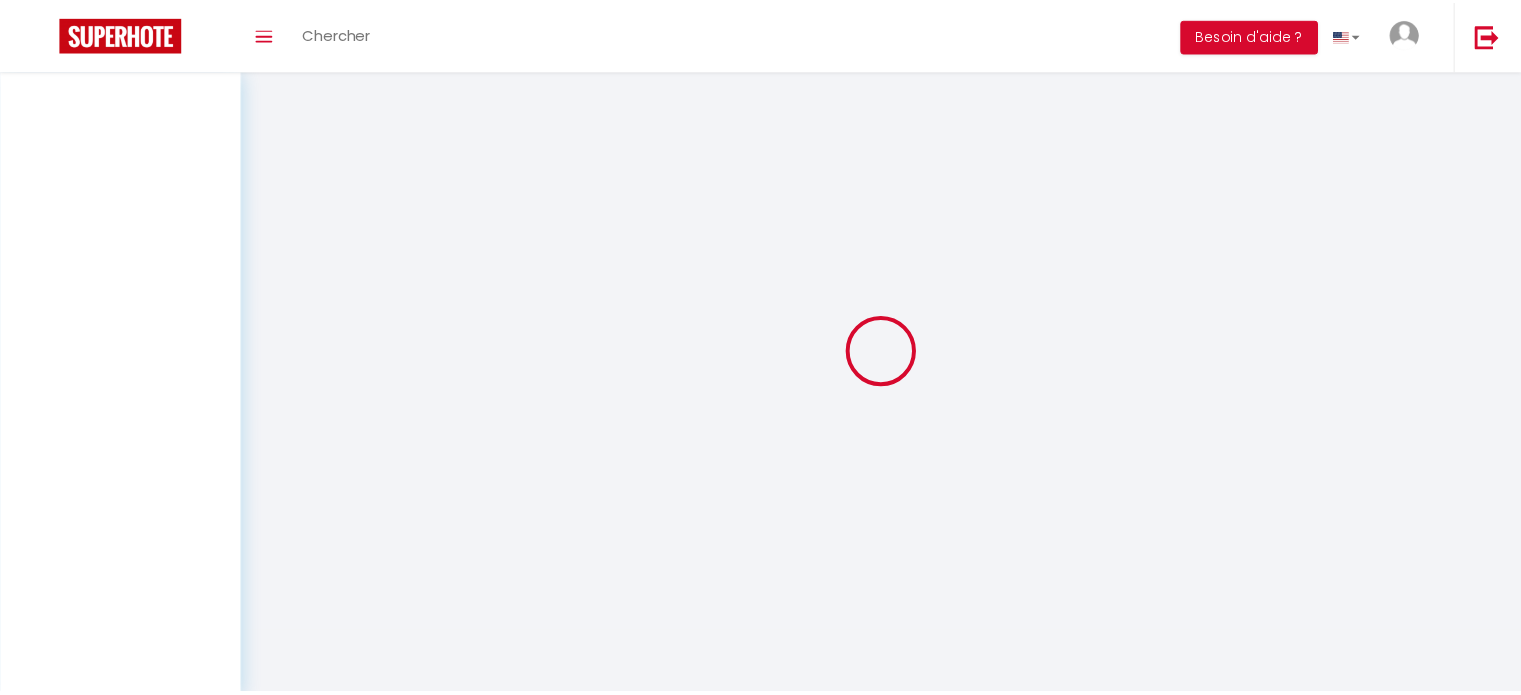 scroll, scrollTop: 70, scrollLeft: 0, axis: vertical 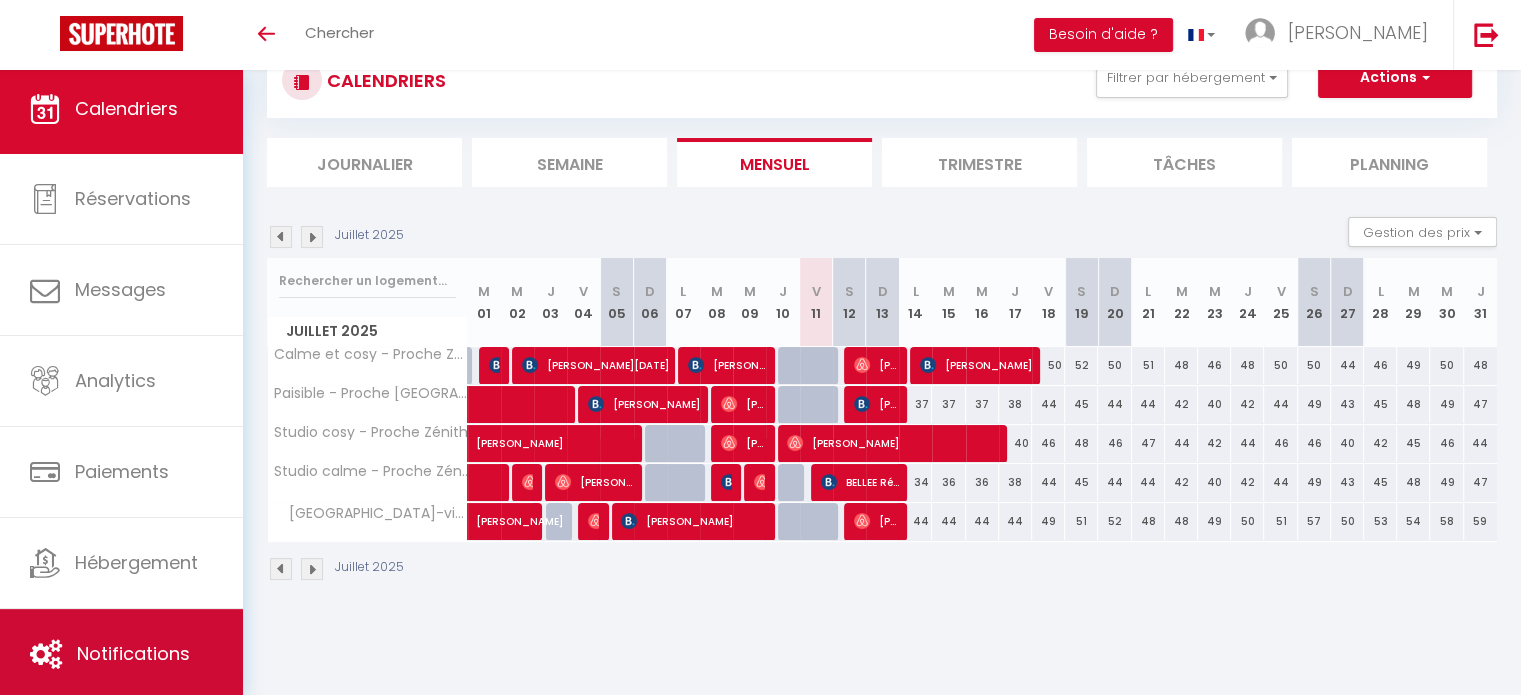click on "Notifications" at bounding box center (121, 654) 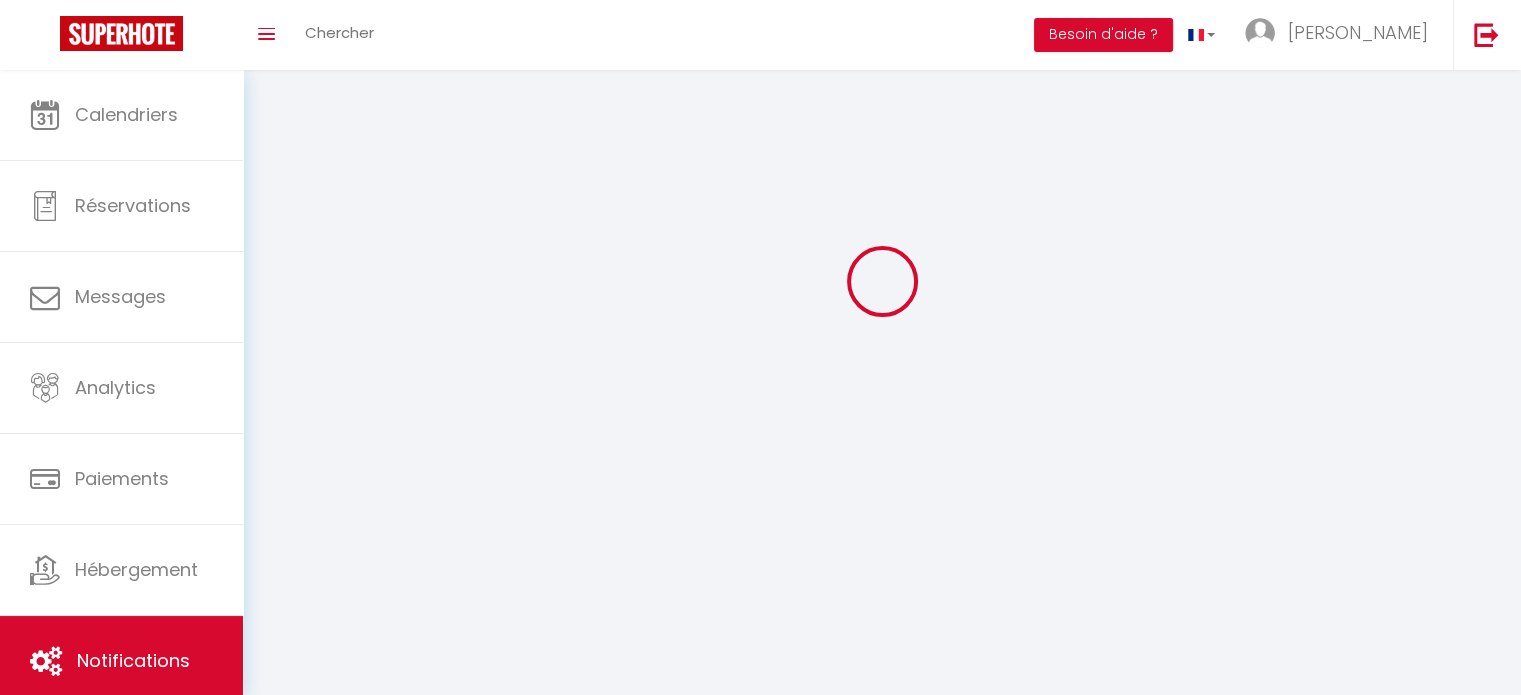 scroll, scrollTop: 0, scrollLeft: 0, axis: both 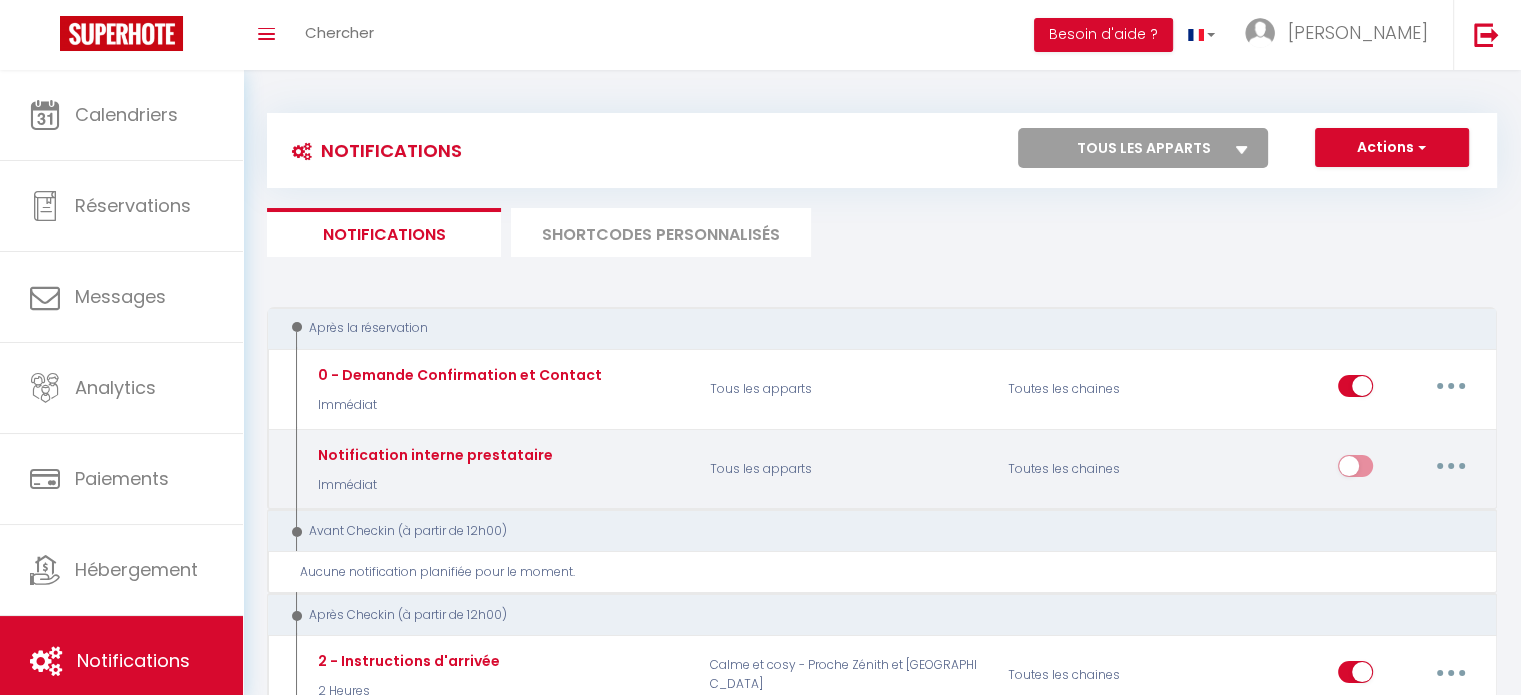 select 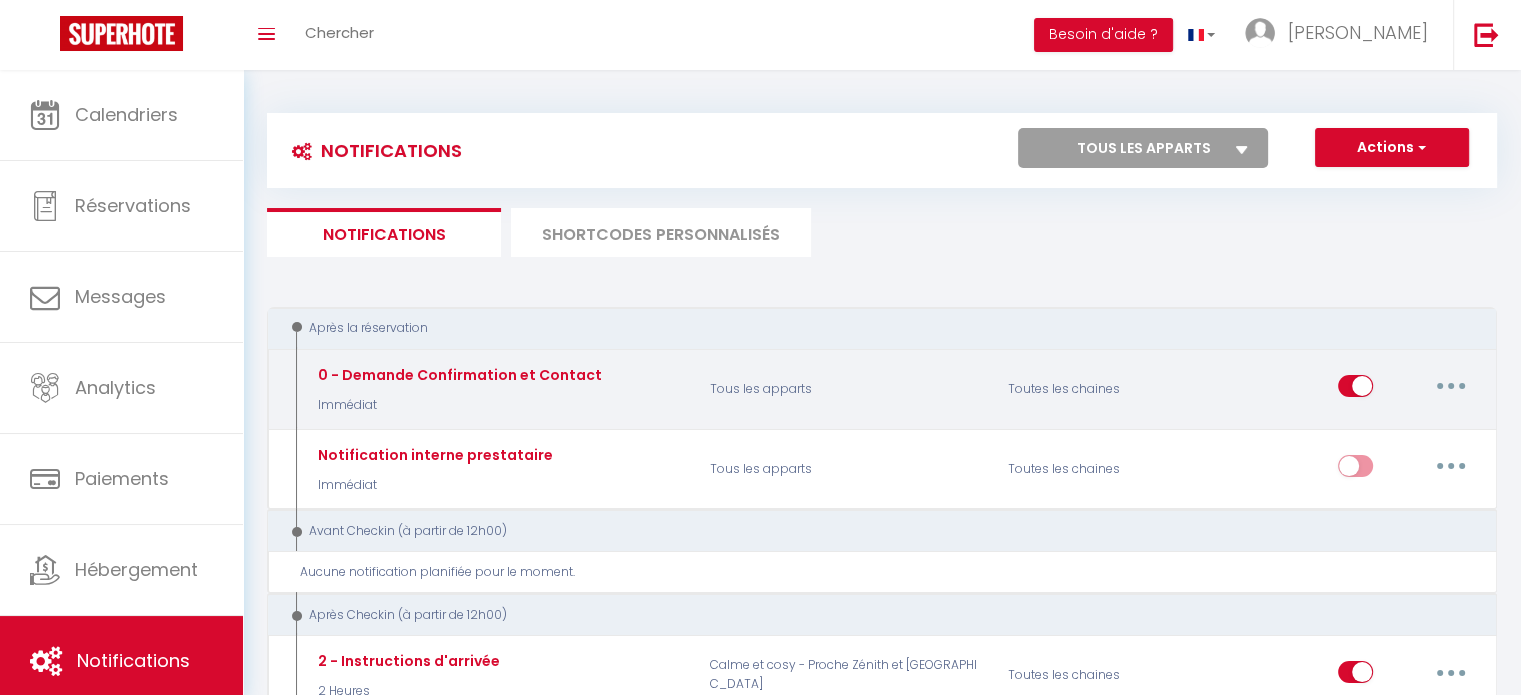 select 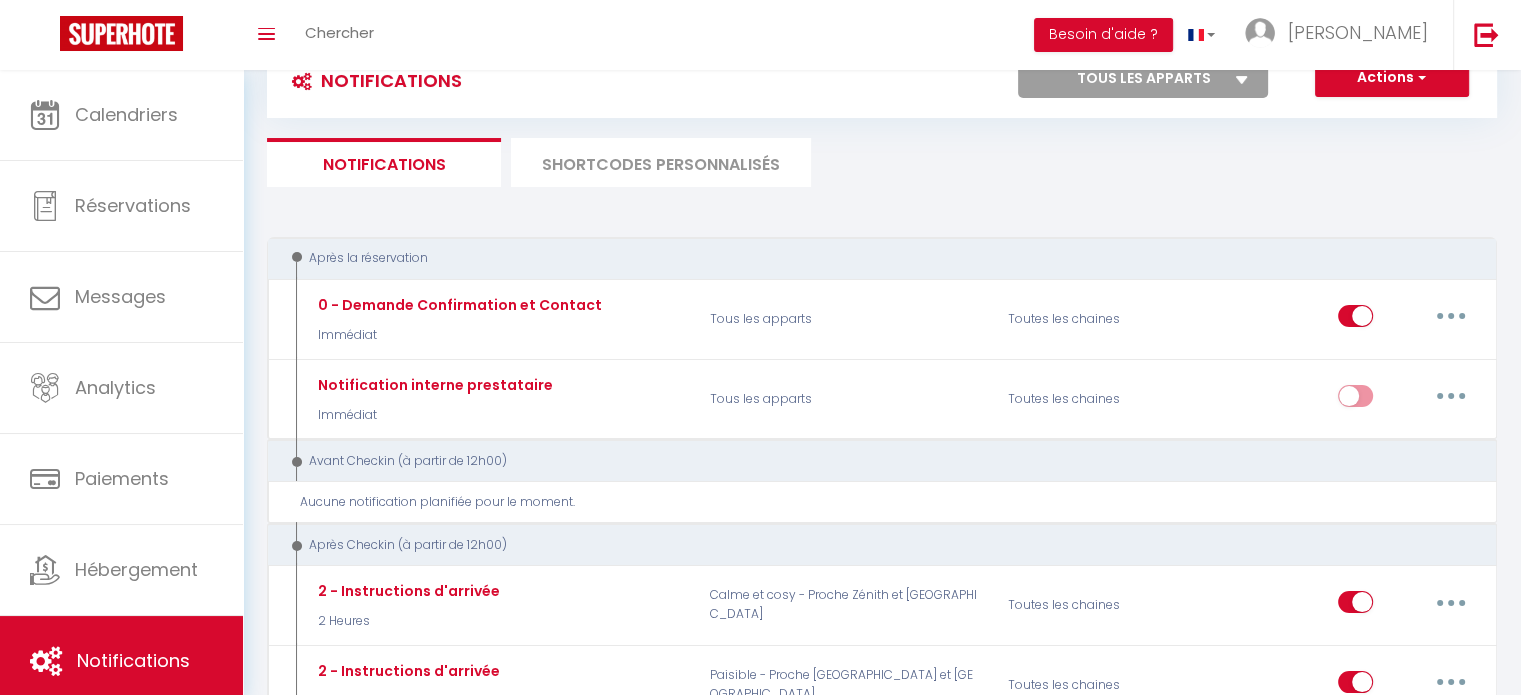 scroll, scrollTop: 370, scrollLeft: 0, axis: vertical 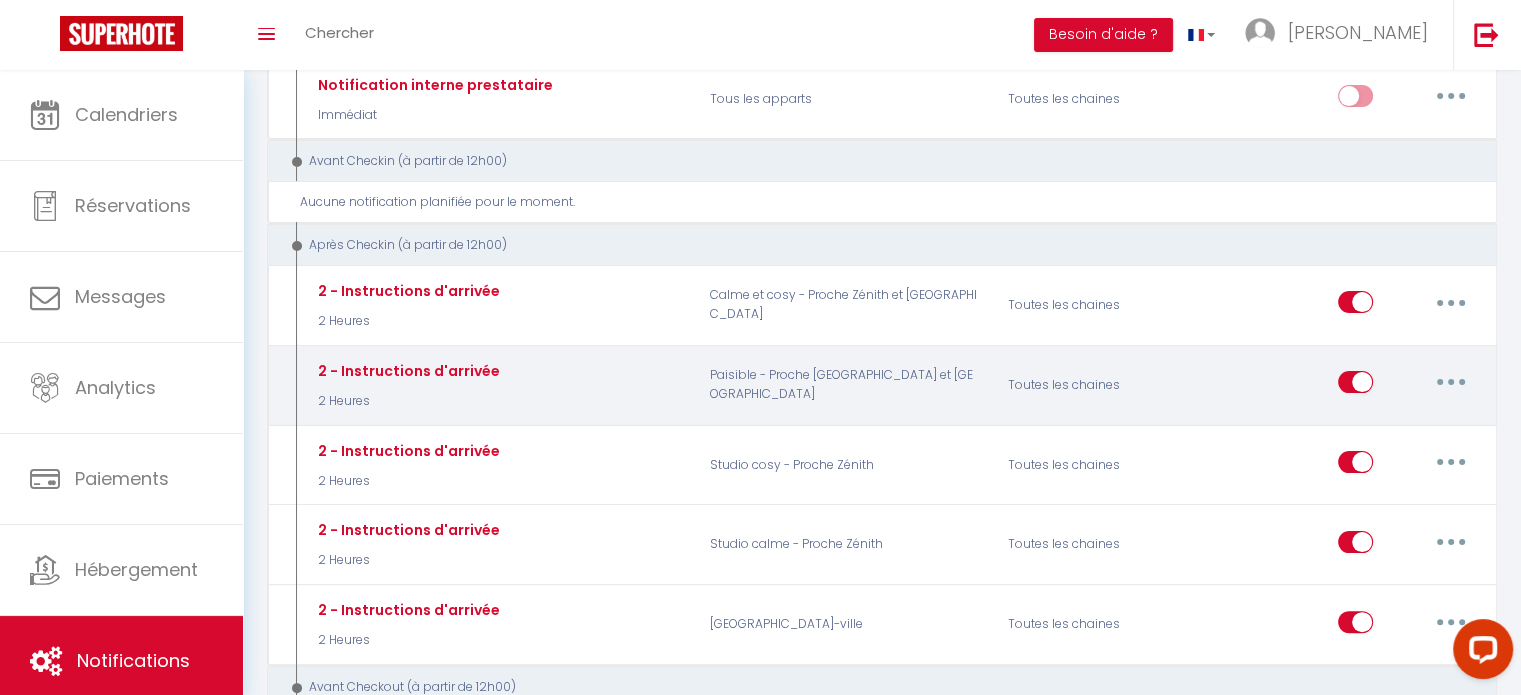 click at bounding box center [1451, 382] 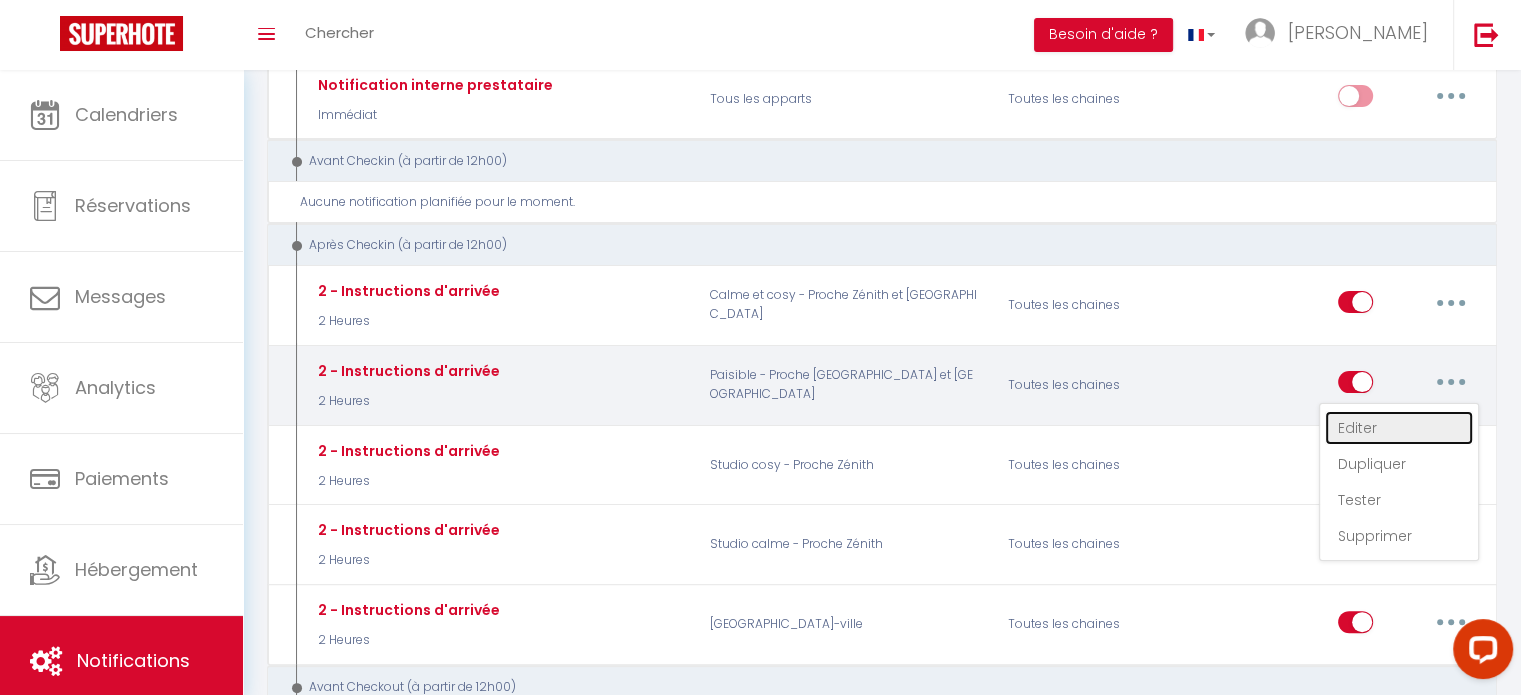click on "Editer" at bounding box center [1399, 428] 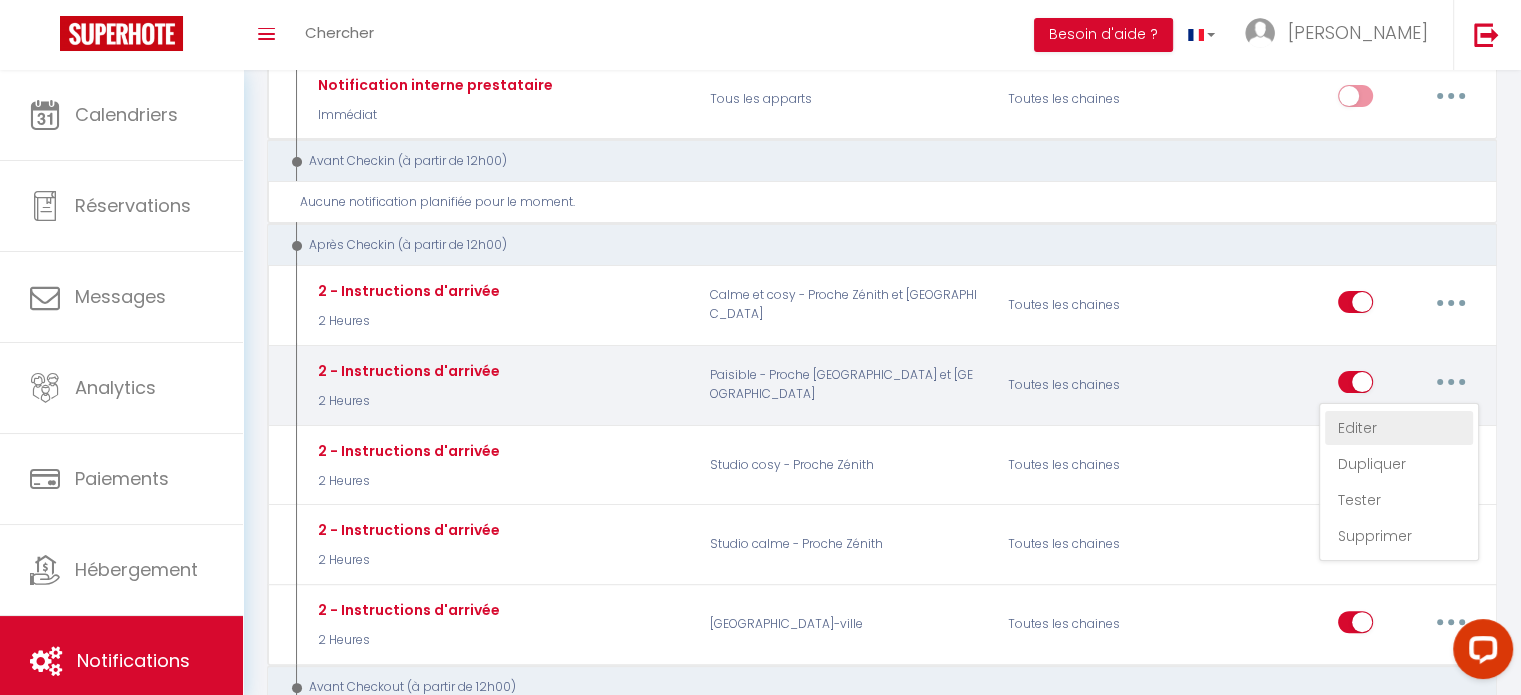 type on "2 - Instructions d'arrivée" 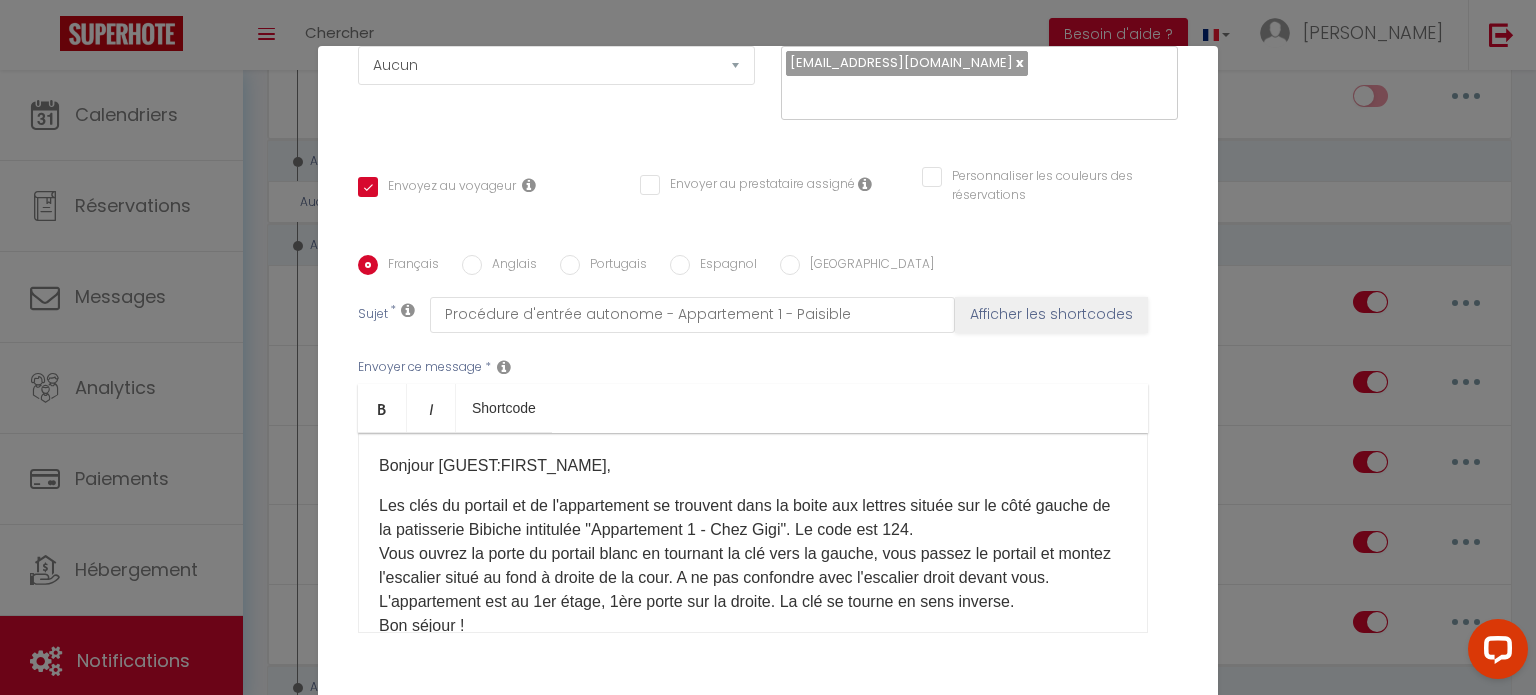 scroll, scrollTop: 368, scrollLeft: 0, axis: vertical 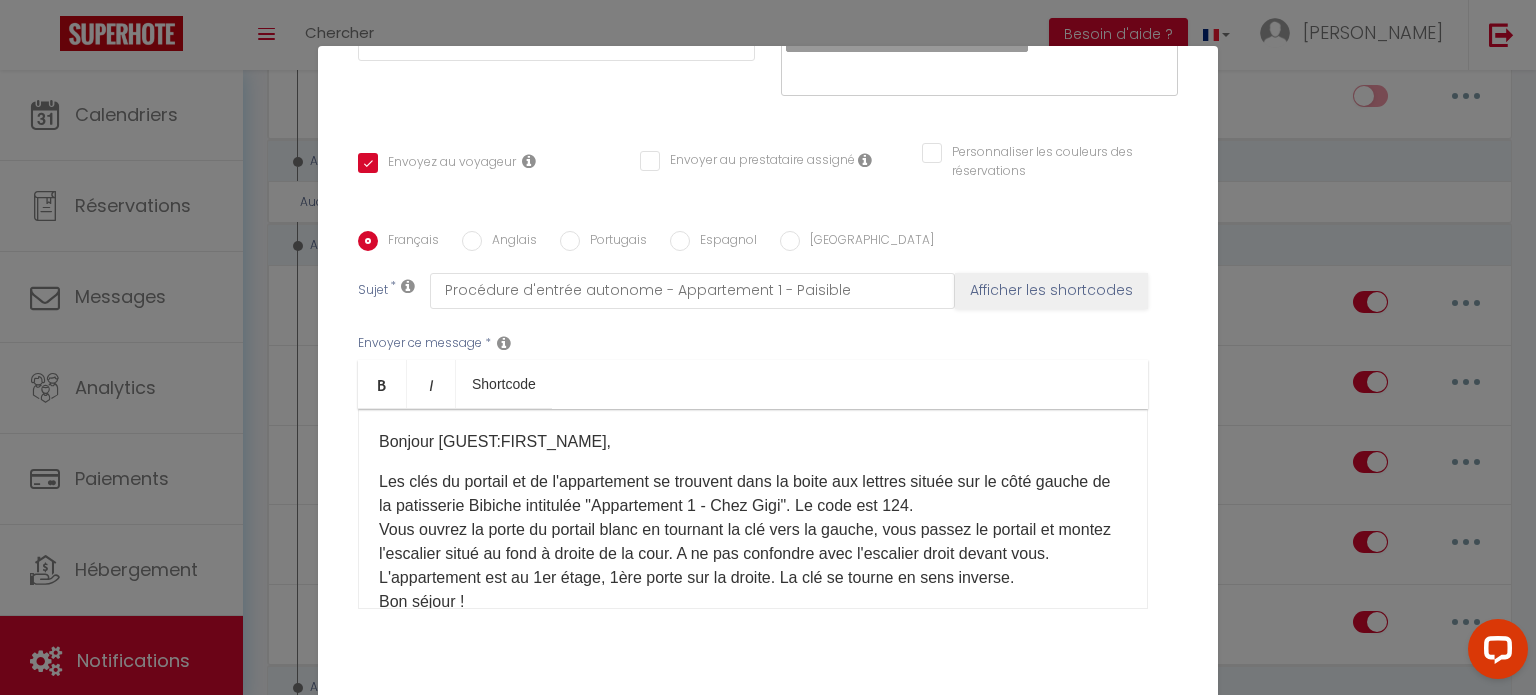 click on "Modifier la notification   ×   Titre   *     2 - Instructions d'arrivée   Pour cet hébergement
Sélectionner les hébergements
Tous les apparts
Autres
Calme et cosy - Proche Zénith et Palais des Sports
Paisible - Proche Palais des Sports et Zénith
Studio cosy - Proche Zénith
Studio calme - Proche Zénith
Maisonnette centre-ville
Lorsque cet événement se produit   *      Après la réservation   Avant Checkin (à partir de 12h00)   Température" at bounding box center (768, 347) 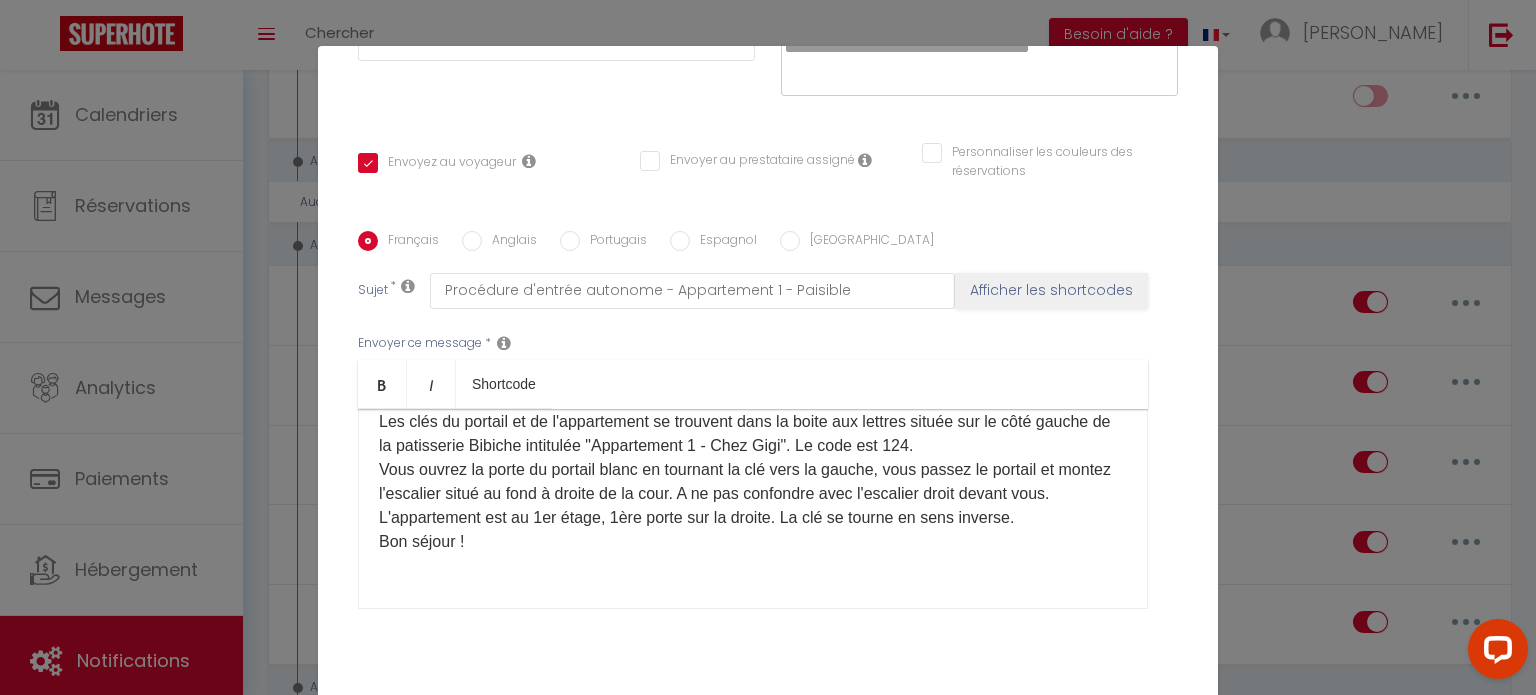 scroll, scrollTop: 109, scrollLeft: 0, axis: vertical 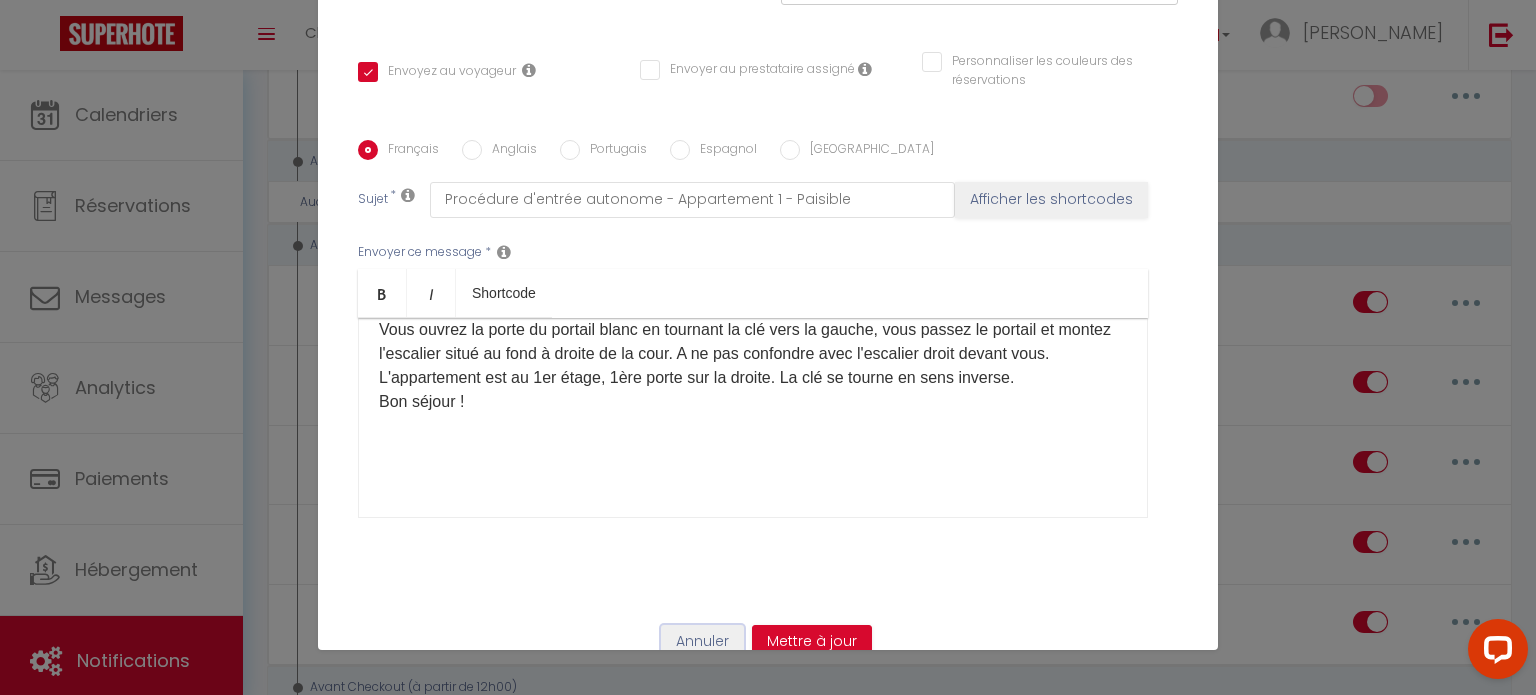 click on "Annuler" at bounding box center [702, 642] 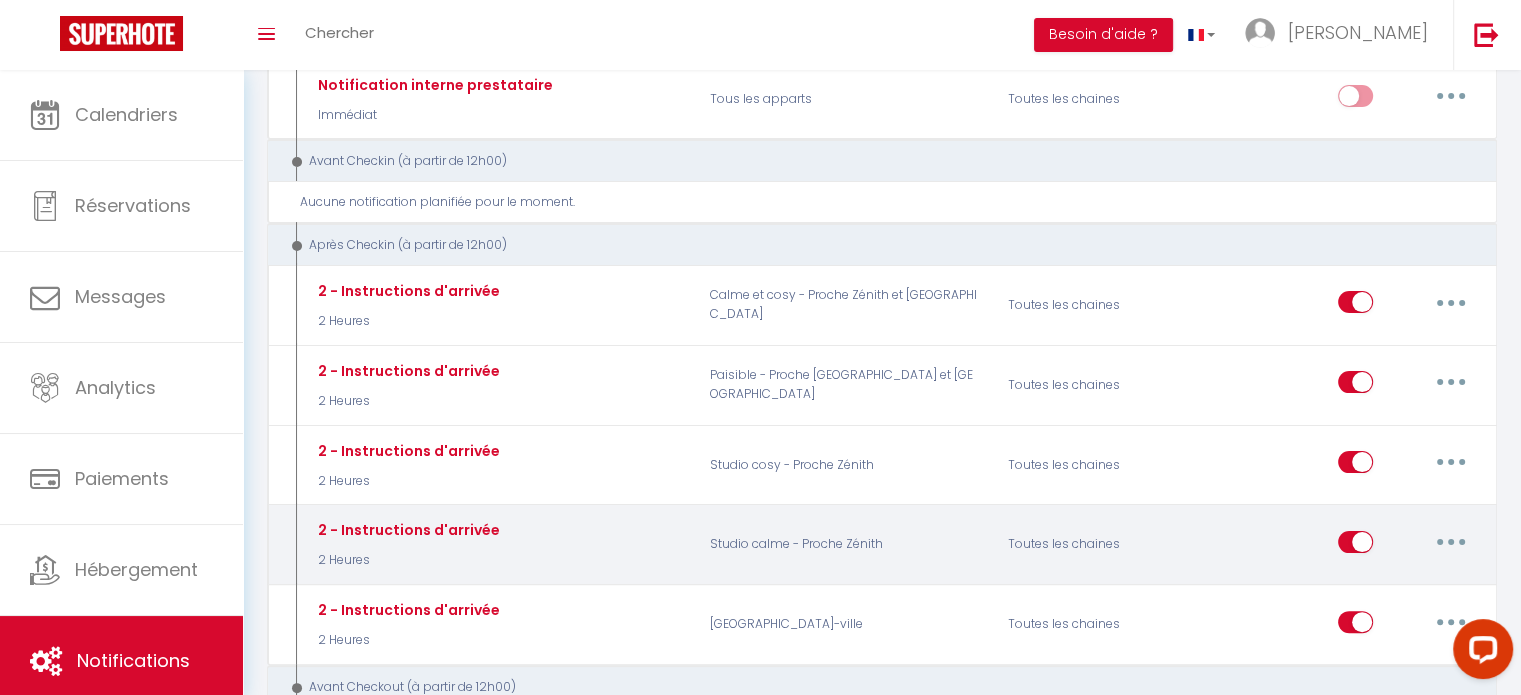 click at bounding box center (1451, 542) 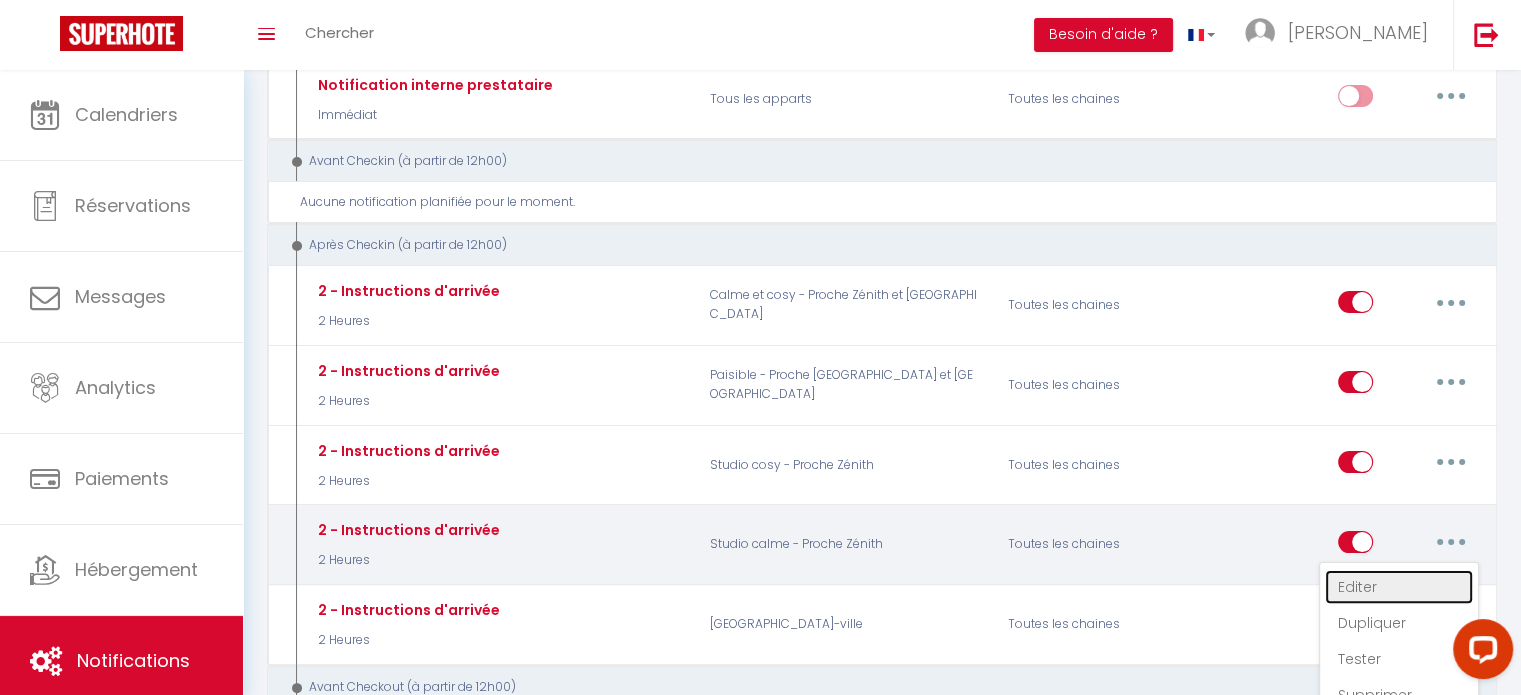 click on "Editer" at bounding box center [1399, 587] 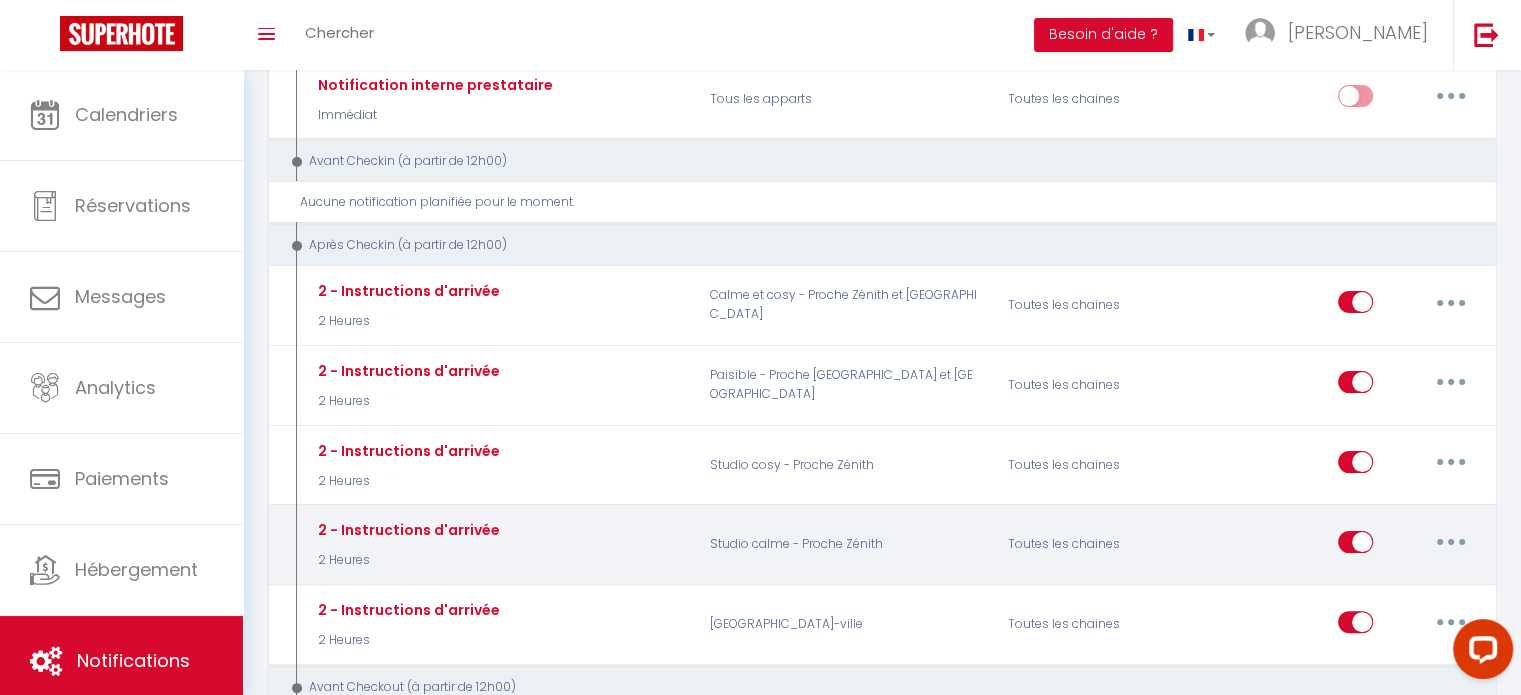checkbox on "true" 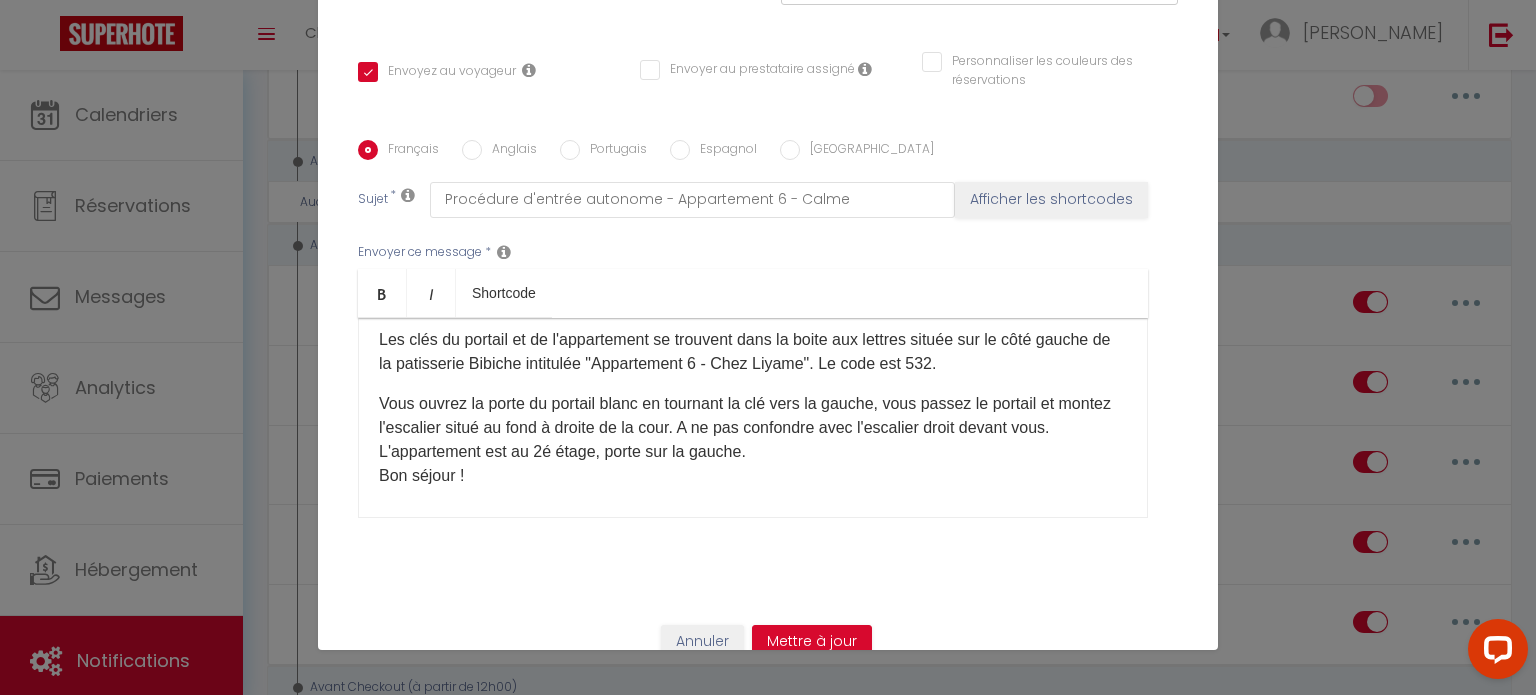 scroll, scrollTop: 9, scrollLeft: 0, axis: vertical 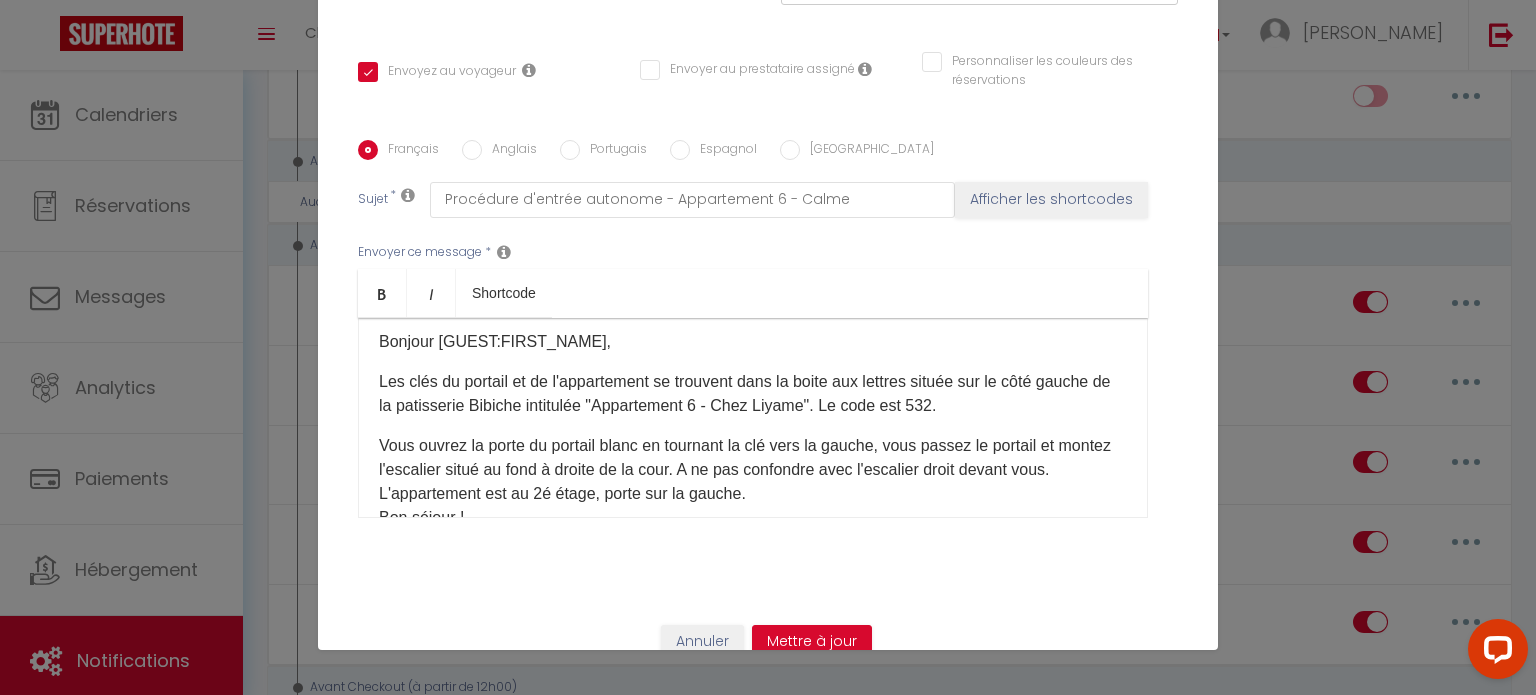 click on "Les clés du portail et de l'appartement se trouvent dans la boite aux lettres située sur le côté gauche de la patisserie Bibiche intitulée "Appartement 6 - Chez Liyame". Le code est 532." at bounding box center (753, 394) 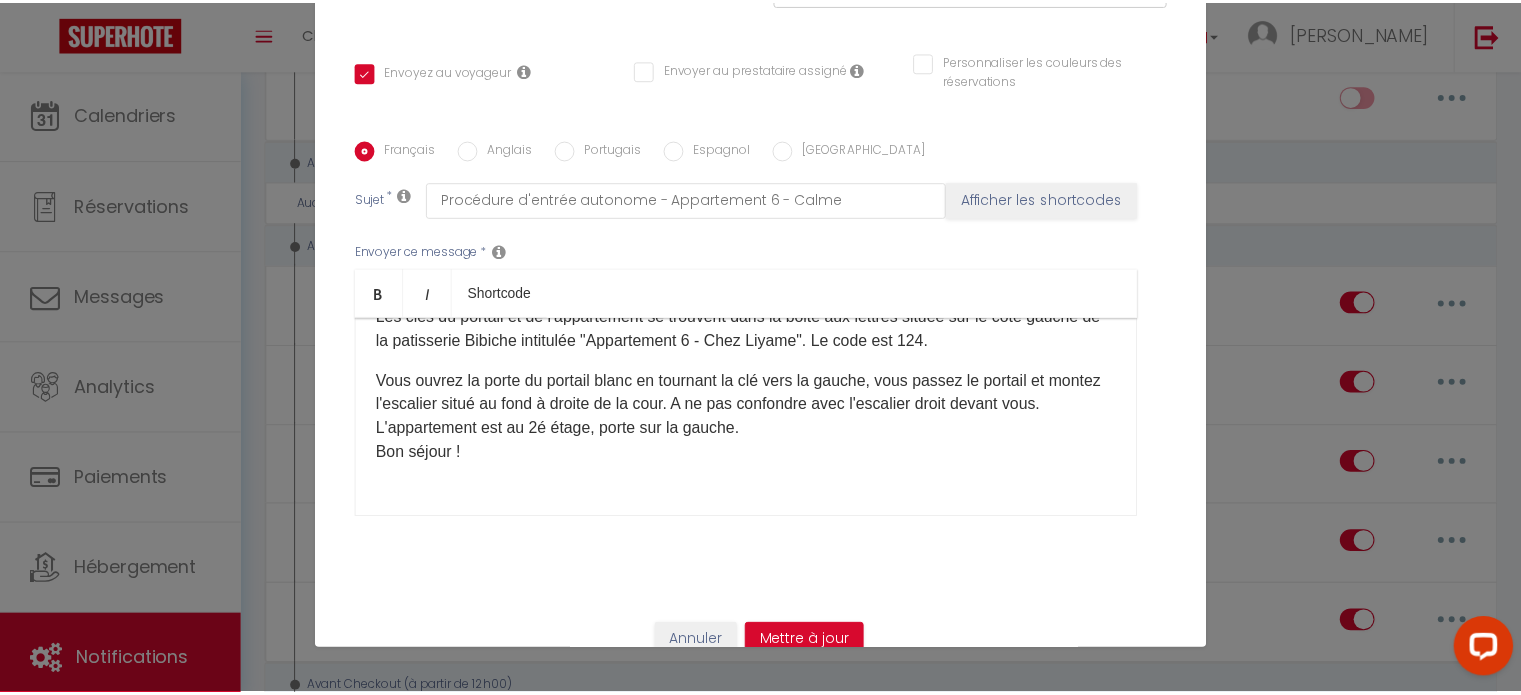 scroll, scrollTop: 109, scrollLeft: 0, axis: vertical 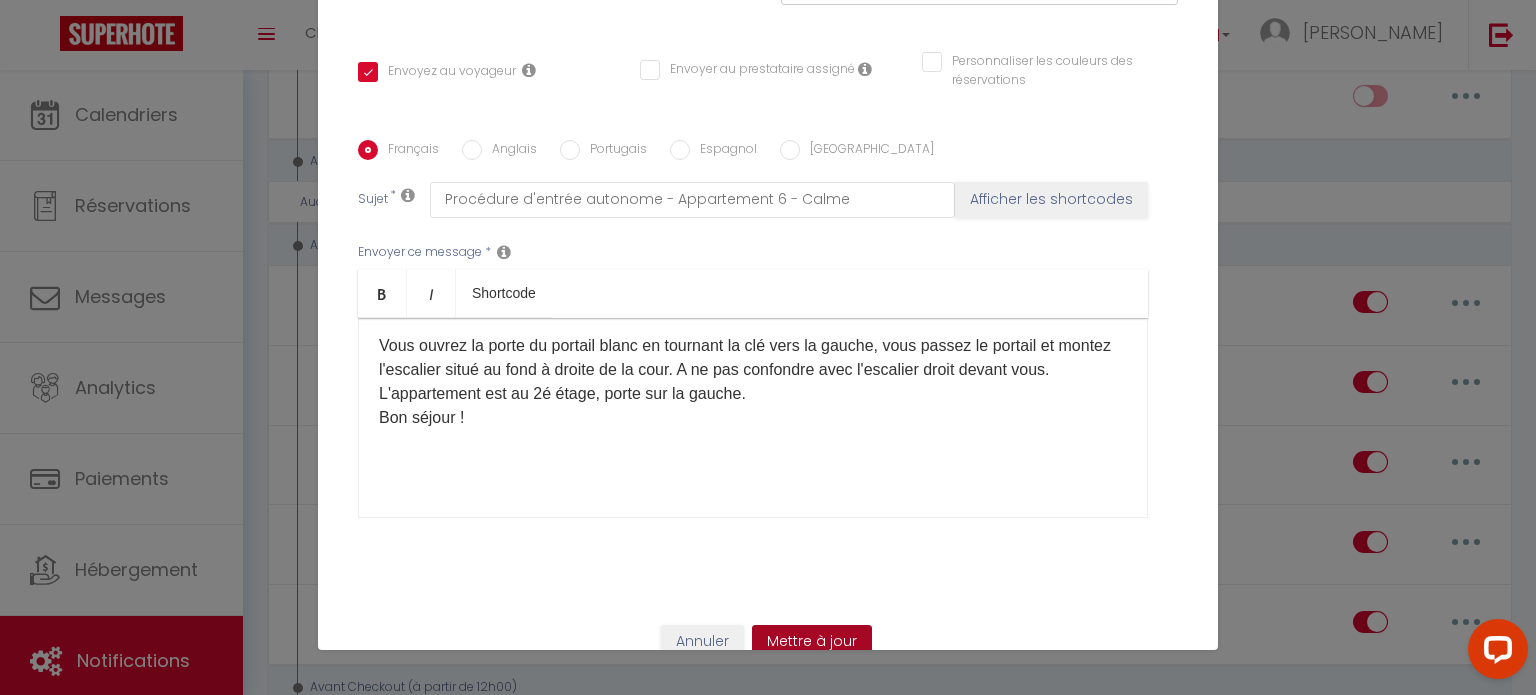 click on "Mettre à jour" at bounding box center (812, 642) 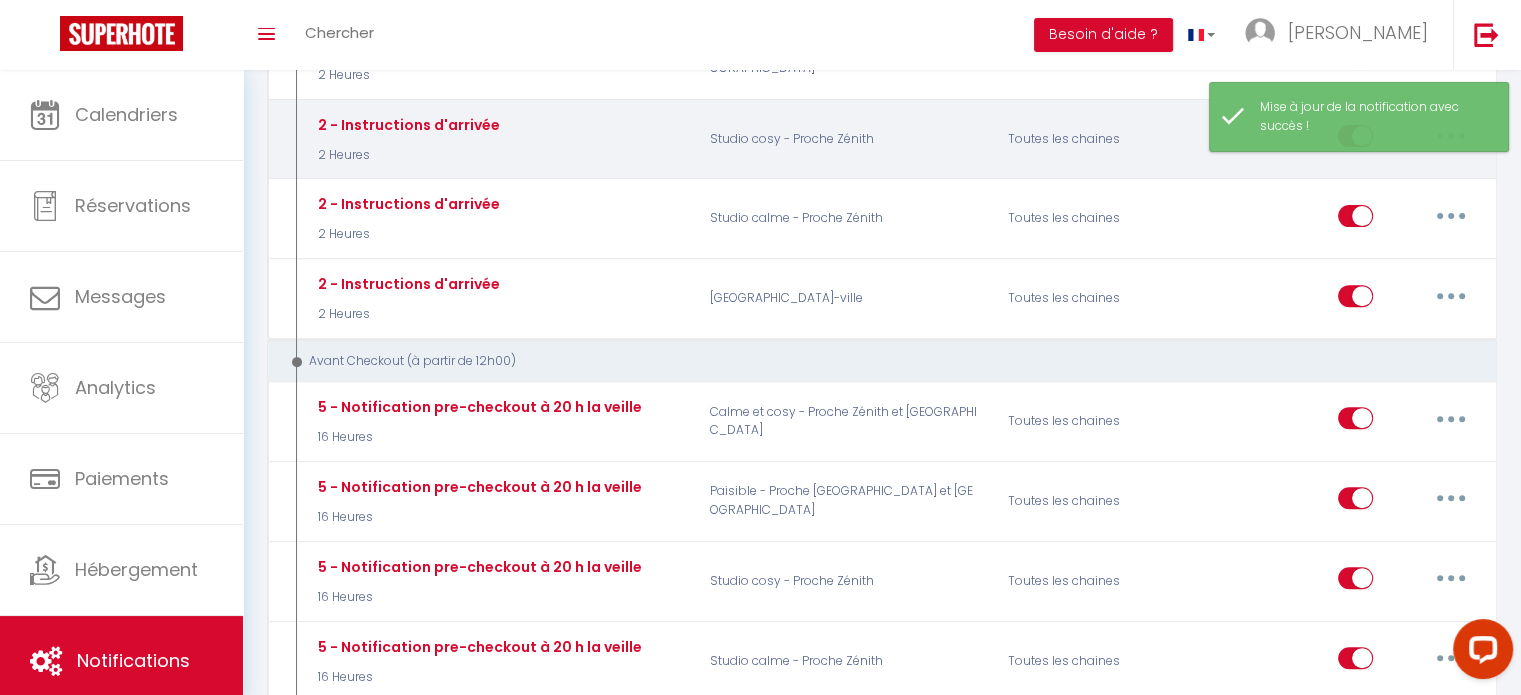 scroll, scrollTop: 770, scrollLeft: 0, axis: vertical 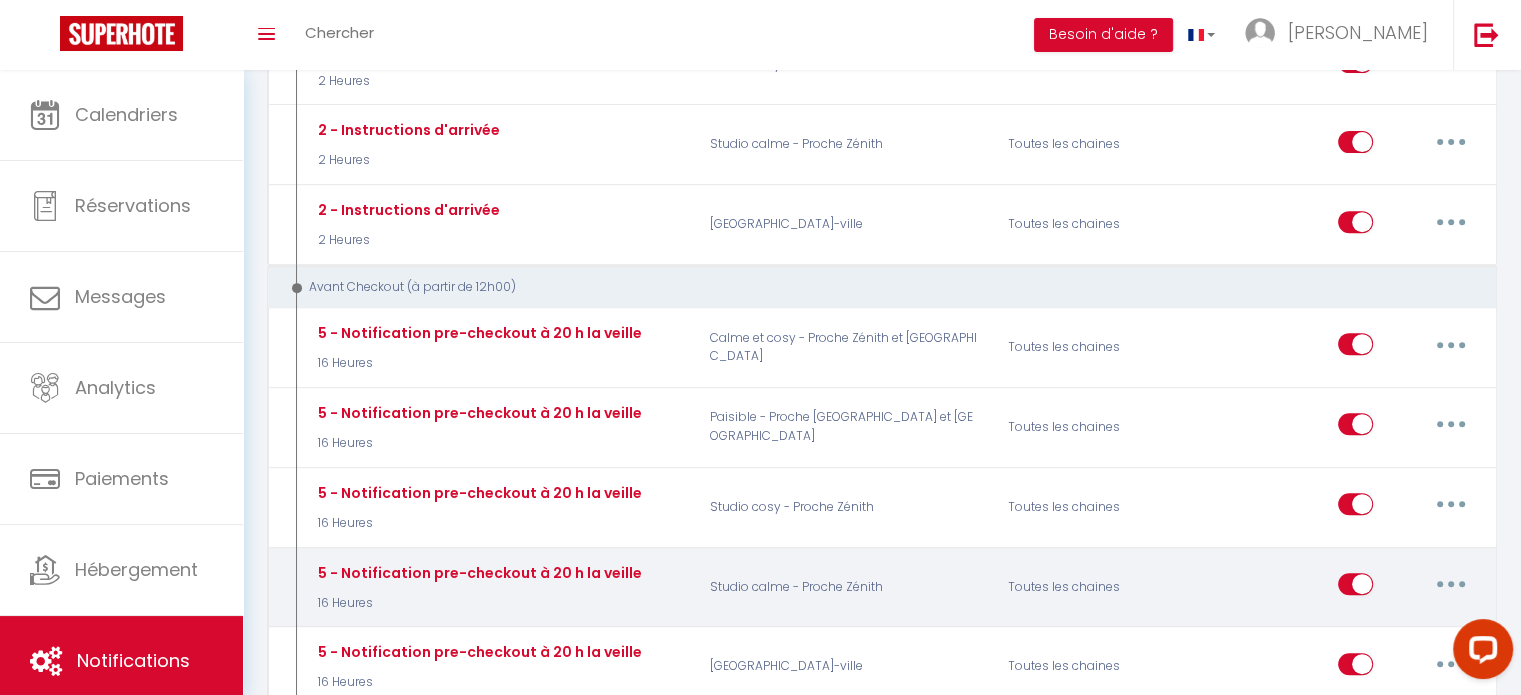 click at bounding box center [1451, 584] 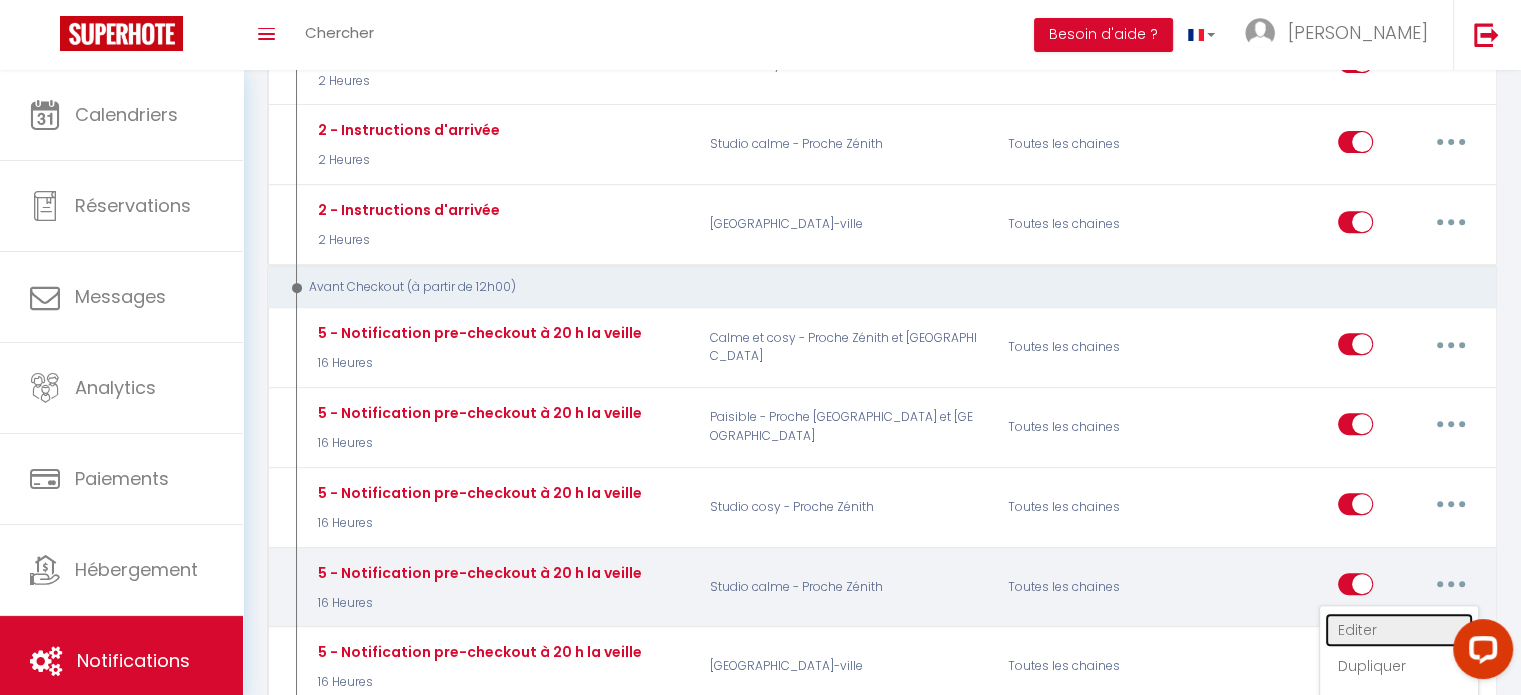 click on "Editer" at bounding box center [1399, 630] 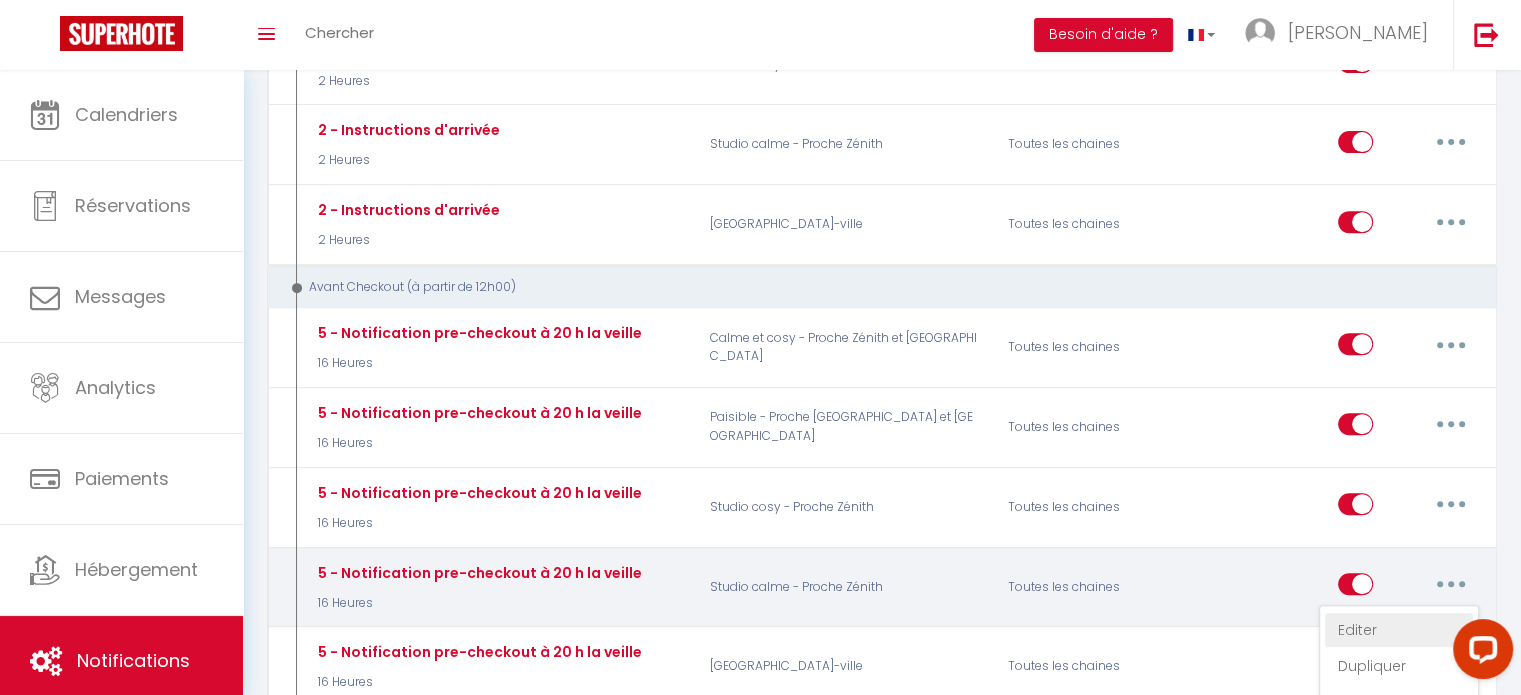 select on "4" 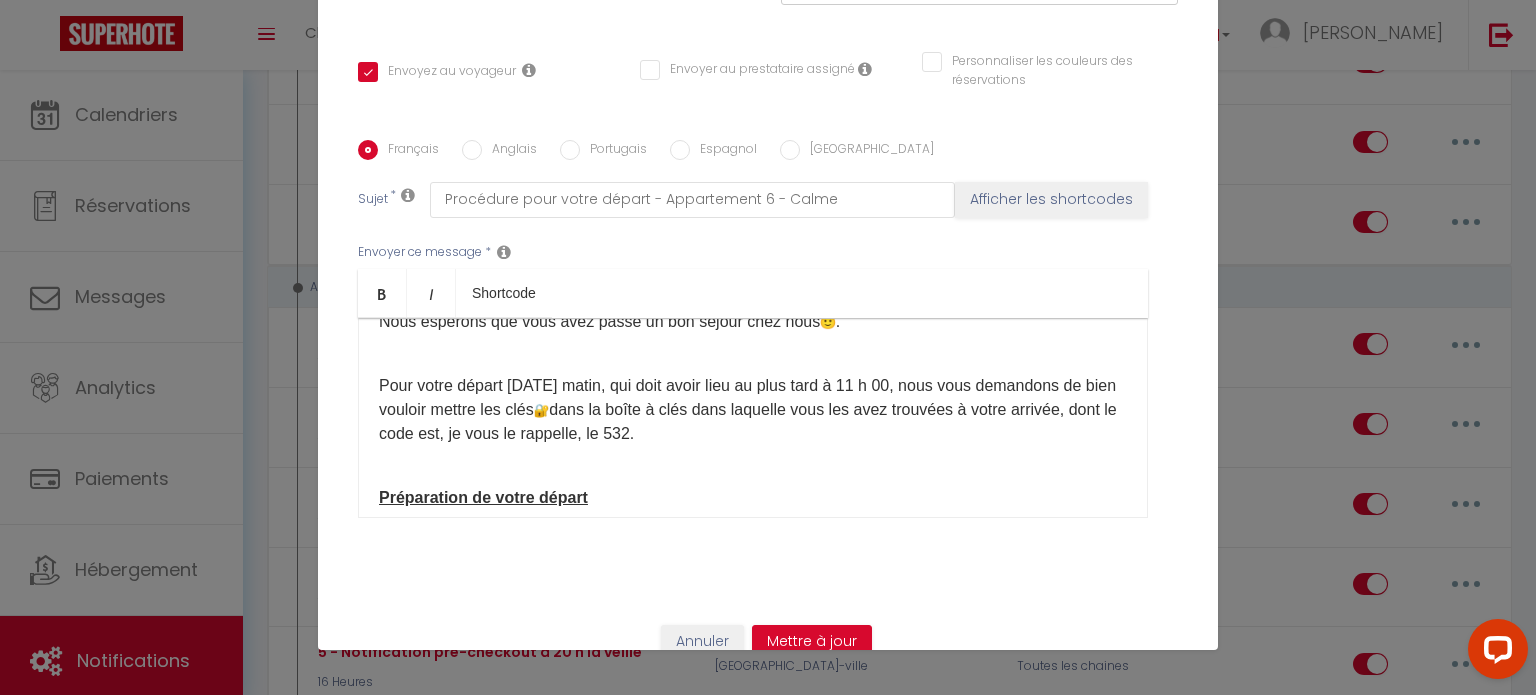 click on "Pour votre départ demain matin, qui doit avoir lieu au plus tard à 11 h 00, nous vous demandons de bien vouloir mettre les clés   dans la boîte à clés dans laquelle vous les avez trouvées à votre arrivée, dont le code est, je vous le rappelle, le 532." at bounding box center (753, 410) 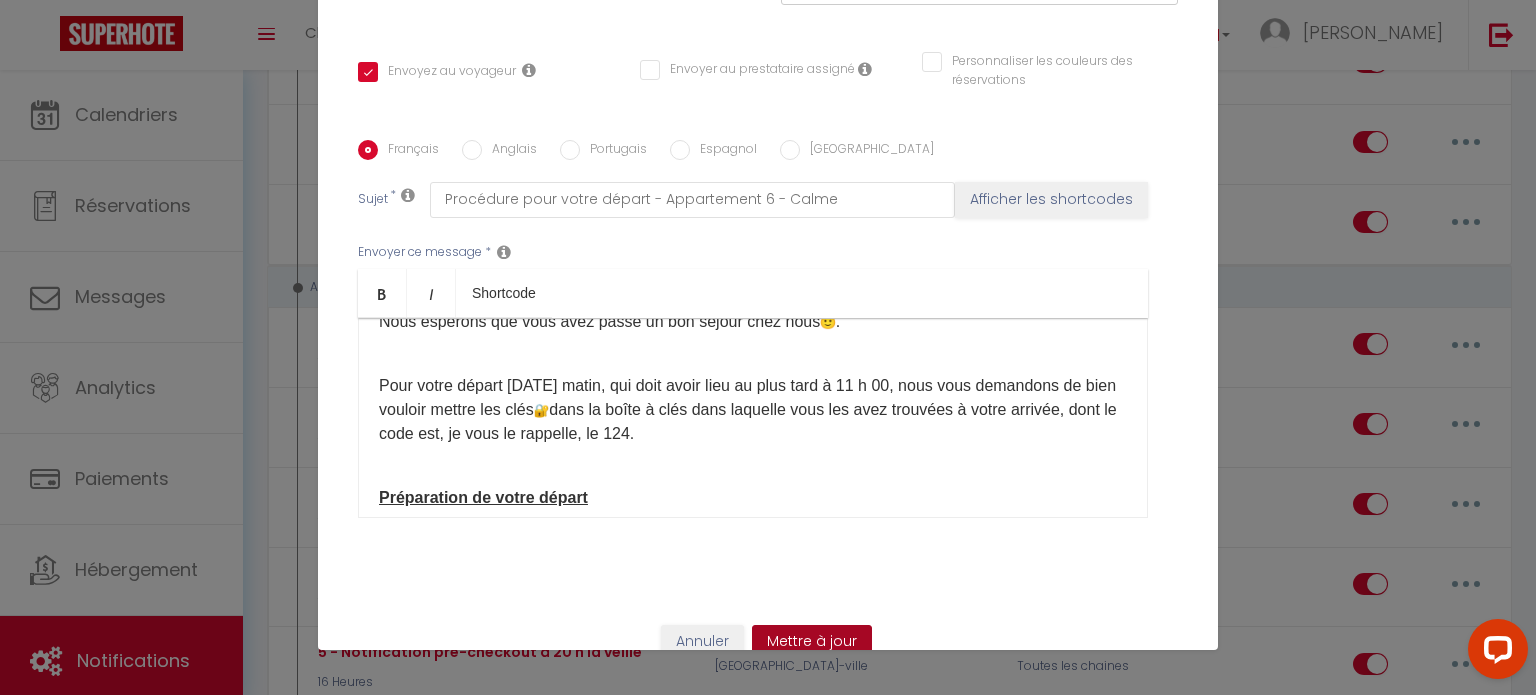 click on "Mettre à jour" at bounding box center [812, 642] 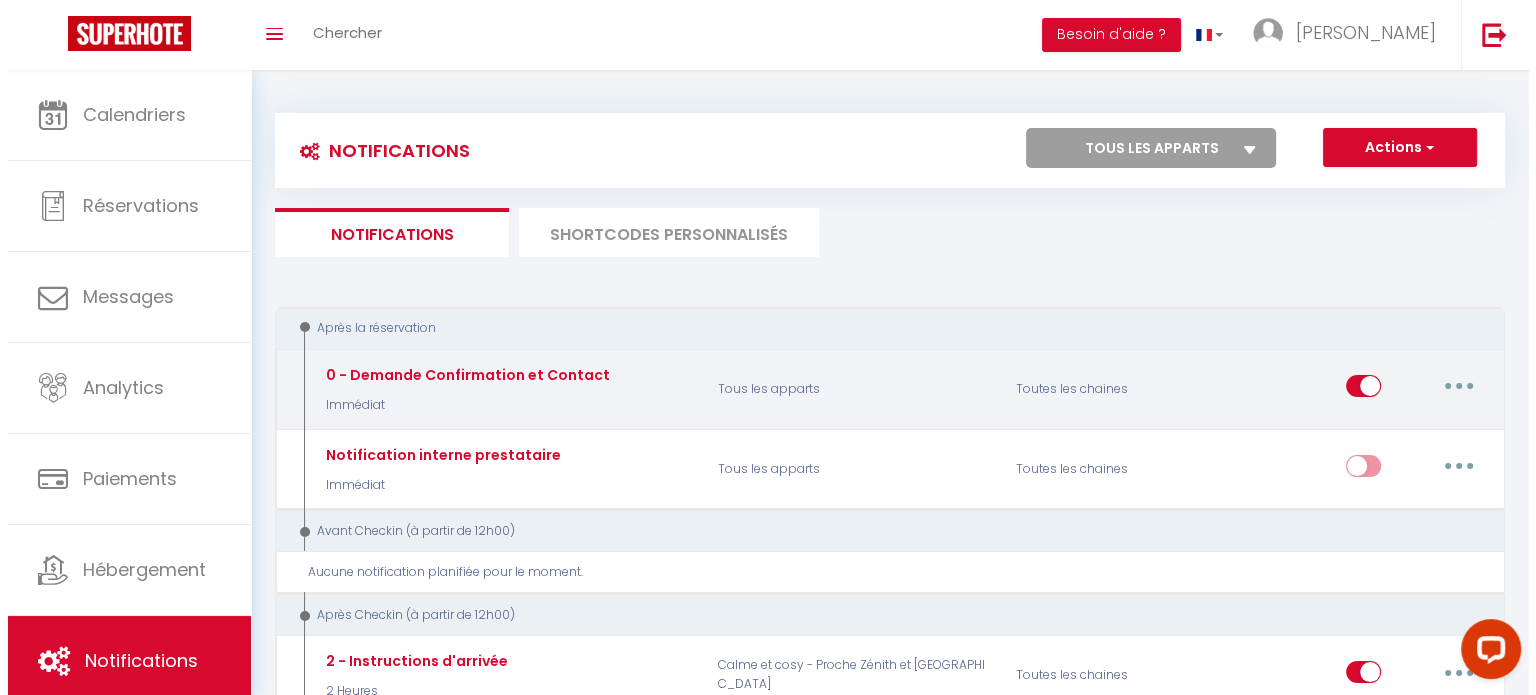 scroll, scrollTop: 200, scrollLeft: 0, axis: vertical 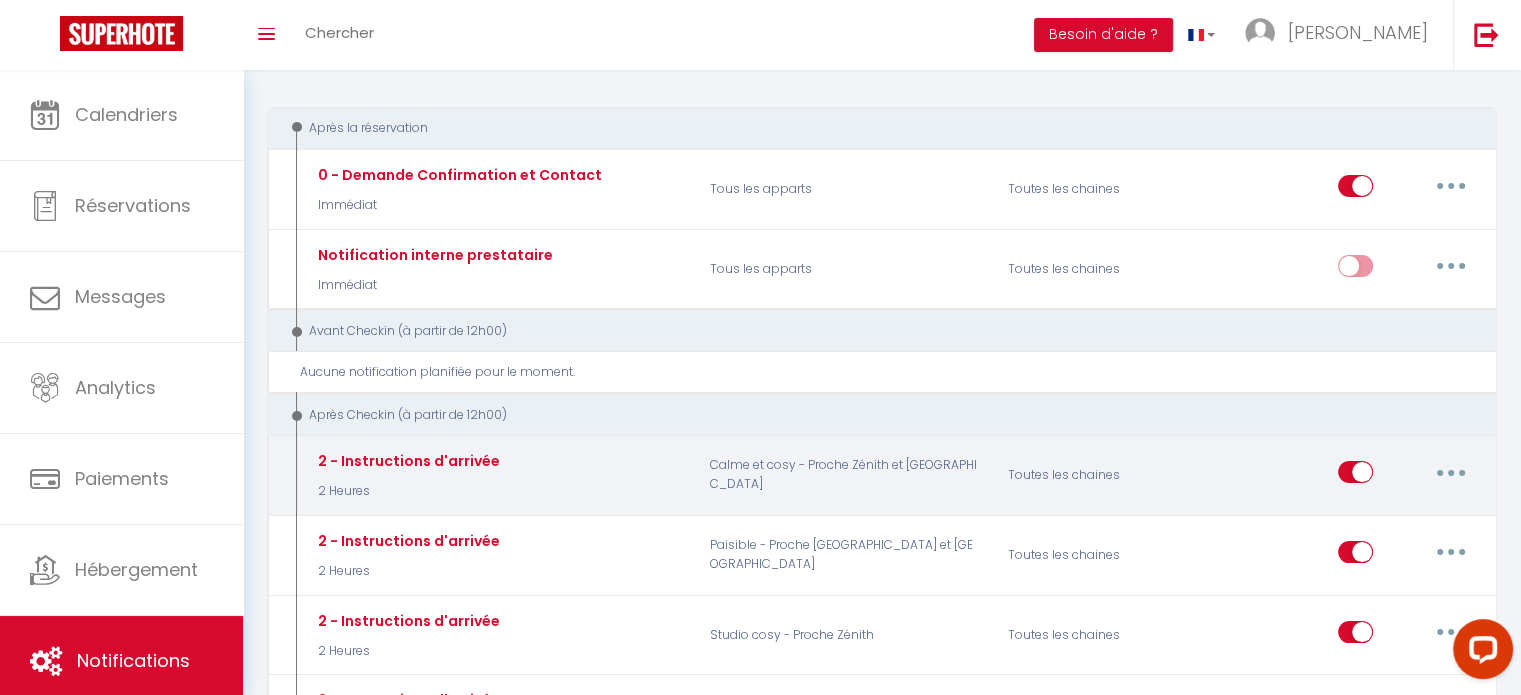 click at bounding box center (1451, 472) 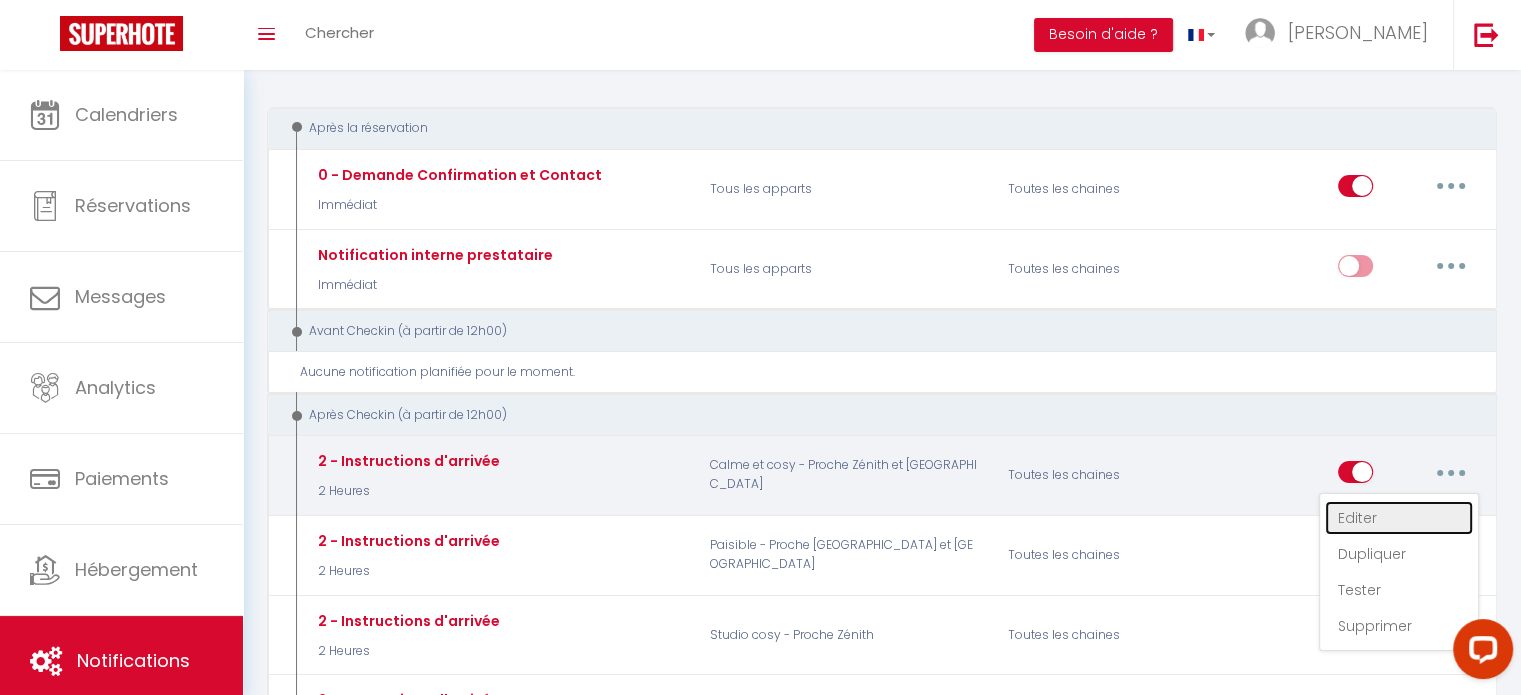 click on "Editer" at bounding box center (1399, 518) 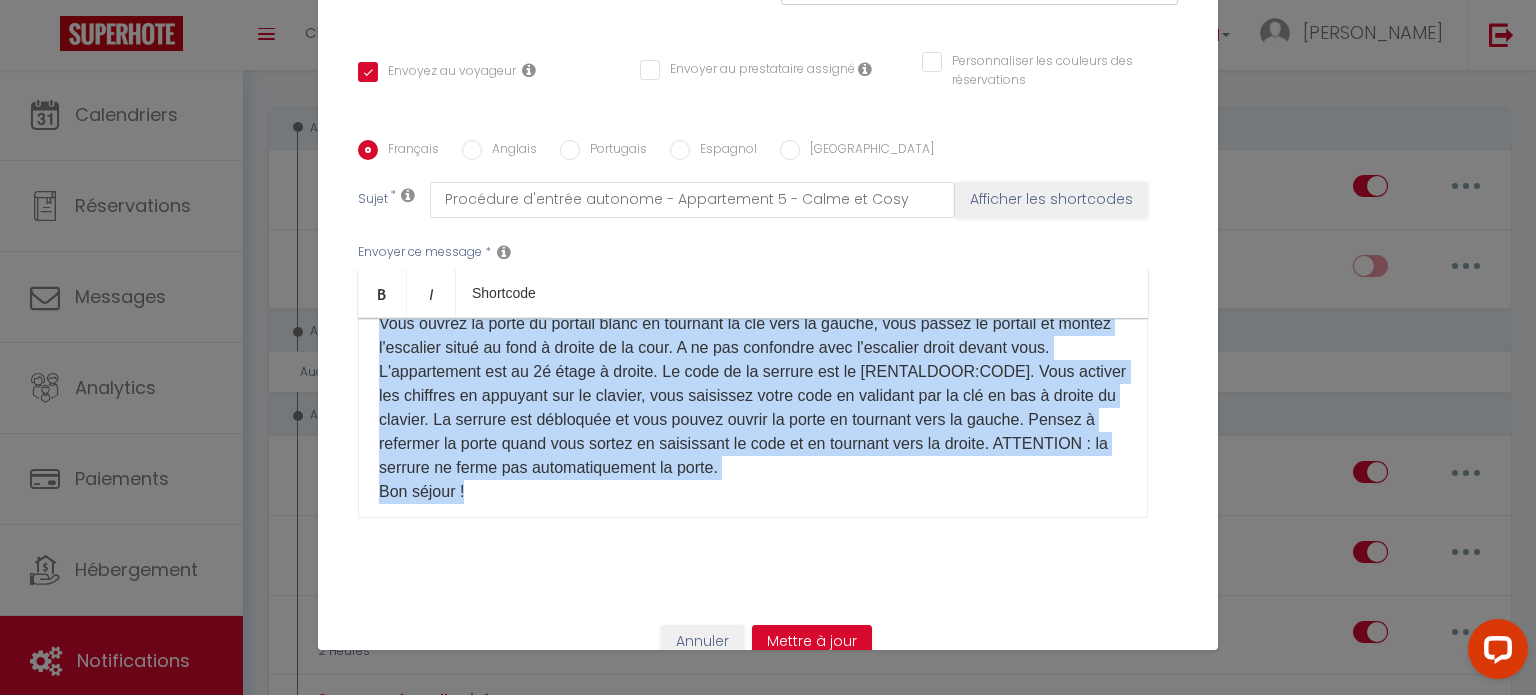 scroll, scrollTop: 0, scrollLeft: 0, axis: both 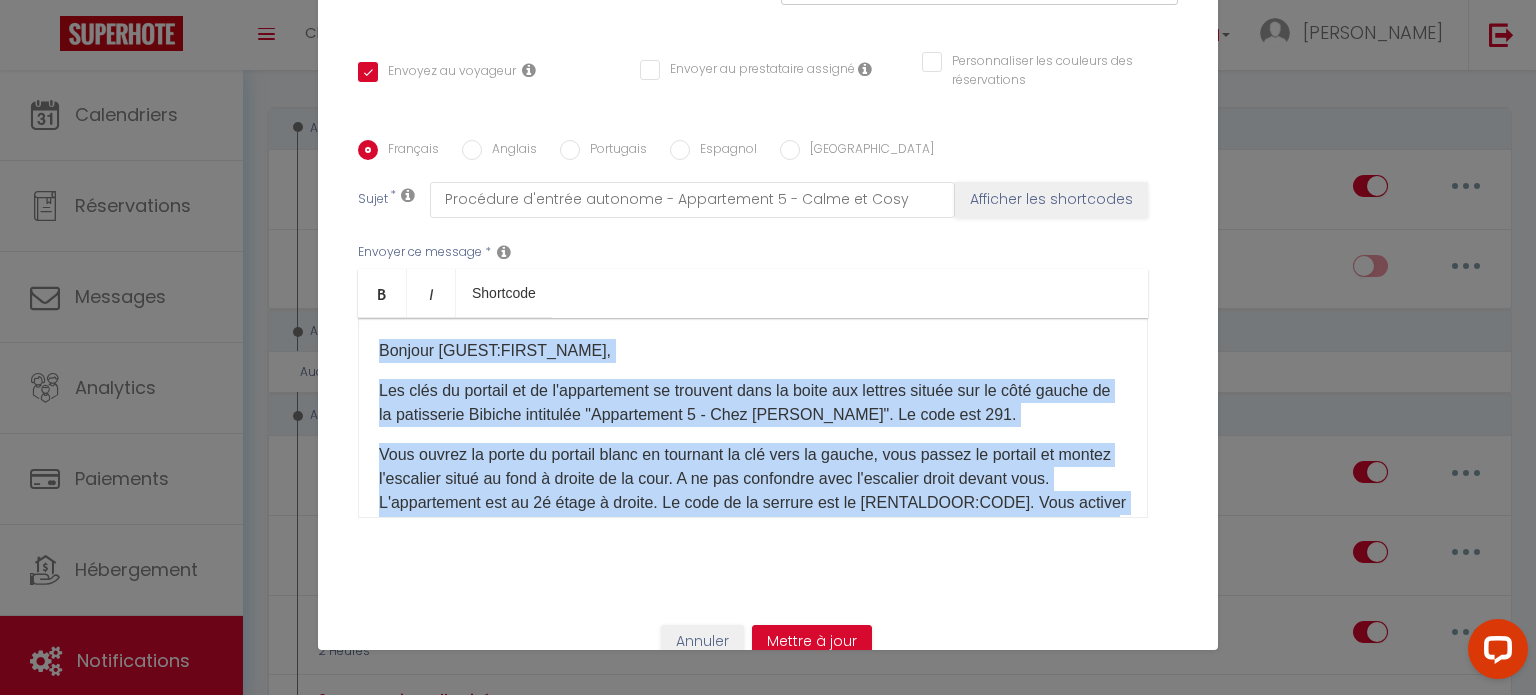 drag, startPoint x: 493, startPoint y: 372, endPoint x: 228, endPoint y: 199, distance: 316.47116 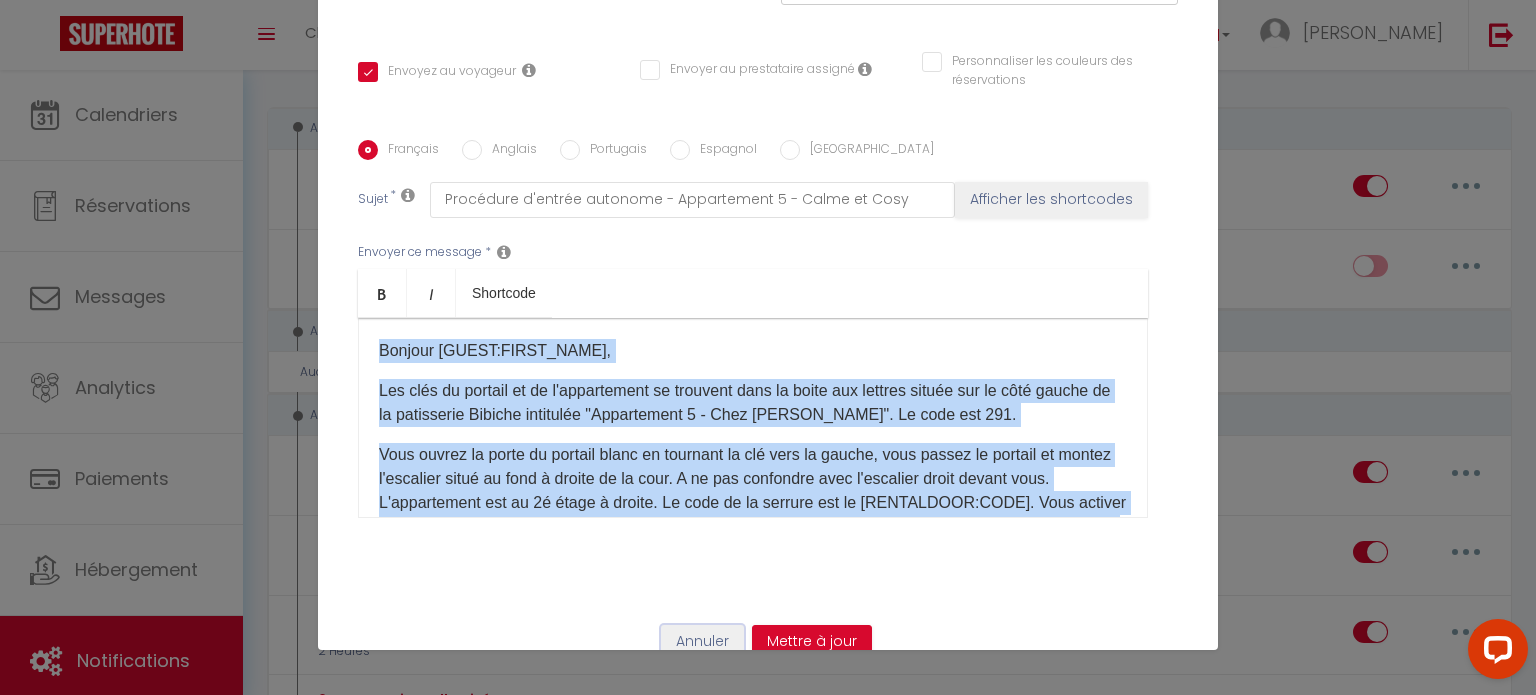 click on "Annuler" at bounding box center [702, 642] 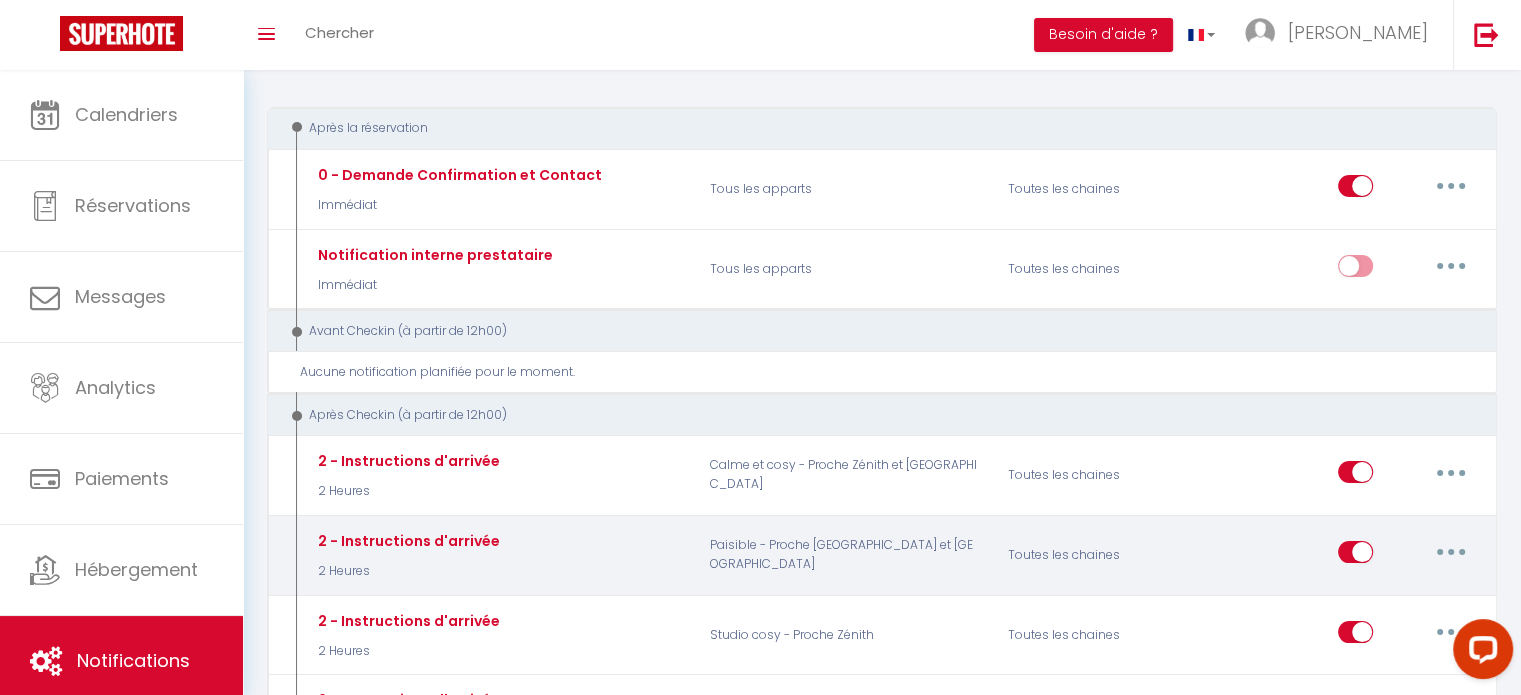 click at bounding box center (1451, 552) 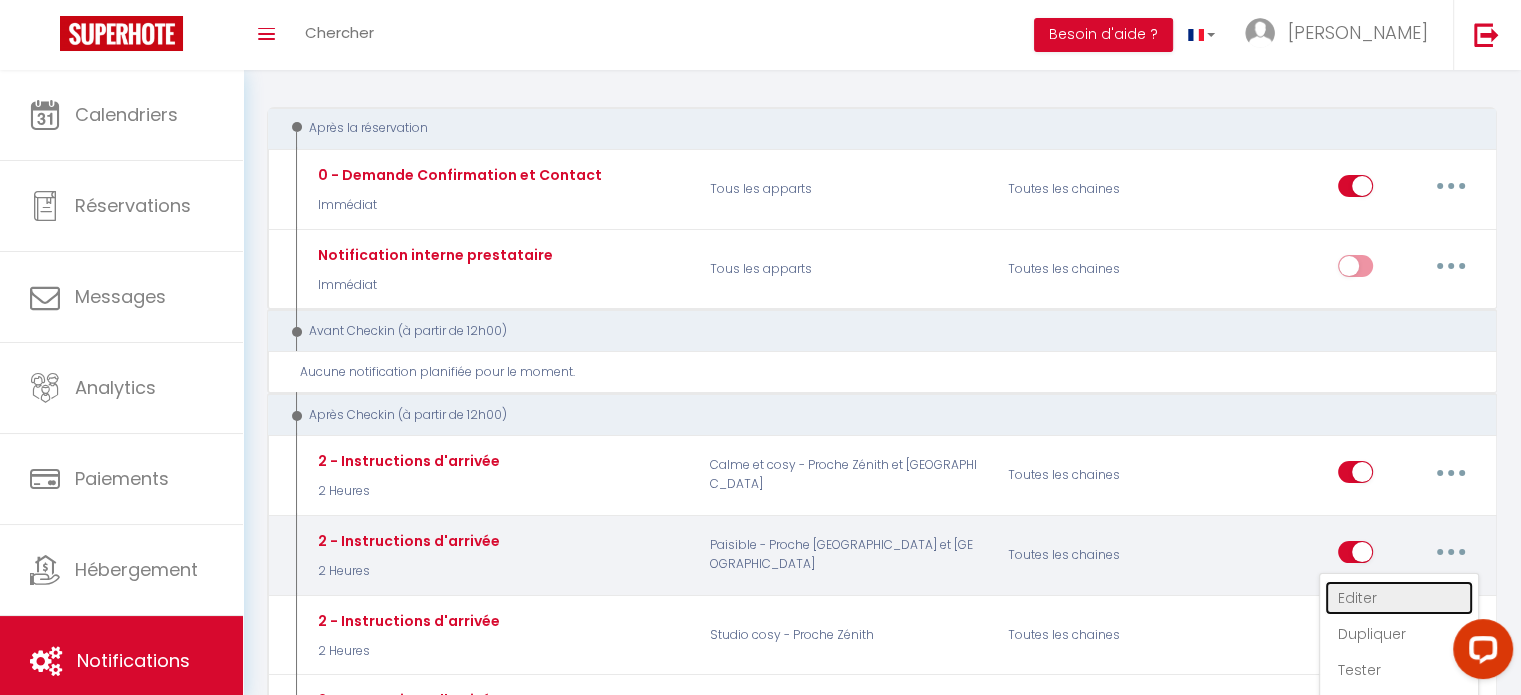 click on "Editer" at bounding box center (1399, 598) 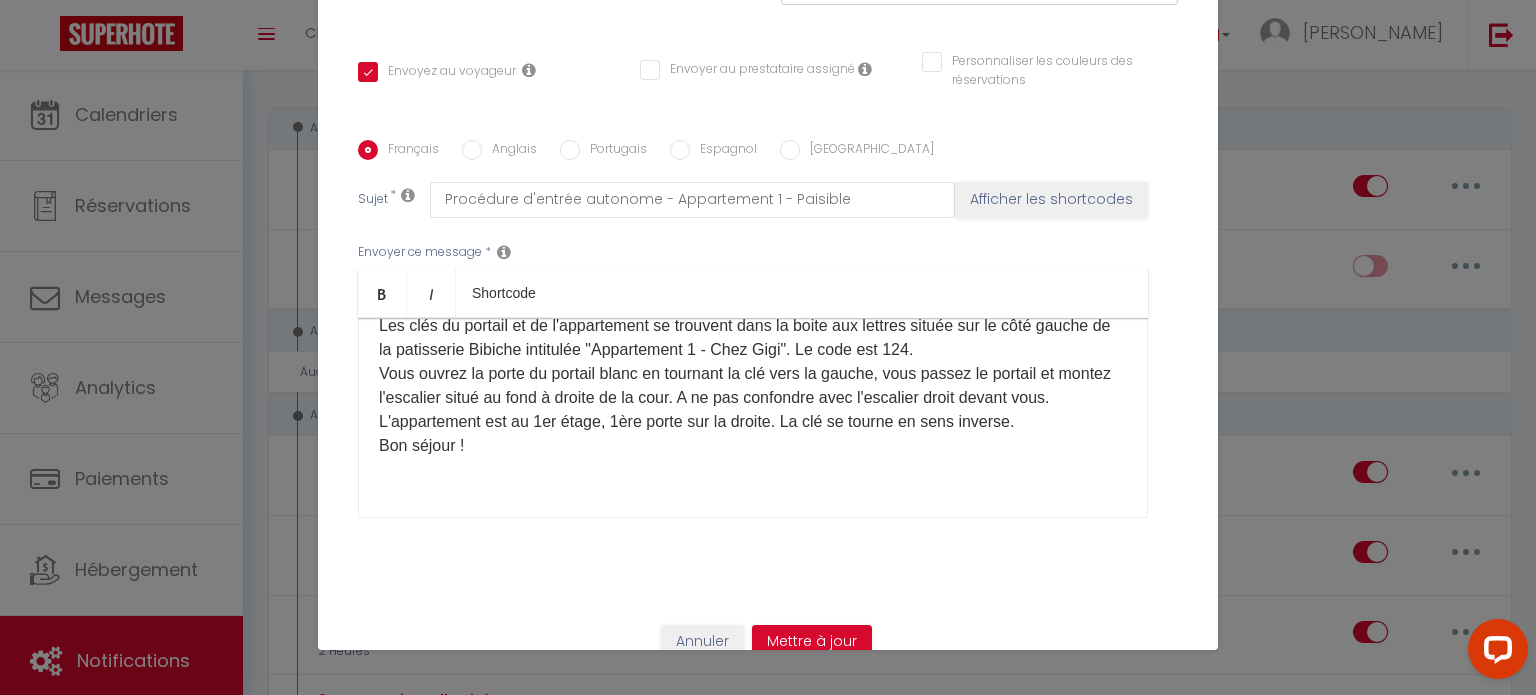 scroll, scrollTop: 109, scrollLeft: 0, axis: vertical 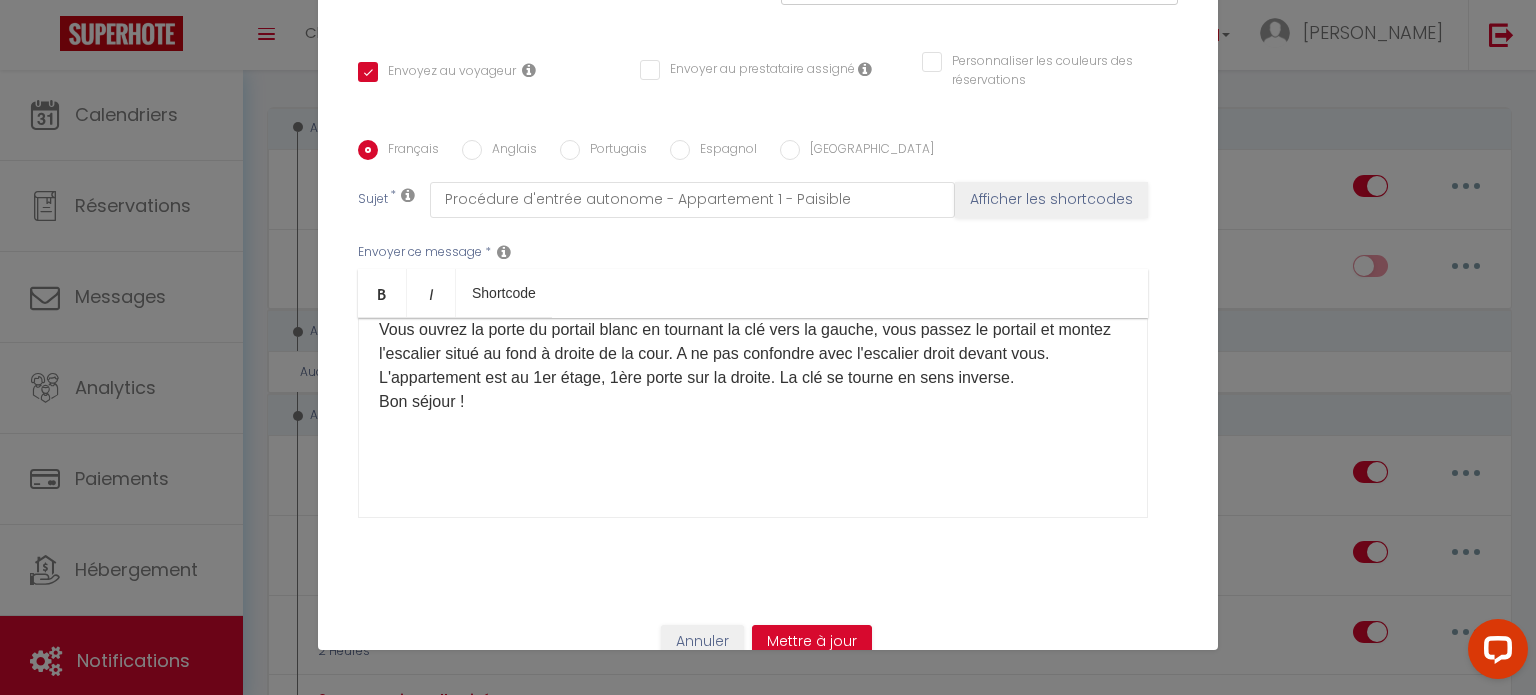 click on "Les clés du portail et de l'appartement se trouvent dans la boite aux lettres située sur le côté gauche de la patisserie Bibiche intitulée "Appartement 1 - Chez Gigi". Le code est 124. Vous ouvrez la porte du portail blanc en tournant la clé vers la gauche, vous passez le portail et montez l'escalier situé au fond à droite de la cour. A ne pas confondre avec l'escalier droit devant vous. L'appartement est au 1er étage, 1ère porte sur la droite. La clé se tourne en sens inverse. Bon séjour !" at bounding box center [753, 342] 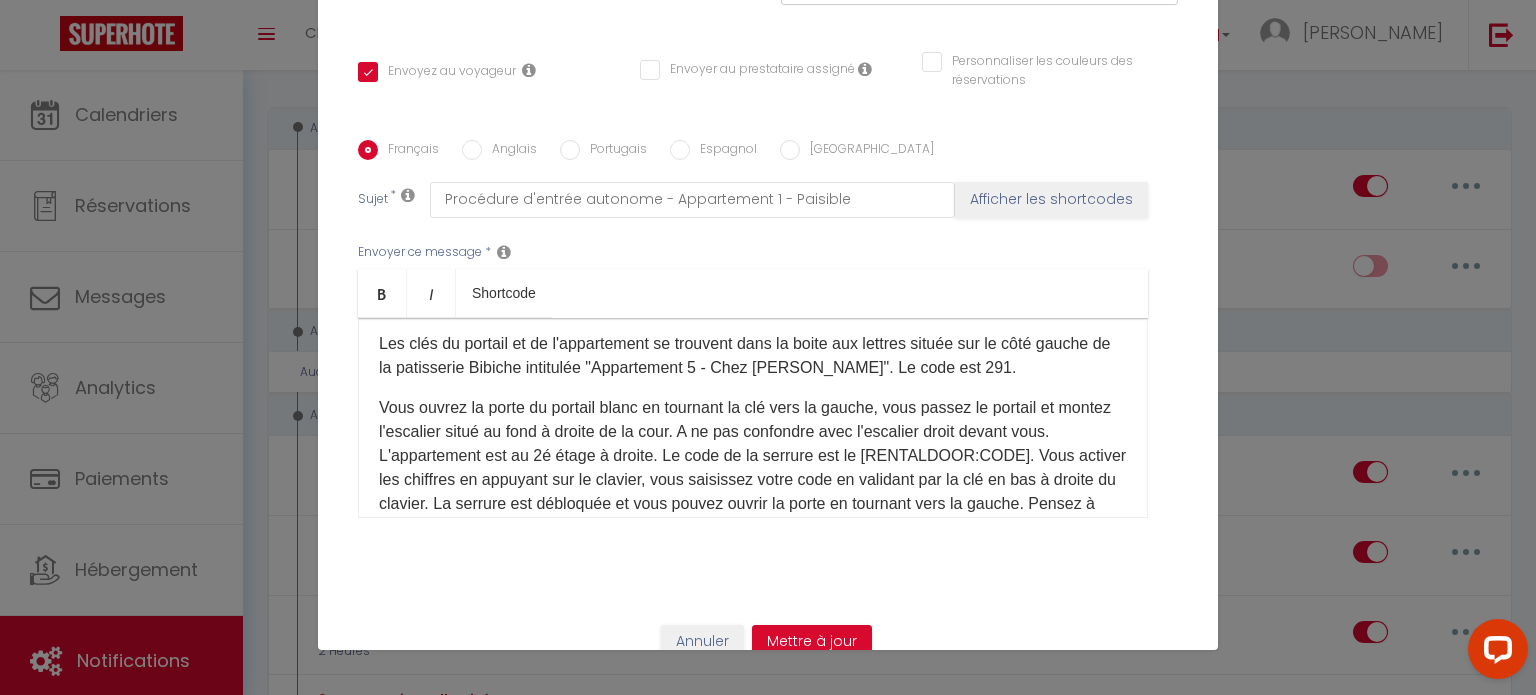 scroll, scrollTop: 300, scrollLeft: 0, axis: vertical 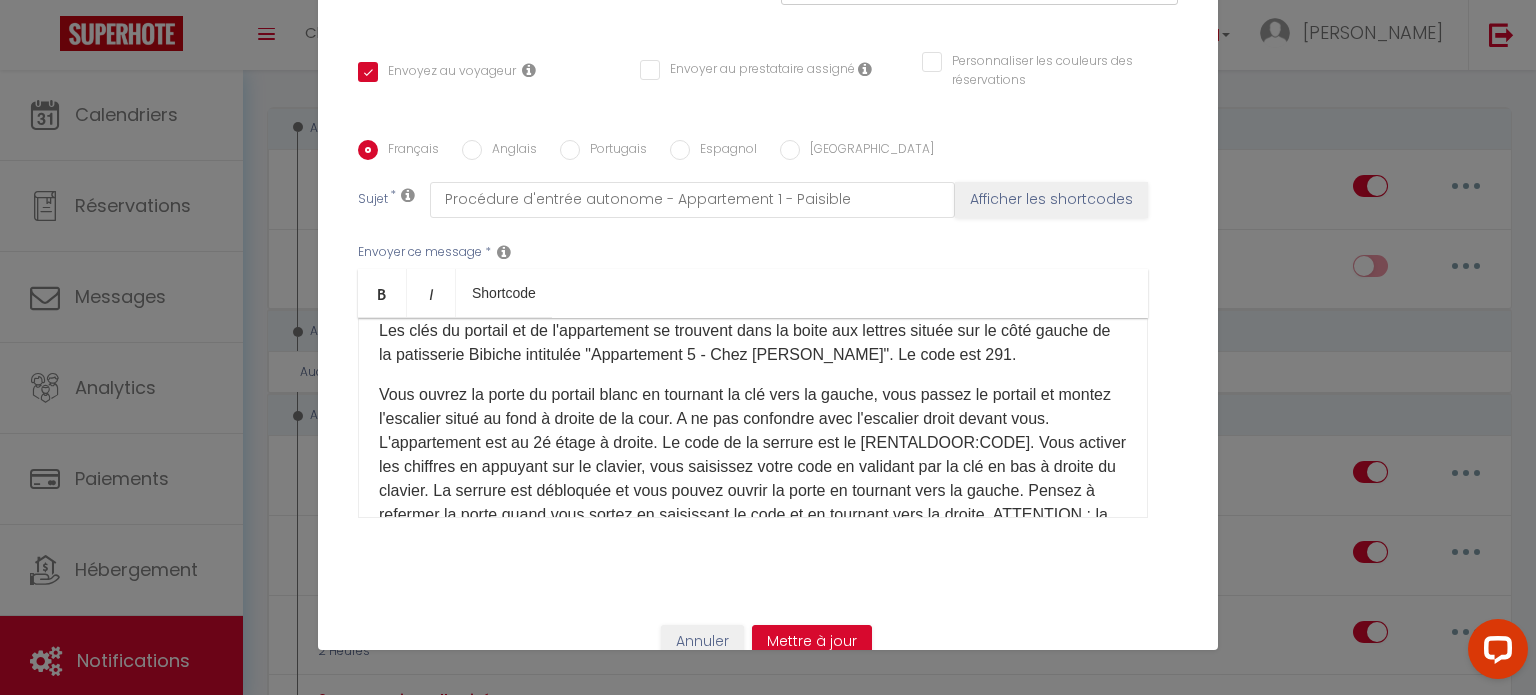 click on "Les clés du portail et de l'appartement se trouvent dans la boite aux lettres située sur le côté gauche de la patisserie Bibiche intitulée "Appartement 5 - Chez Rachel". Le code est 291." at bounding box center (753, 343) 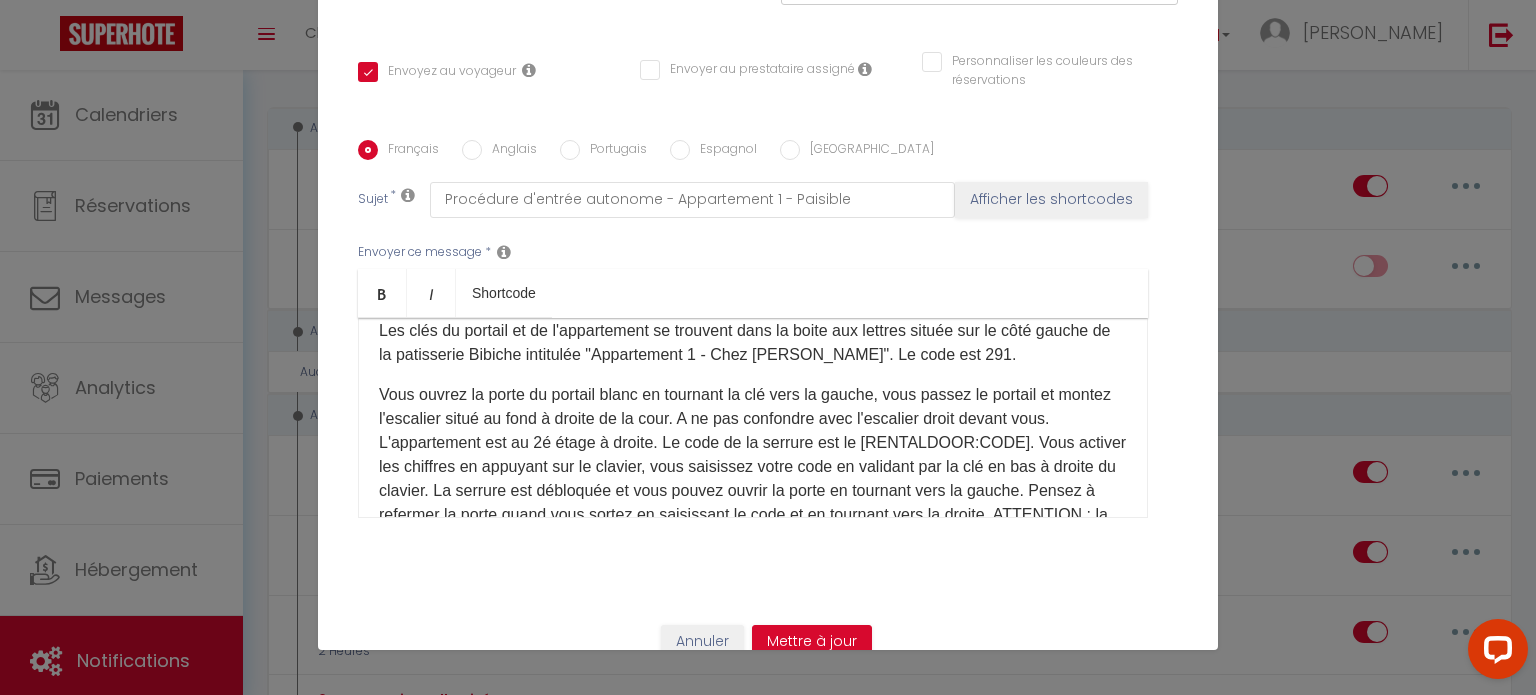 click on "Les clés du portail et de l'appartement se trouvent dans la boite aux lettres située sur le côté gauche de la patisserie Bibiche intitulée "Appartement 1 - Chez Rachel". Le code est 291." at bounding box center (753, 343) 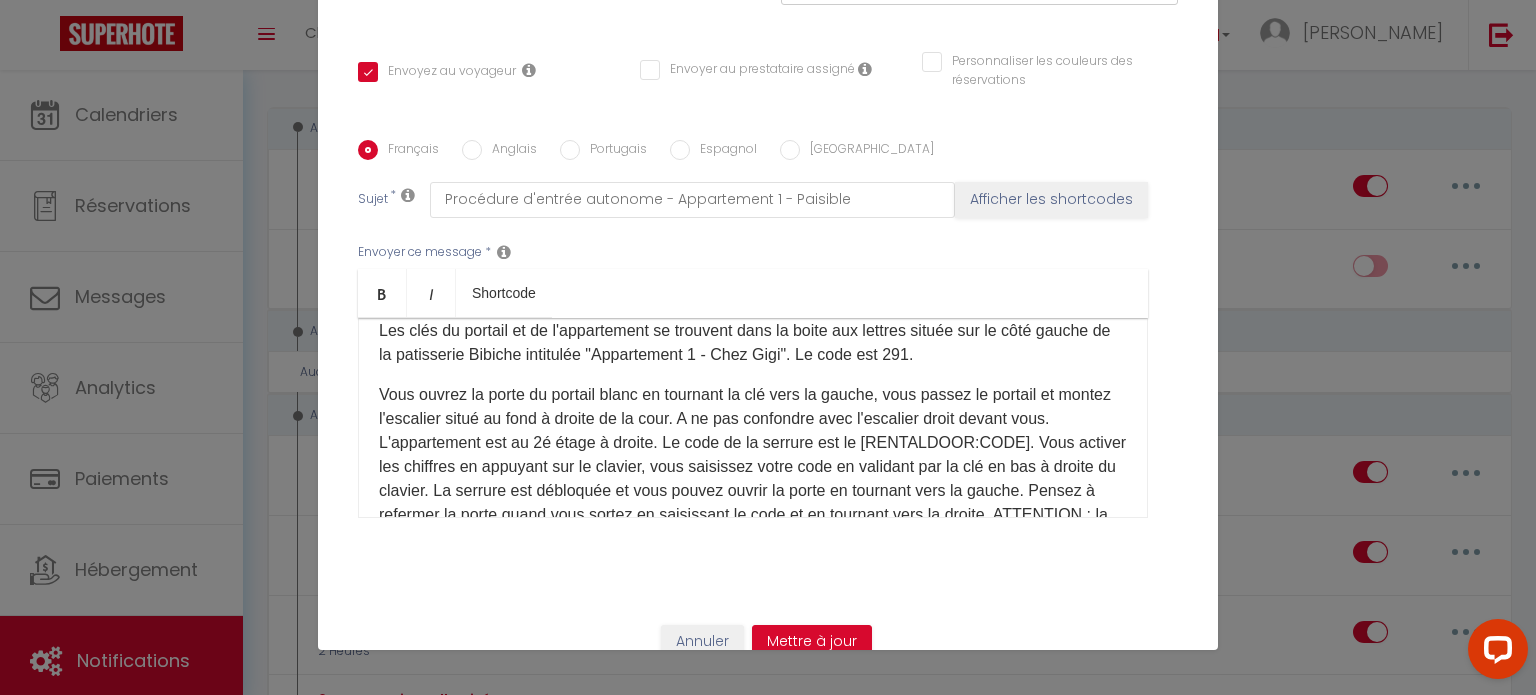 click on "Les clés du portail et de l'appartement se trouvent dans la boite aux lettres située sur le côté gauche de la patisserie Bibiche intitulée "Appartement 1 - Chez Gigi". Le code est 291." at bounding box center (753, 343) 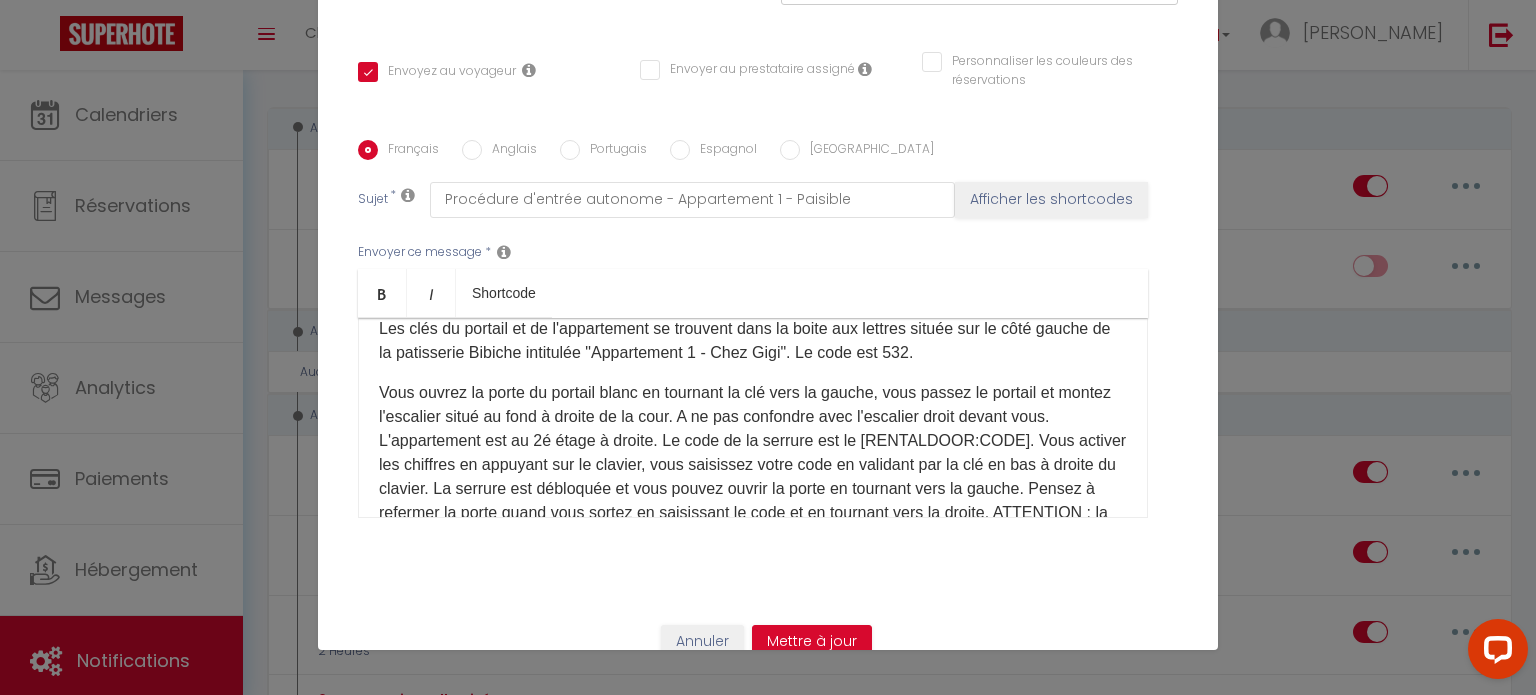 scroll, scrollTop: 337, scrollLeft: 0, axis: vertical 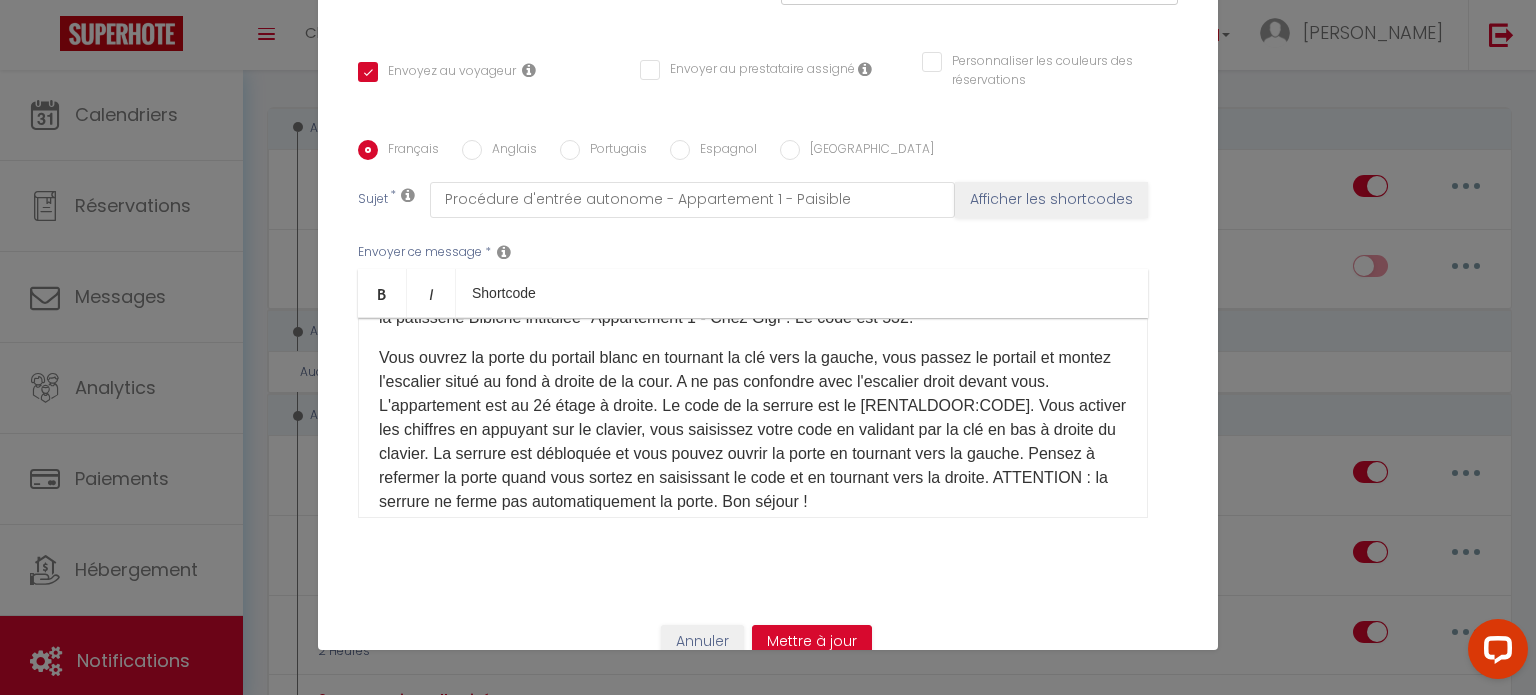 click on "Vous ouvrez la porte du portail blanc en tournant la clé vers la gauche, vous passez le portail et montez l'escalier situé au fond à droite de la cour. A ne pas confondre avec l'escalier droit devant vous. L'appartement est au 2é étage à droite. Le code de la serrure est le [RENTALDOOR:CODE]. Vous activer les chiffres en appuyant sur le clavier, vous saisissez votre code en validant par la clé en bas à droite du clavier. La serrure est débloquée et vous pouvez ouvrir la porte en tournant vers la gauche. Pensez à refermer la porte quand vous sortez en saisissant le code et en tournant vers la droite. ATTENTION : la serrure ne ferme pas automatiquement la porte.
Bon séjour !" at bounding box center [753, 430] 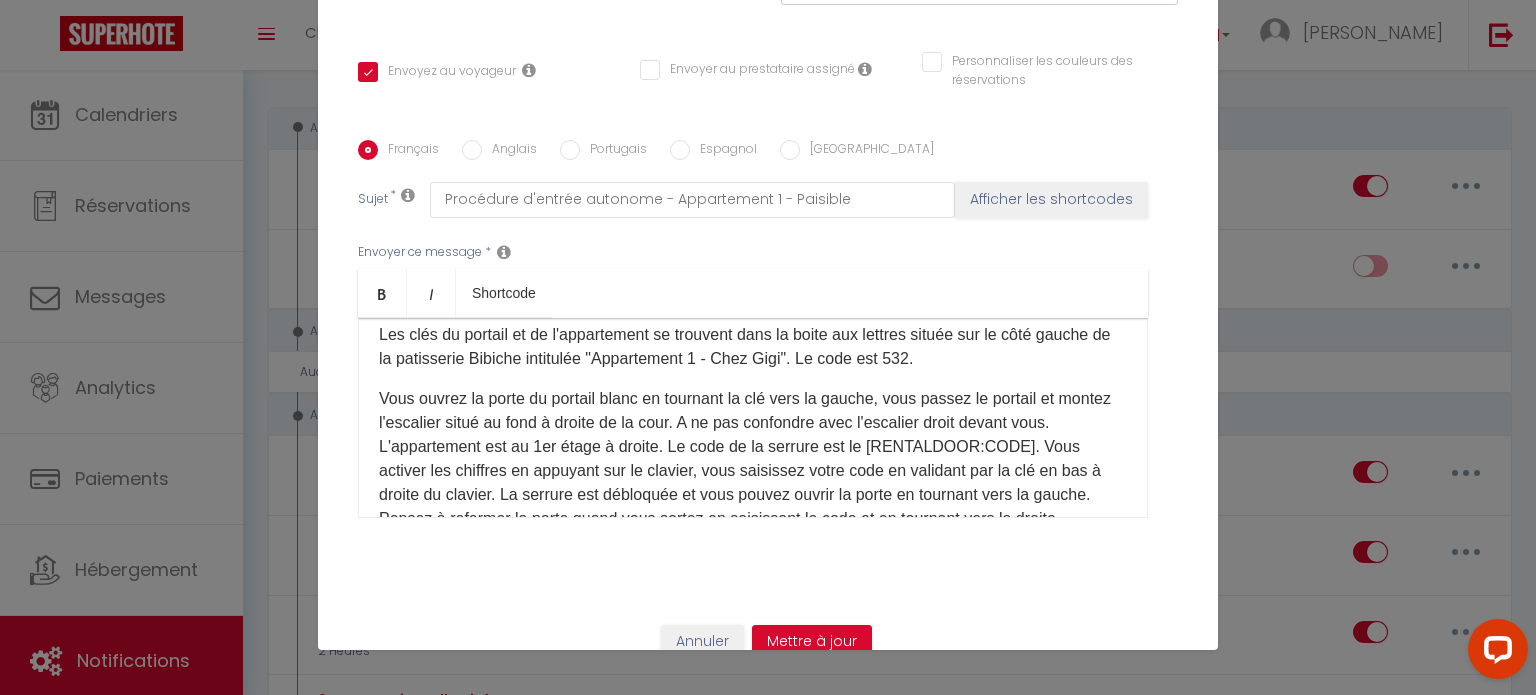 scroll, scrollTop: 400, scrollLeft: 0, axis: vertical 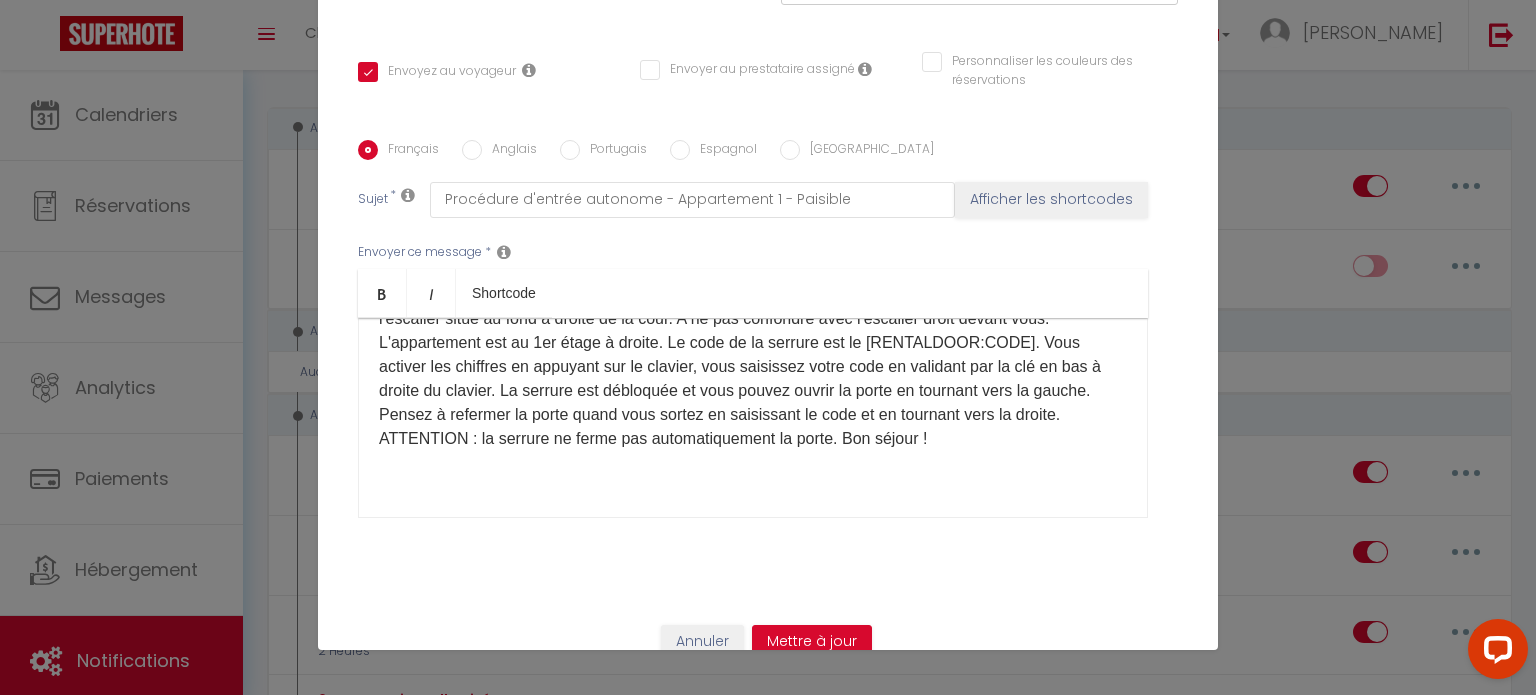 click on "Vous ouvrez la porte du portail blanc en tournant la clé vers la gauche, vous passez le portail et montez l'escalier situé au fond à droite de la cour. A ne pas confondre avec l'escalier droit devant vous. L'appartement est au 1er étage à droite. Le code de la serrure est le [RENTALDOOR:CODE]. Vous activer les chiffres en appuyant sur le clavier, vous saisissez votre code en validant par la clé en bas à droite du clavier. La serrure est débloquée et vous pouvez ouvrir la porte en tournant vers la gauche. Pensez à refermer la porte quand vous sortez en saisissant le code et en tournant vers la droite. ATTENTION : la serrure ne ferme pas automatiquement la porte.
Bon séjour !" at bounding box center (753, 367) 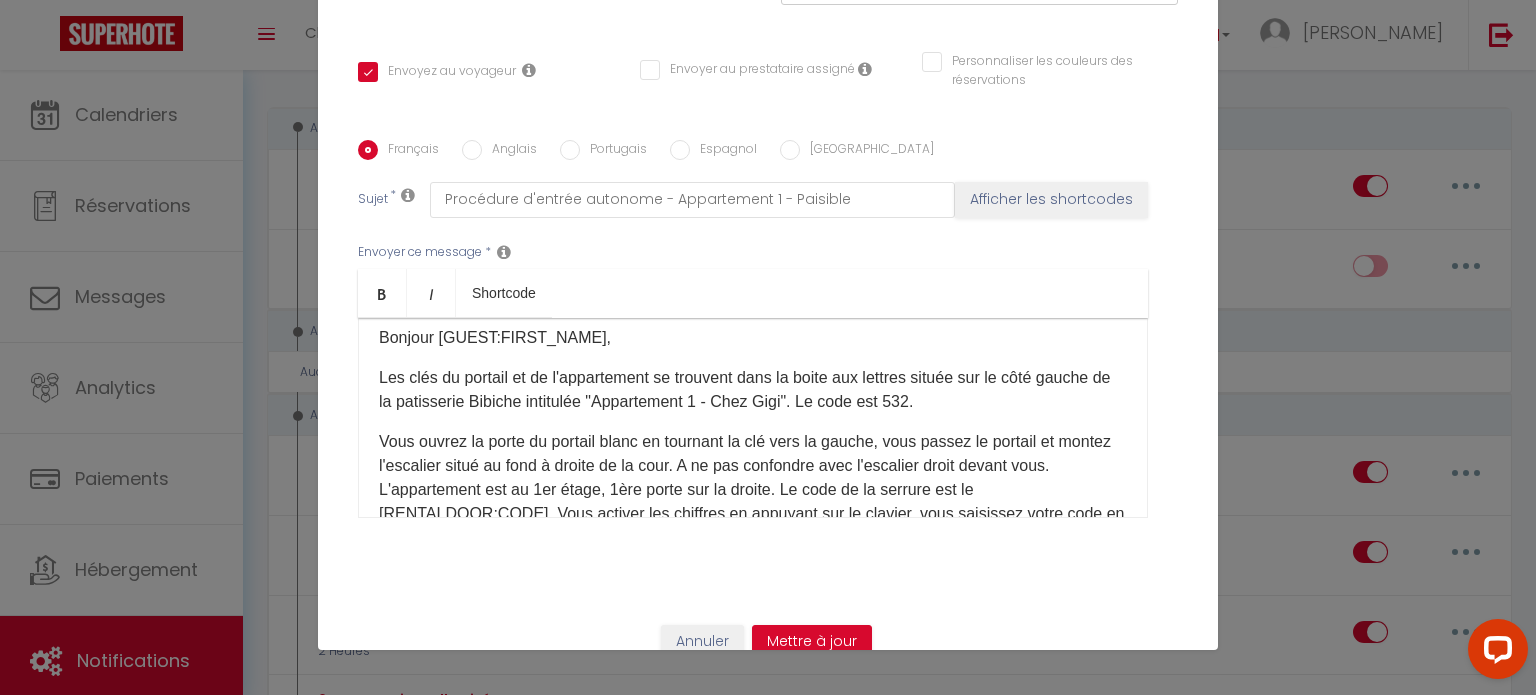 scroll, scrollTop: 161, scrollLeft: 0, axis: vertical 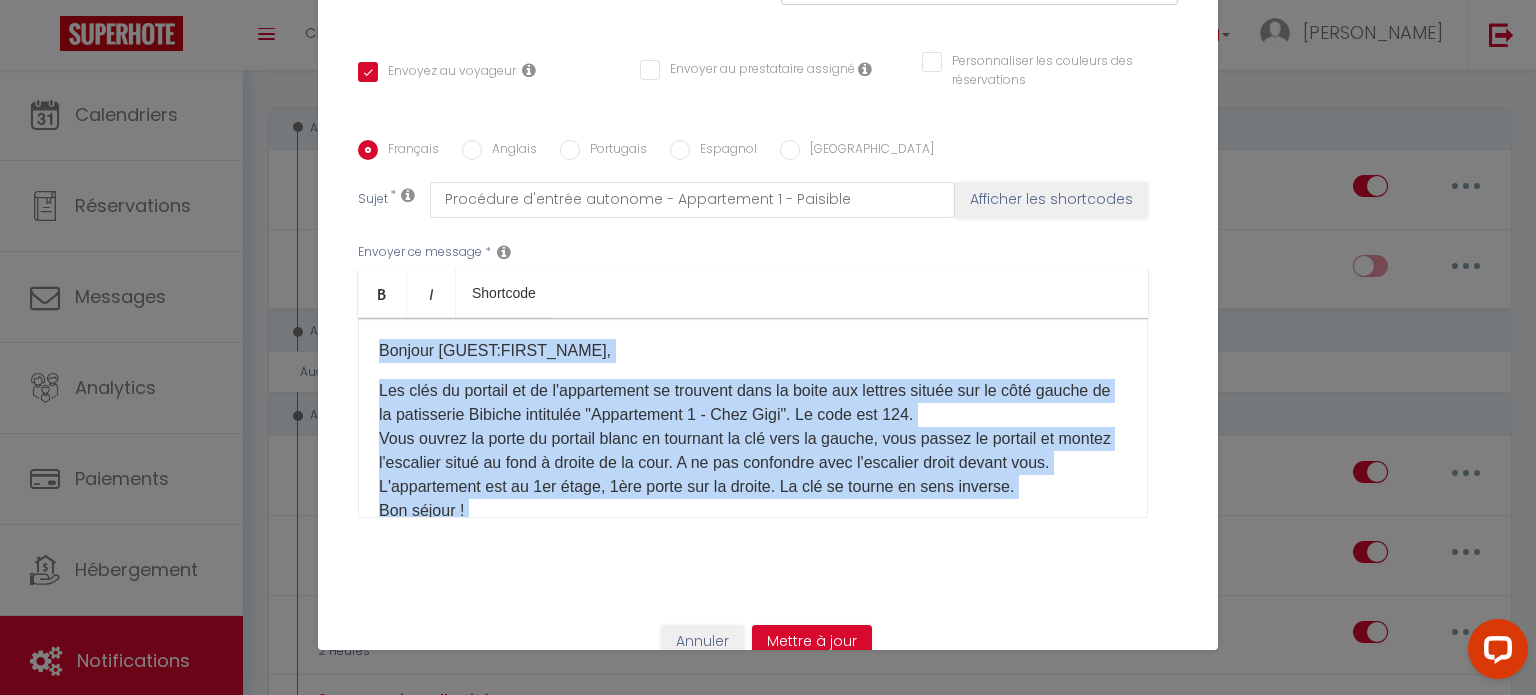 drag, startPoint x: 509, startPoint y: 374, endPoint x: 335, endPoint y: 226, distance: 228.42941 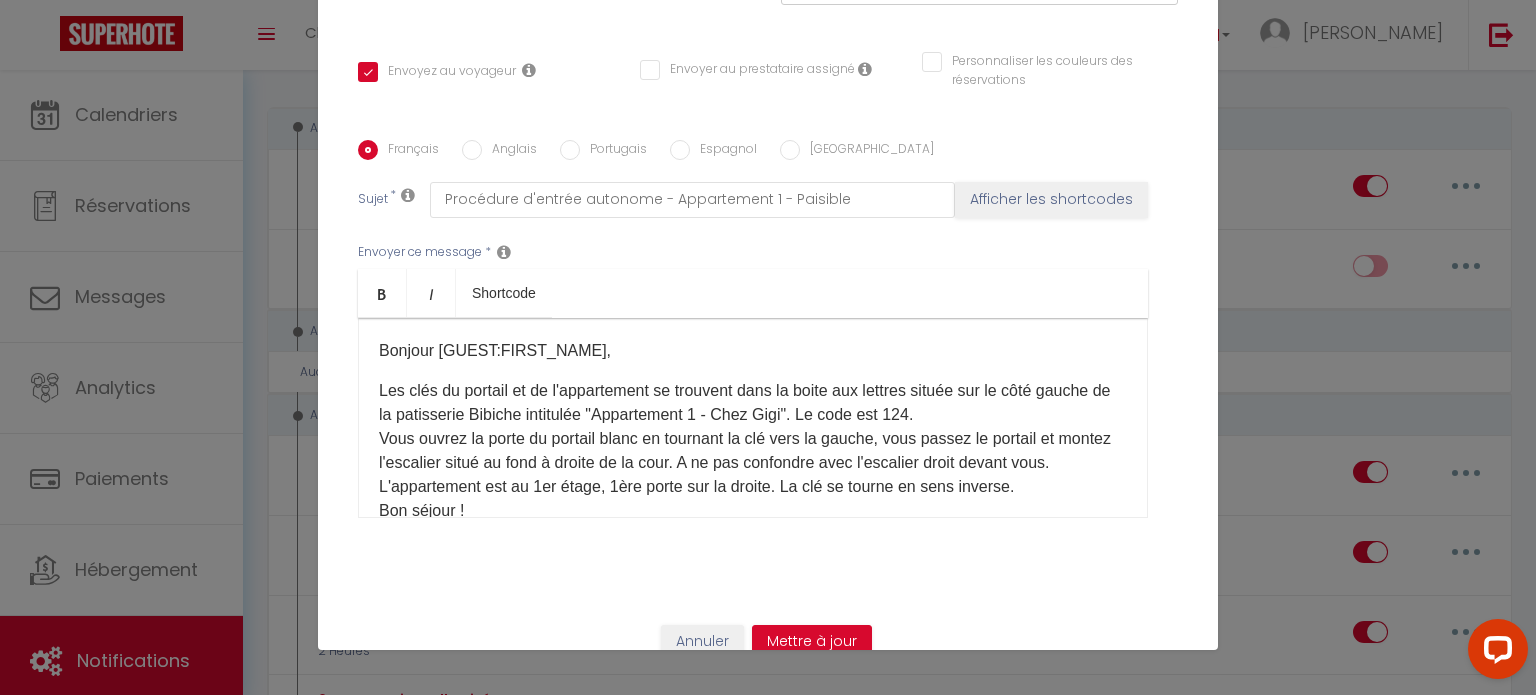 drag, startPoint x: 576, startPoint y: 497, endPoint x: 563, endPoint y: 465, distance: 34.539833 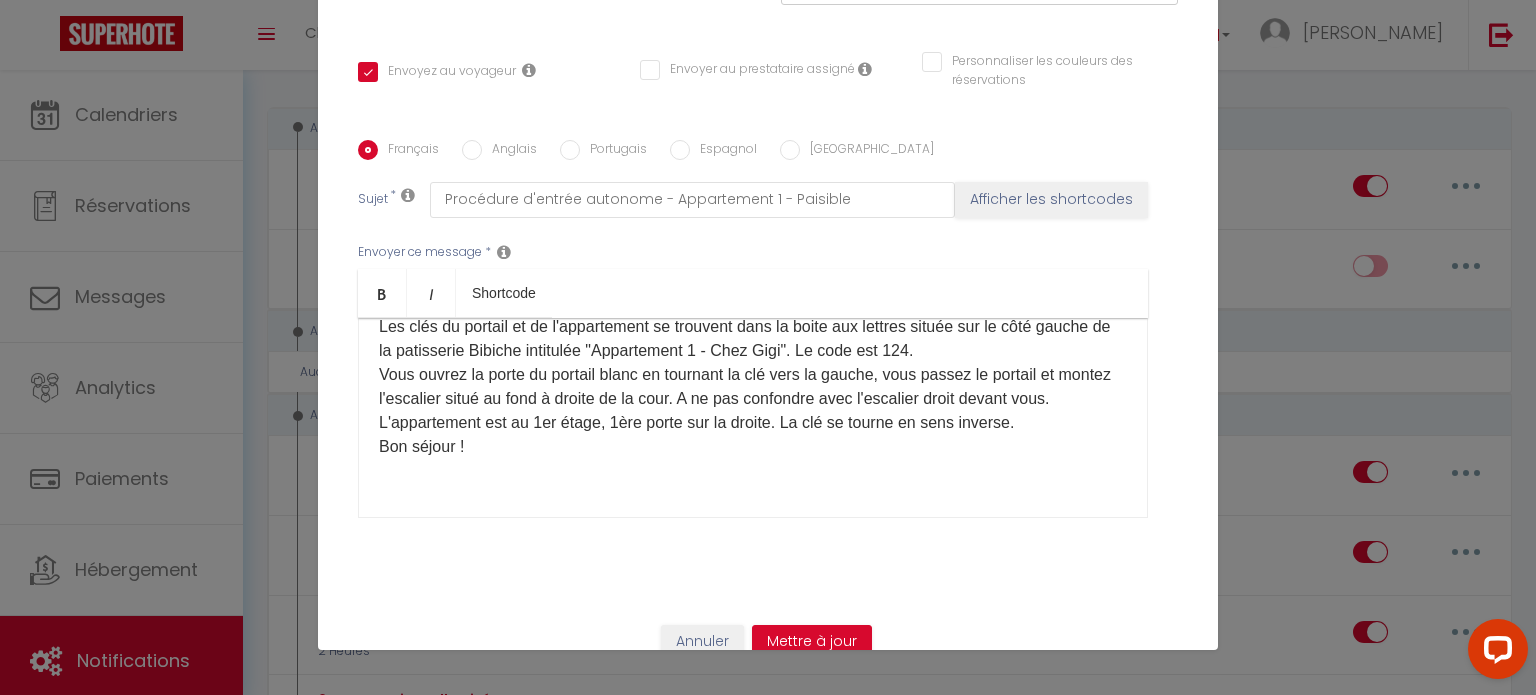 scroll, scrollTop: 100, scrollLeft: 0, axis: vertical 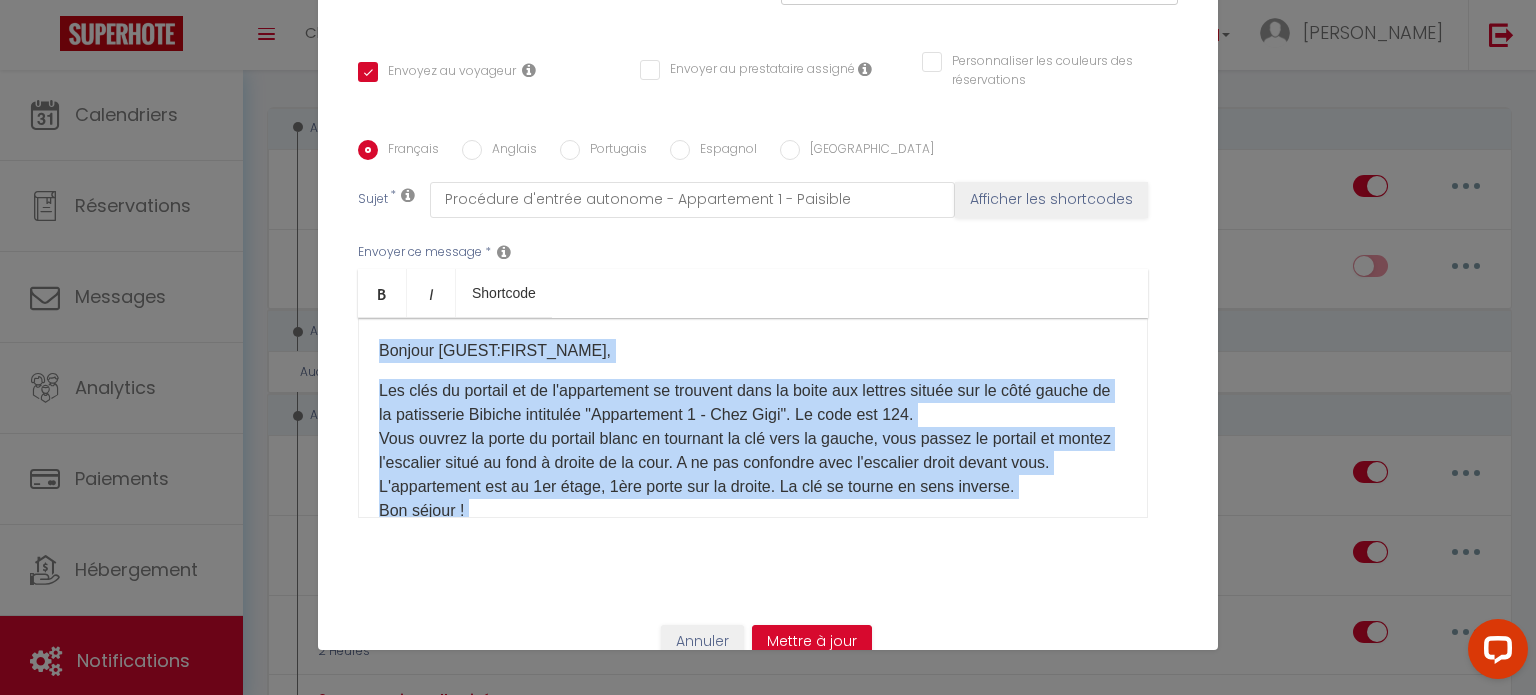drag, startPoint x: 502, startPoint y: 399, endPoint x: 345, endPoint y: 247, distance: 218.5246 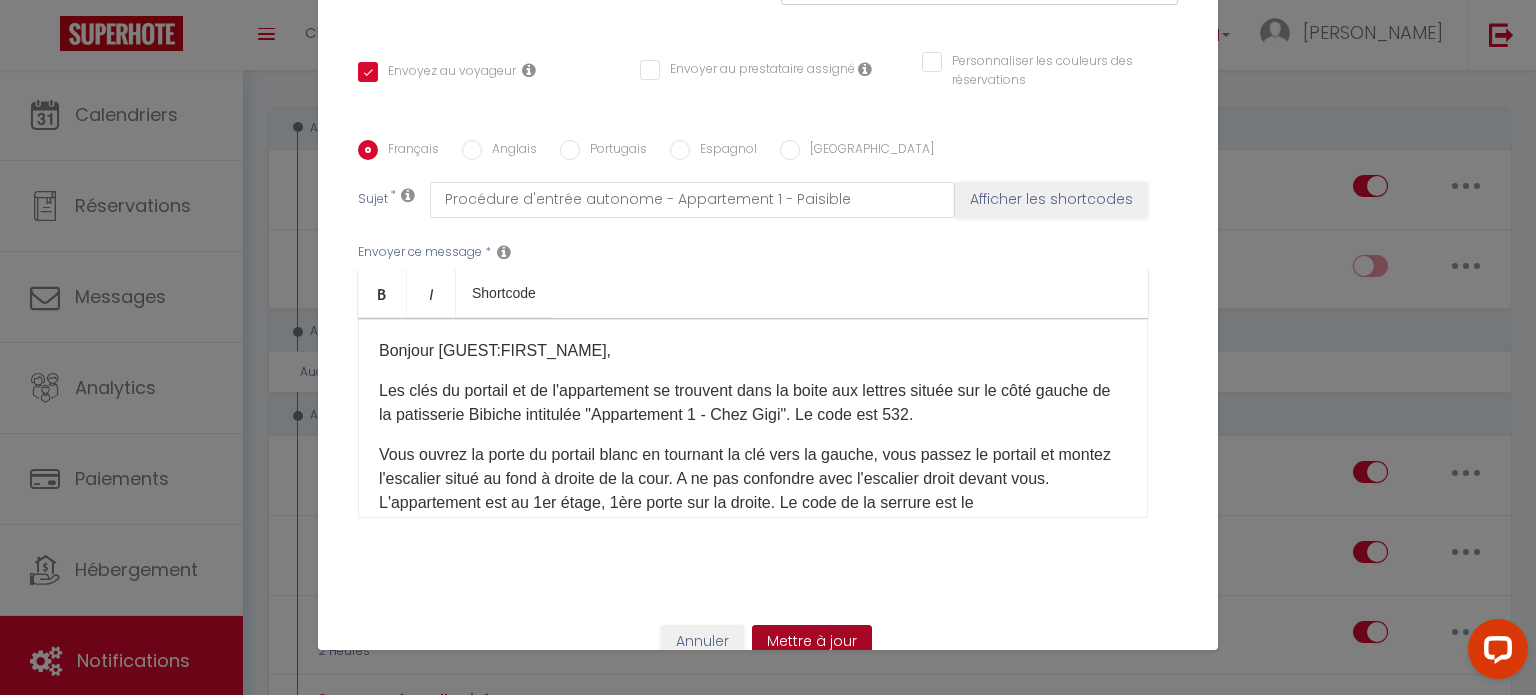 click on "Mettre à jour" at bounding box center (812, 642) 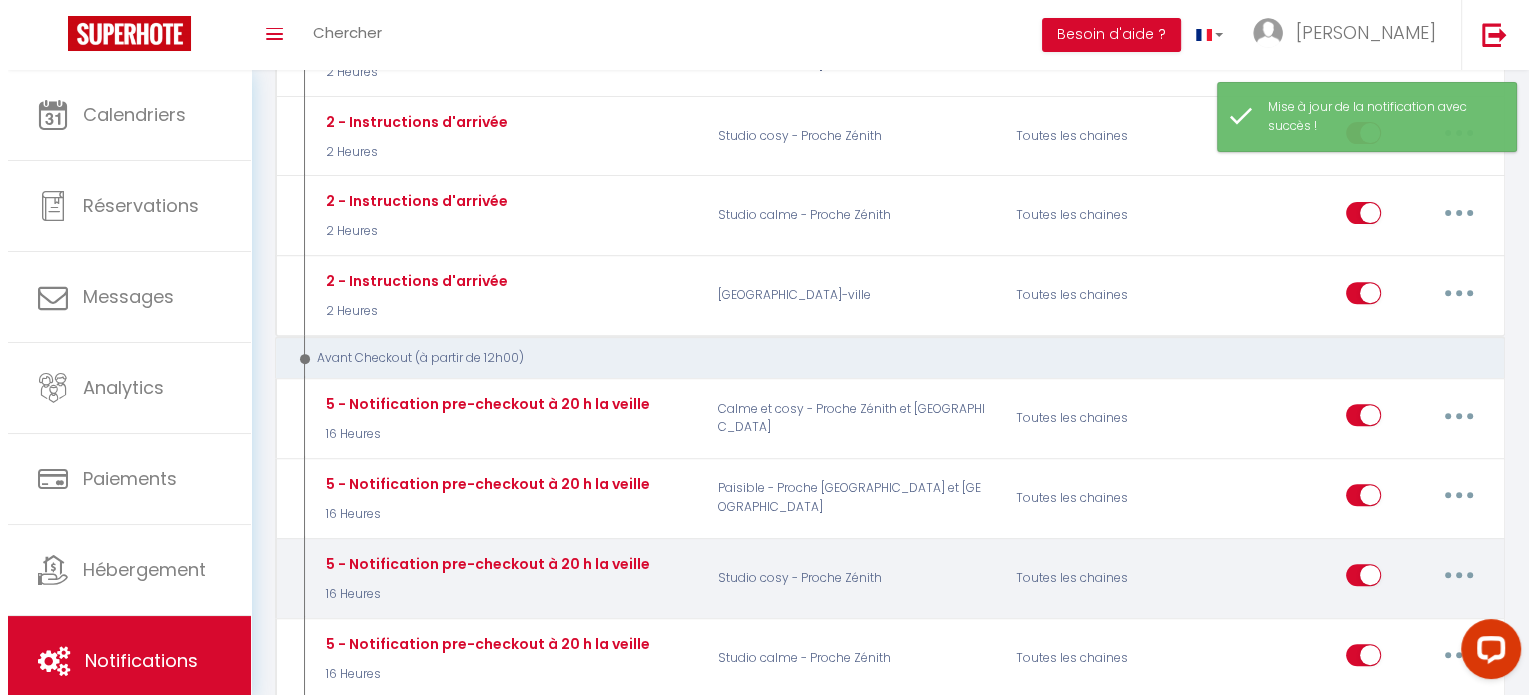 scroll, scrollTop: 700, scrollLeft: 0, axis: vertical 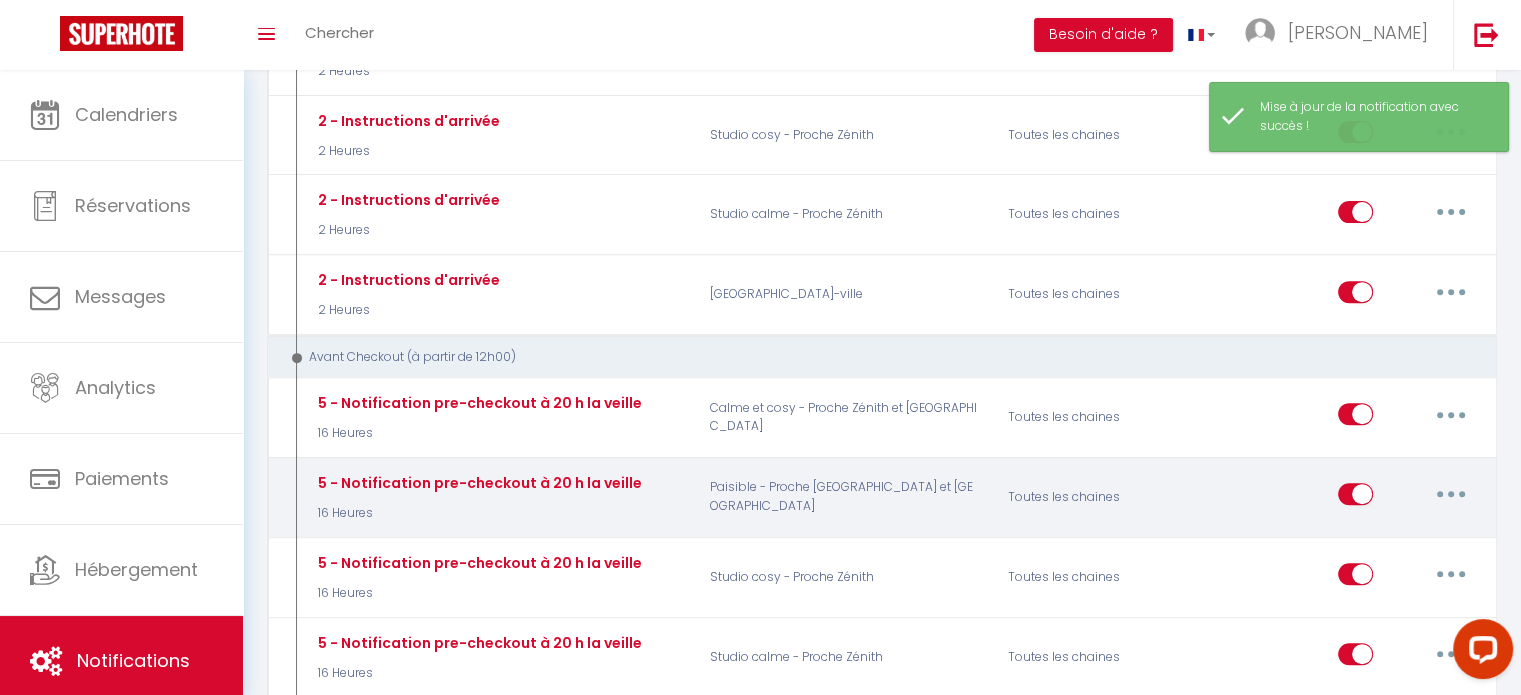 click at bounding box center (1451, 494) 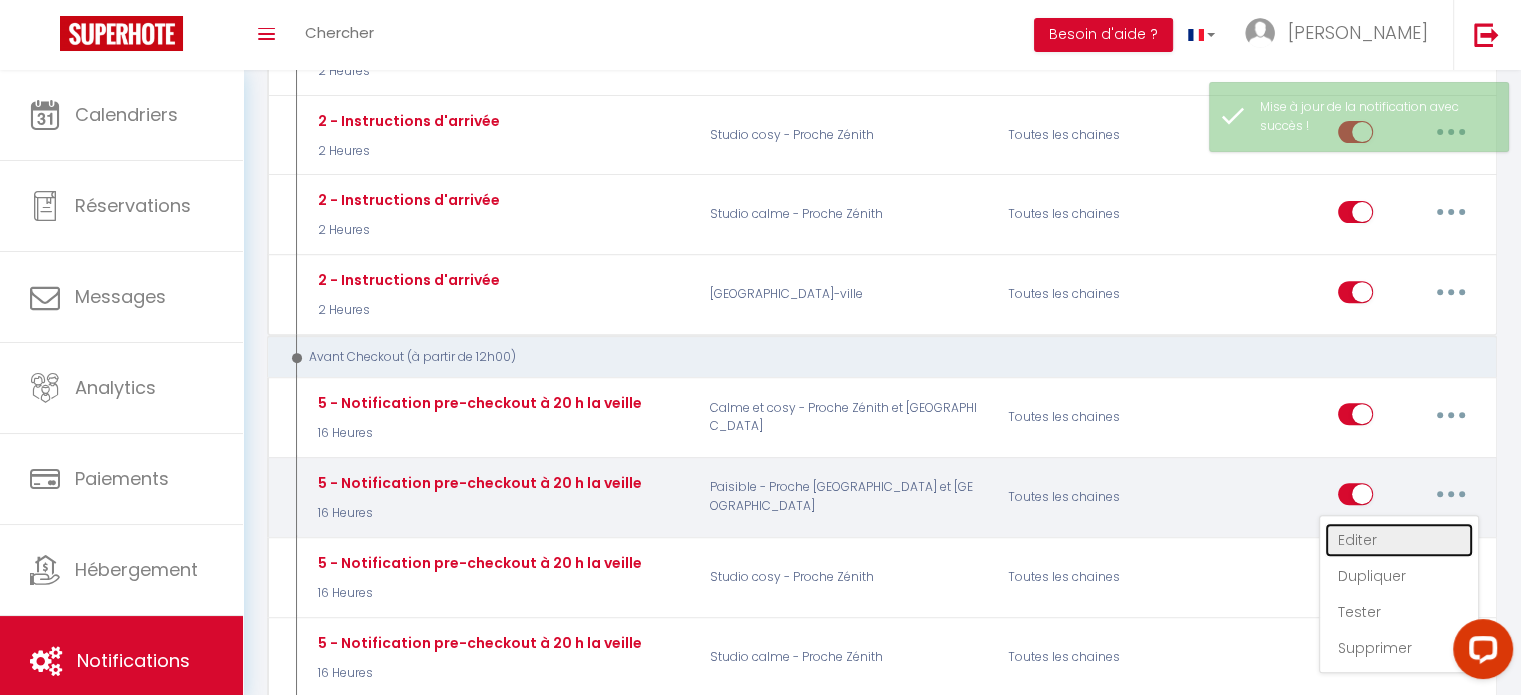 click on "Editer" at bounding box center [1399, 540] 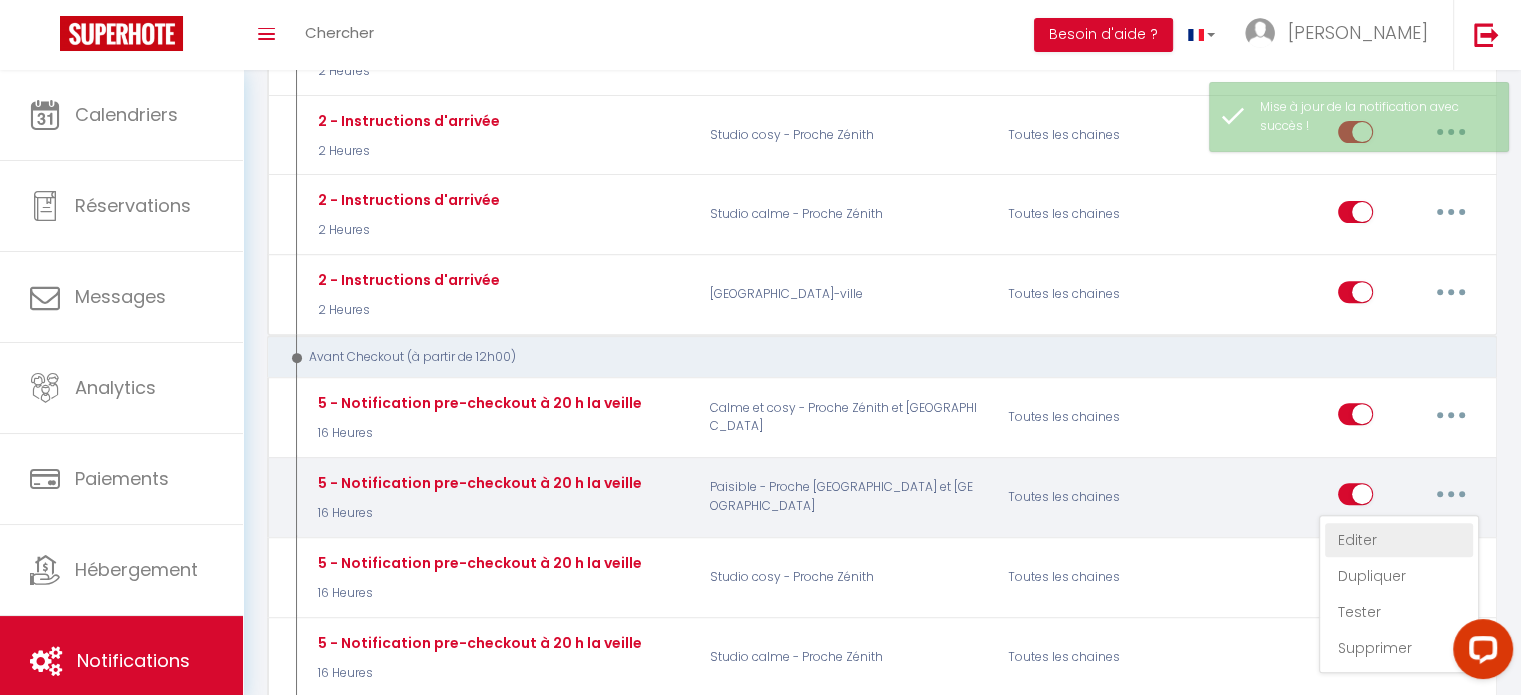 select on "16 Heures" 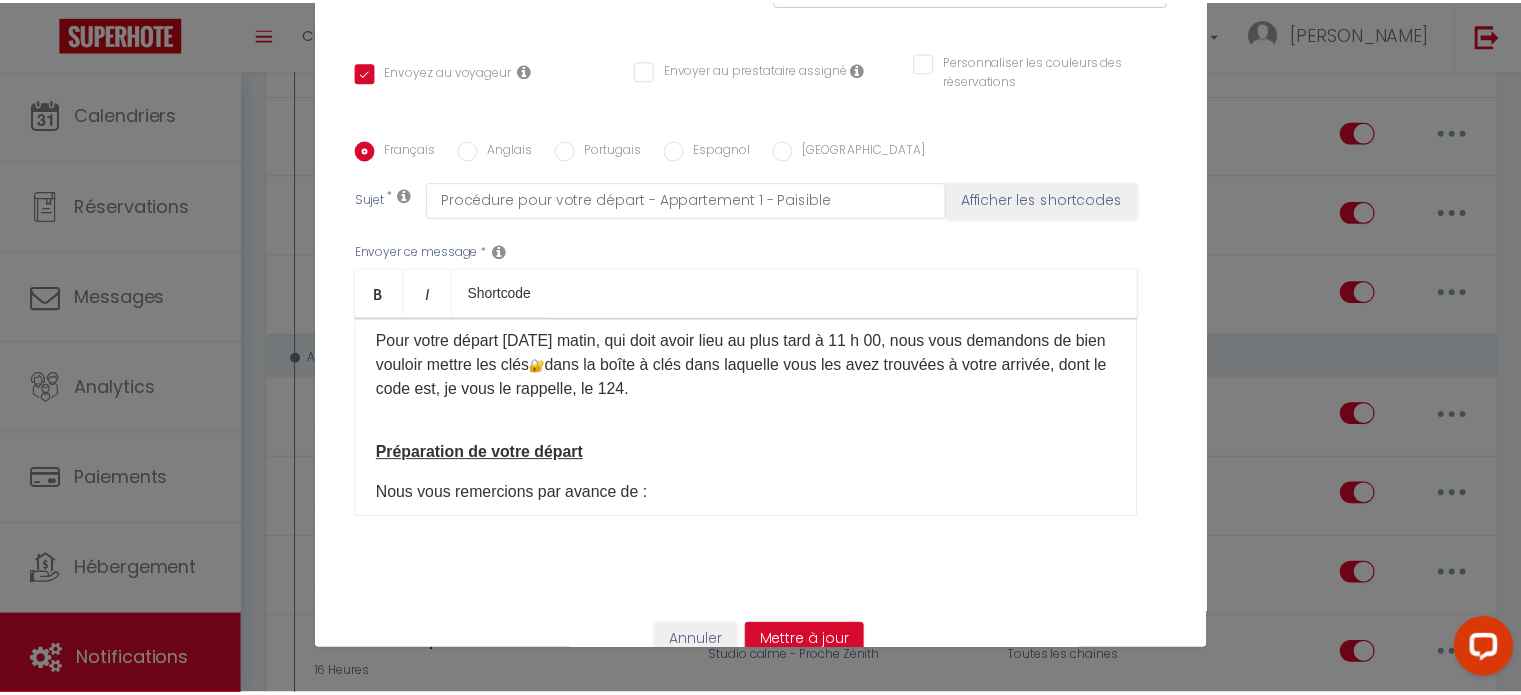 scroll, scrollTop: 200, scrollLeft: 0, axis: vertical 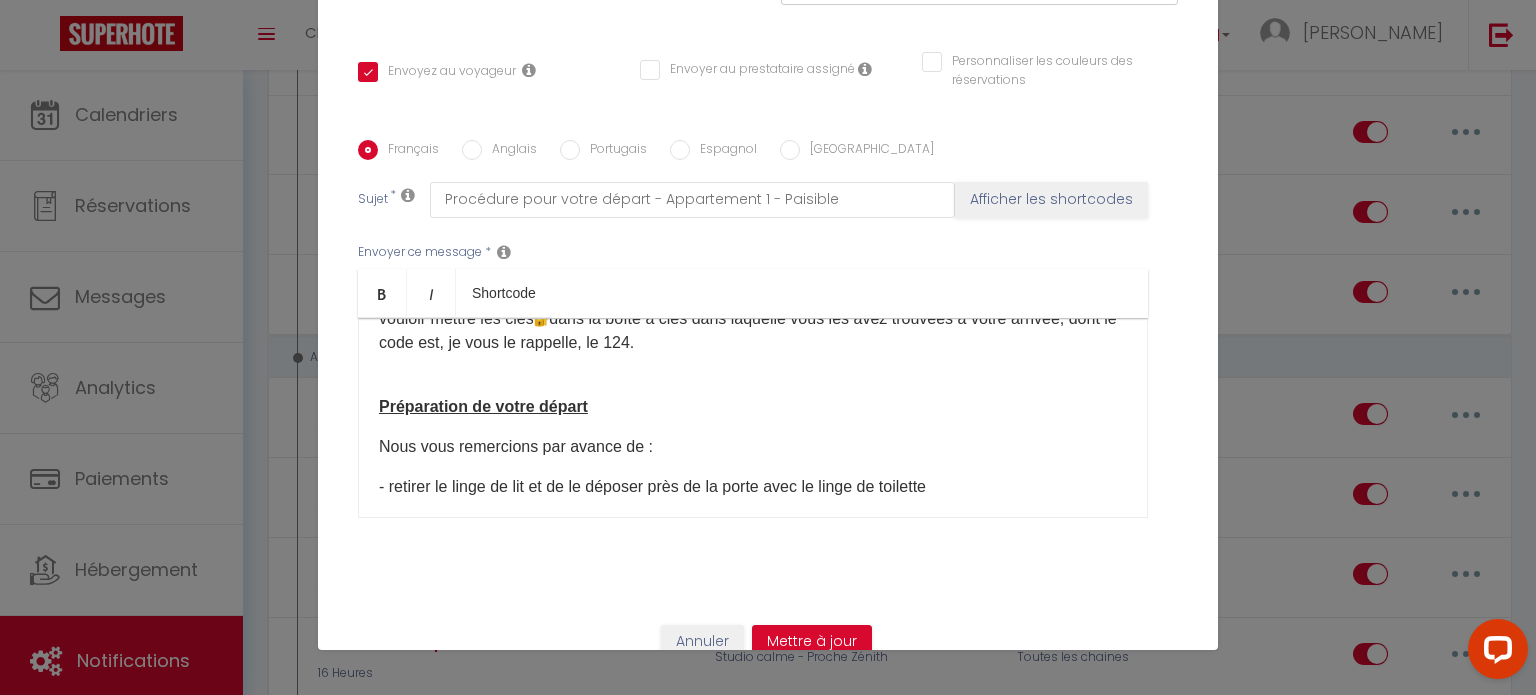 click on "Pour votre départ demain matin, qui doit avoir lieu au plus tard à 11 h 00, nous vous demandons de bien vouloir mettre les clés   dans la boîte à clés dans laquelle vous les avez trouvées à votre arrivée, dont le code est, je vous le rappelle, le 124." at bounding box center [753, 319] 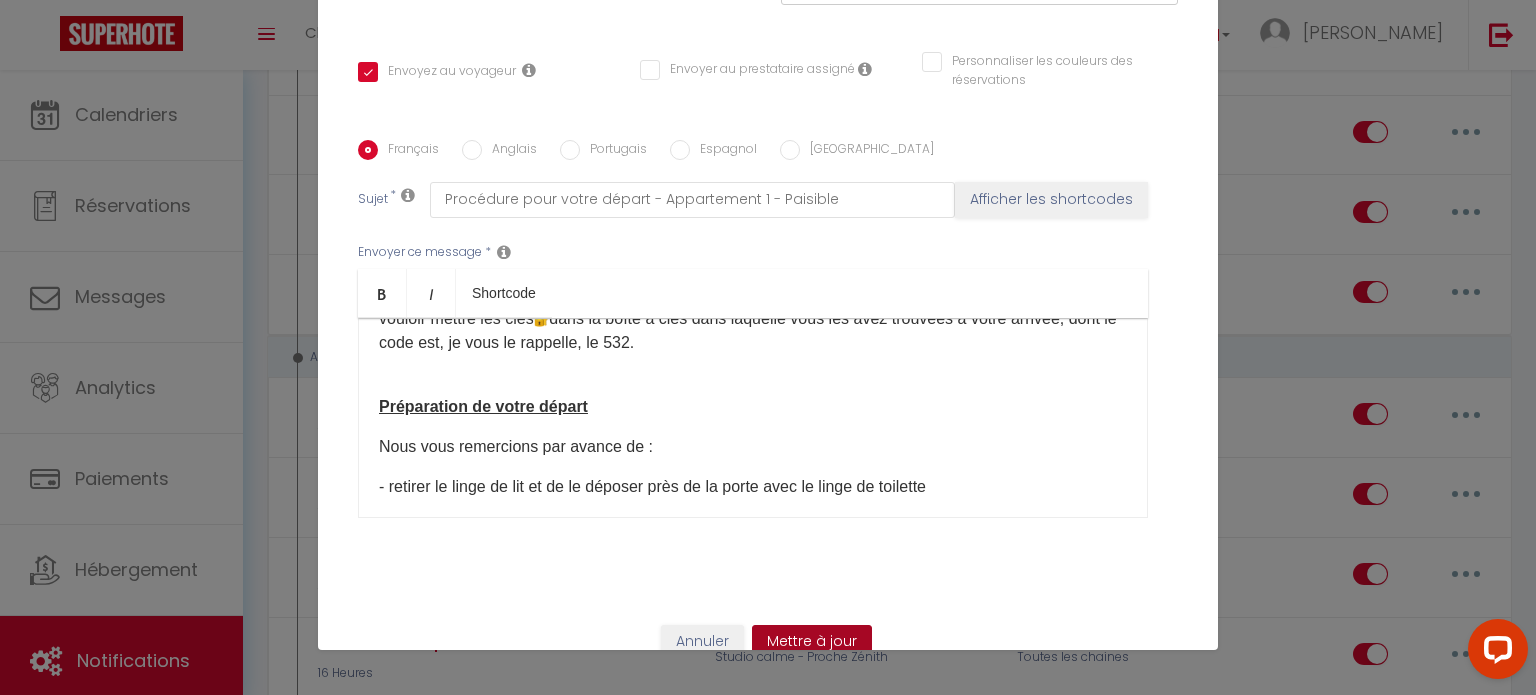 click on "Mettre à jour" at bounding box center (812, 642) 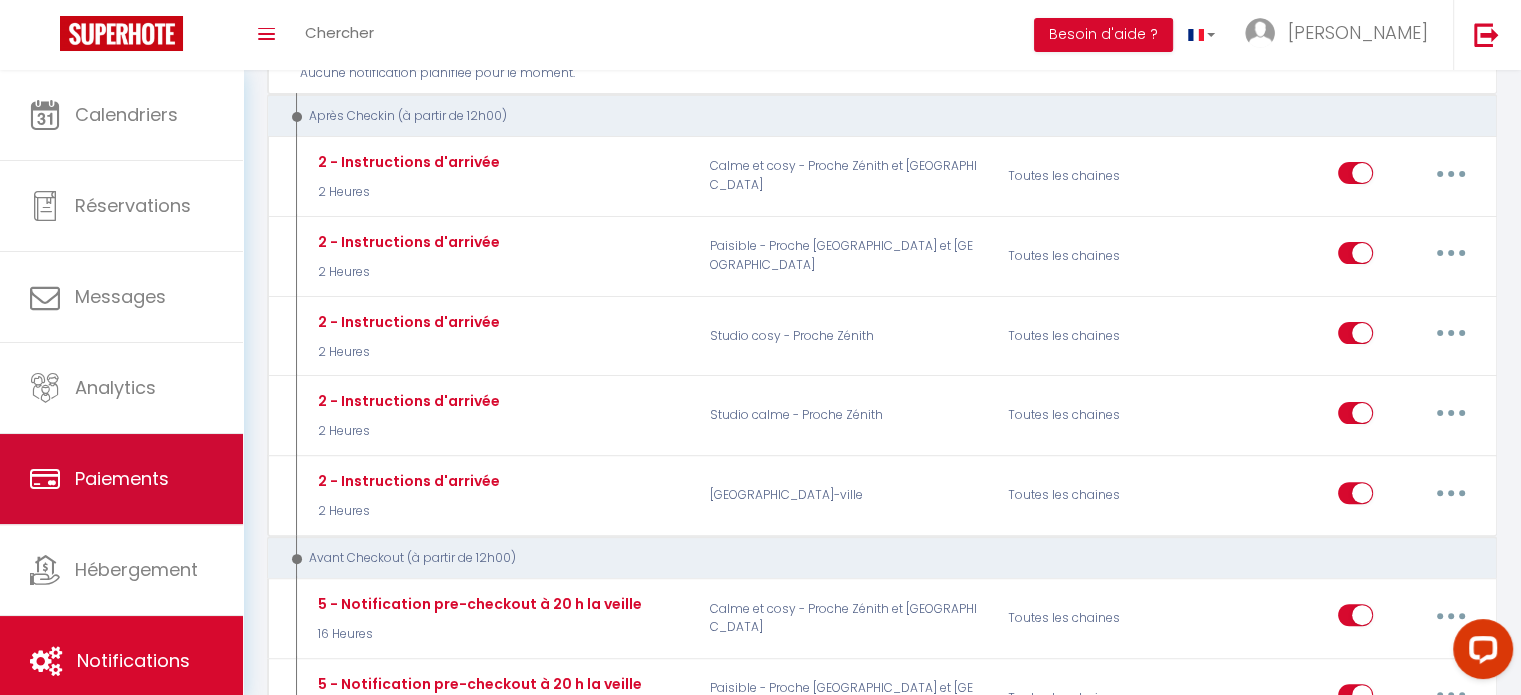 scroll, scrollTop: 300, scrollLeft: 0, axis: vertical 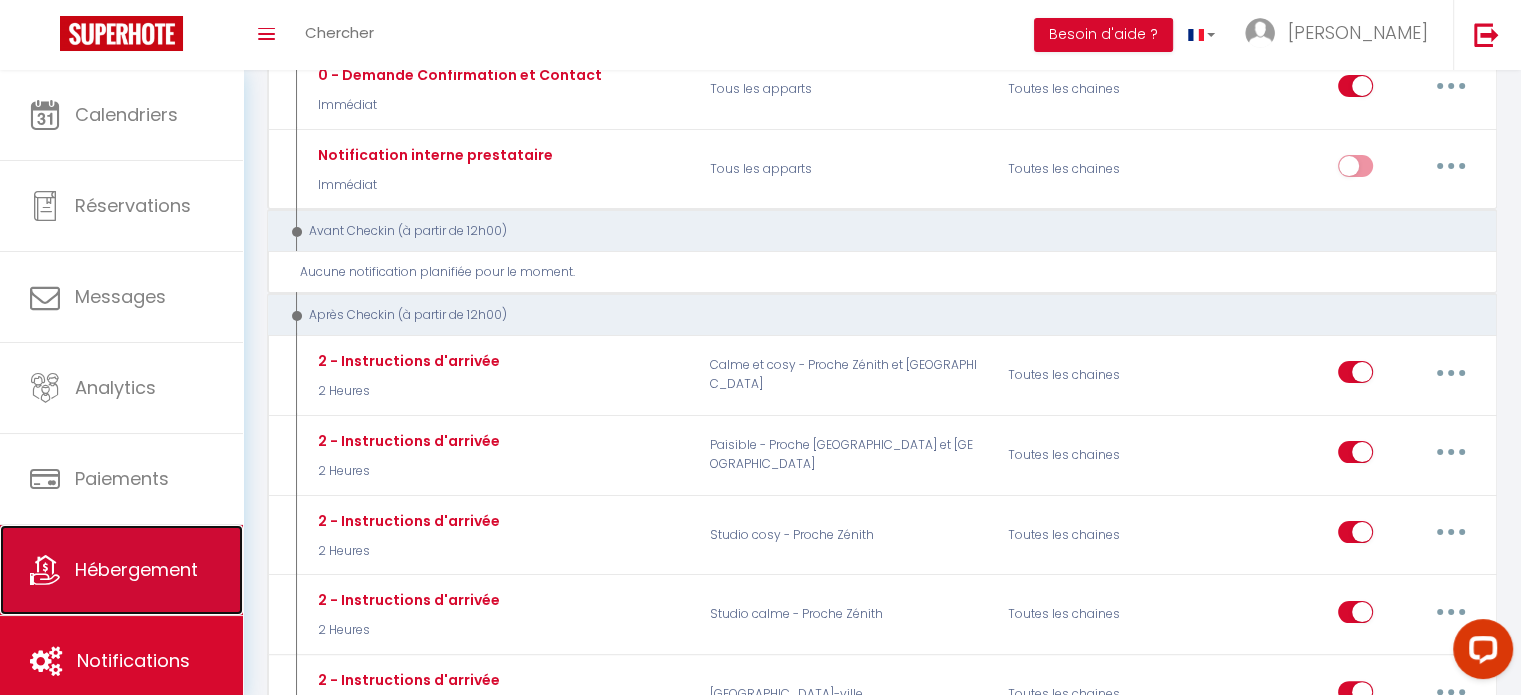 click on "Hébergement" at bounding box center [136, 569] 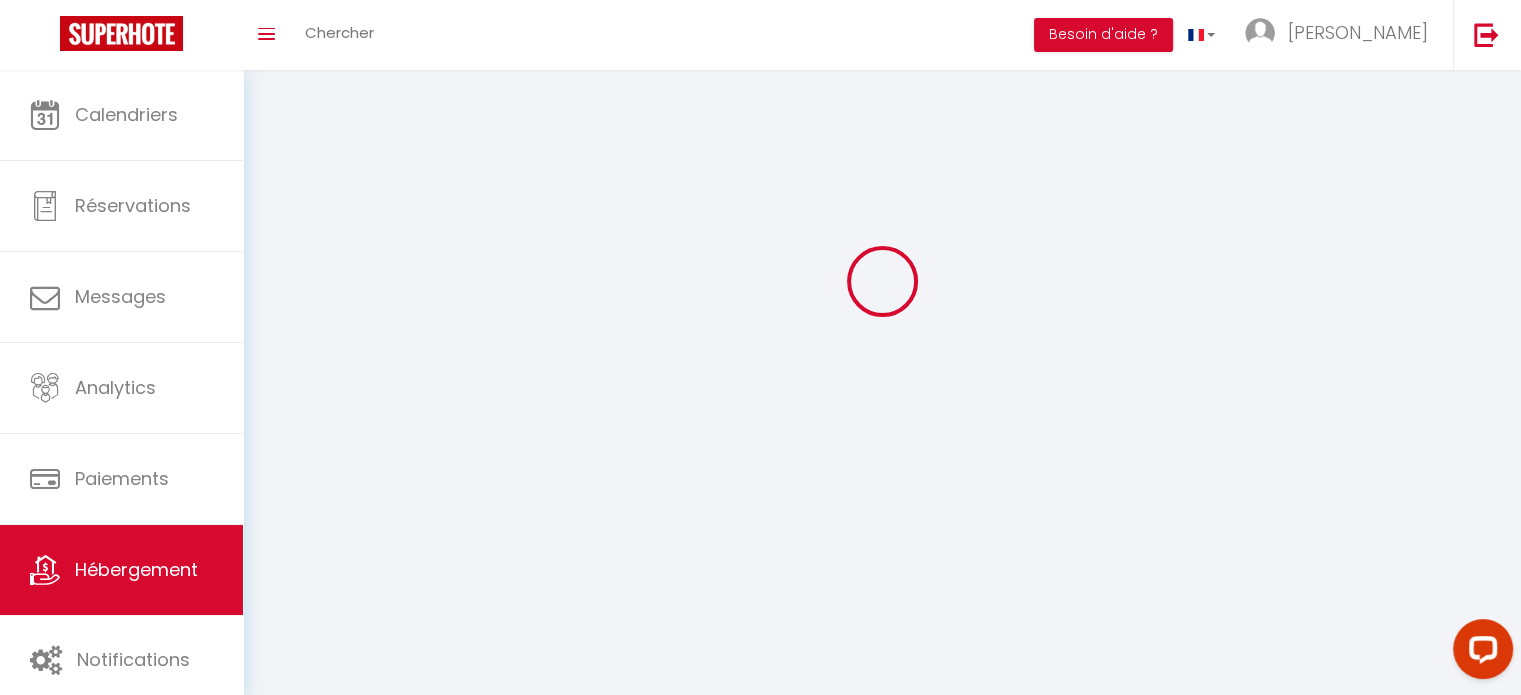scroll, scrollTop: 0, scrollLeft: 0, axis: both 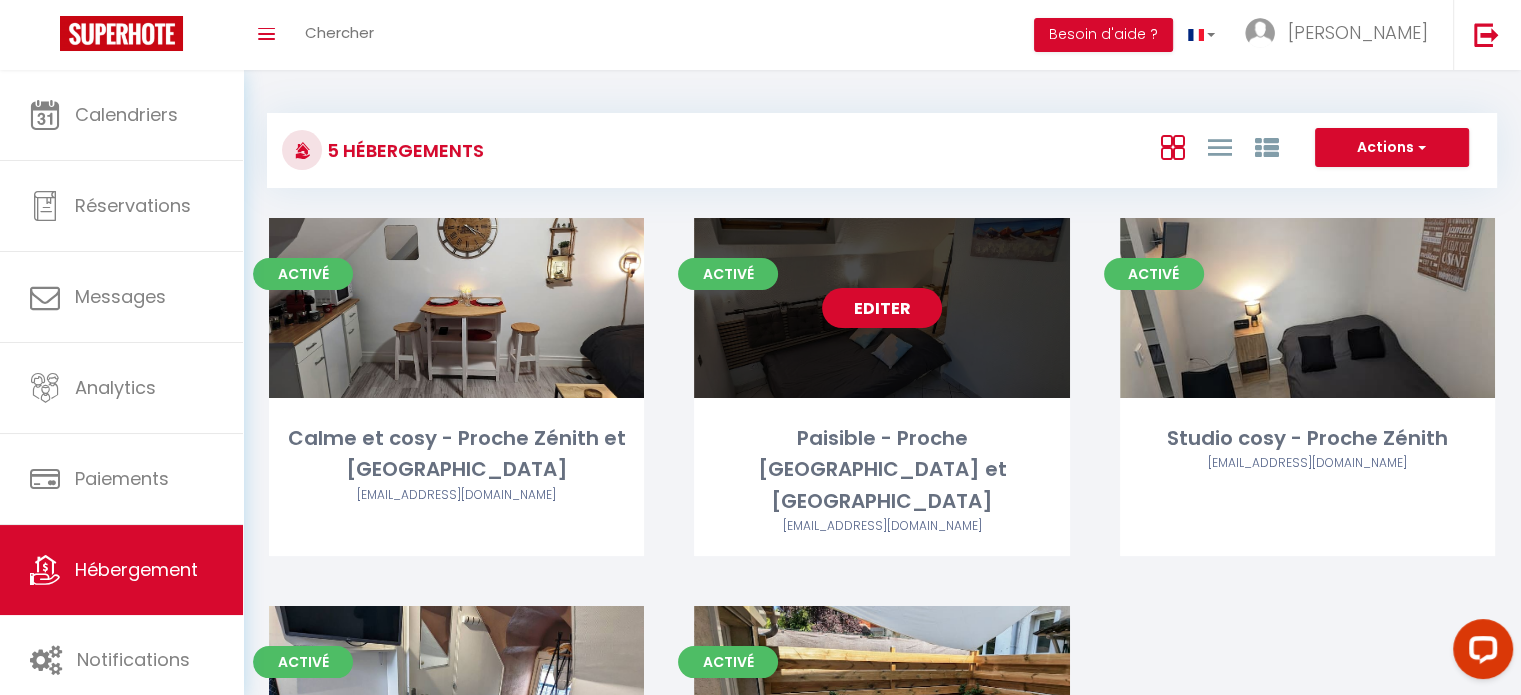 click on "Editer" at bounding box center (882, 308) 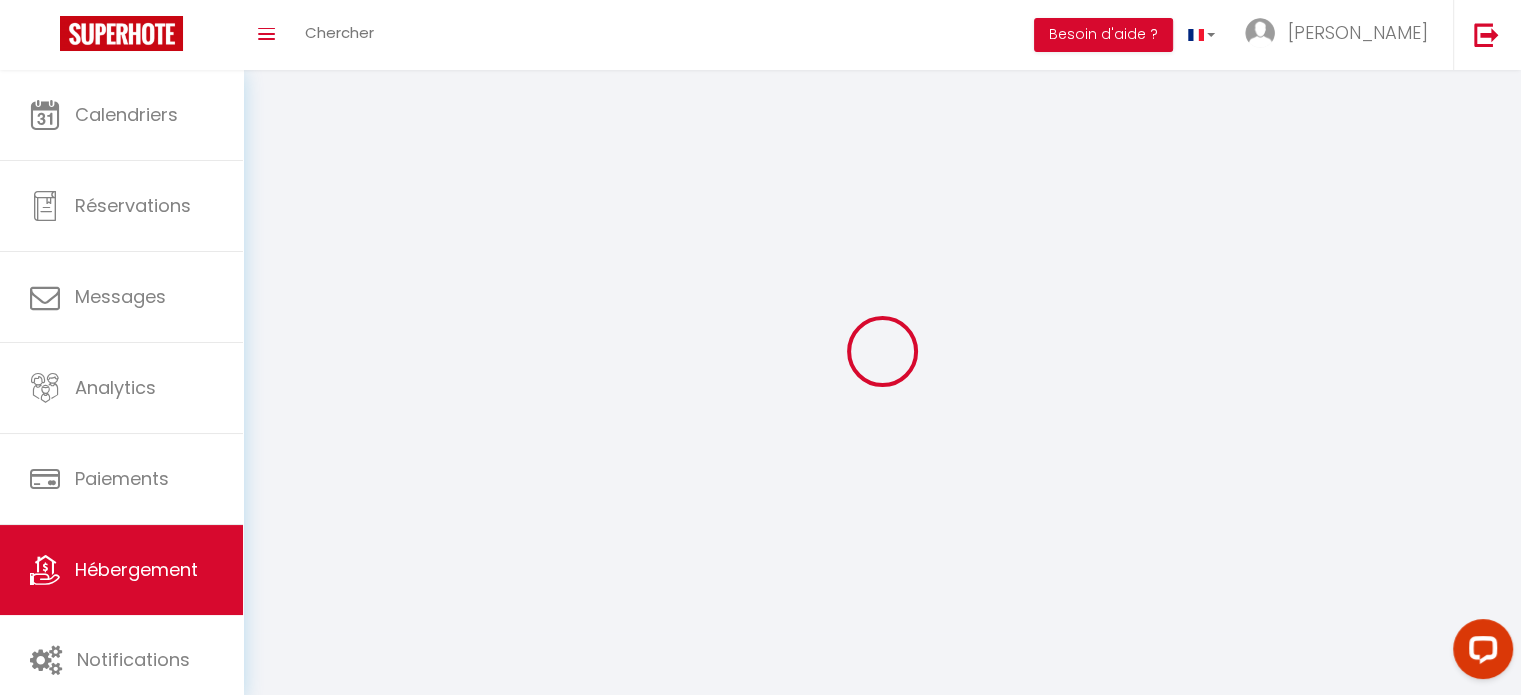 select 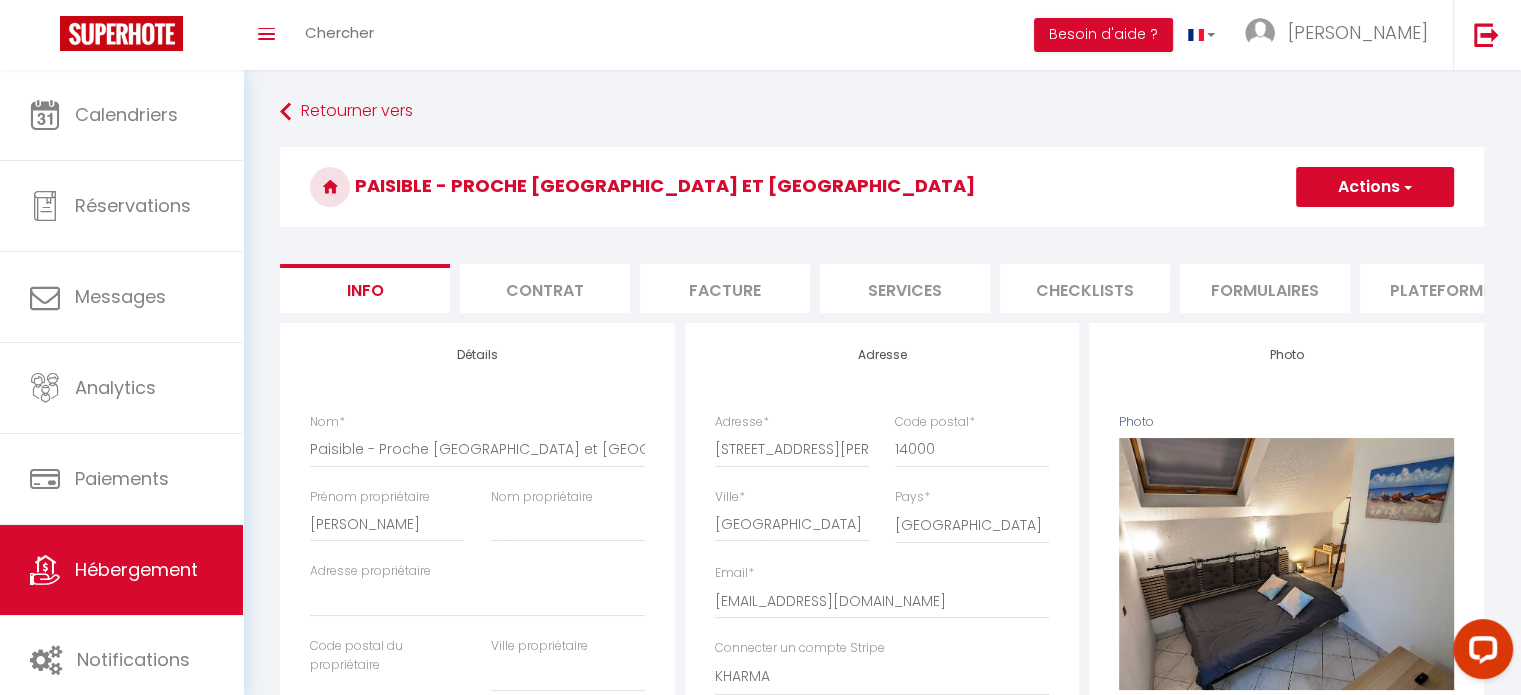 click on "Services" at bounding box center (905, 288) 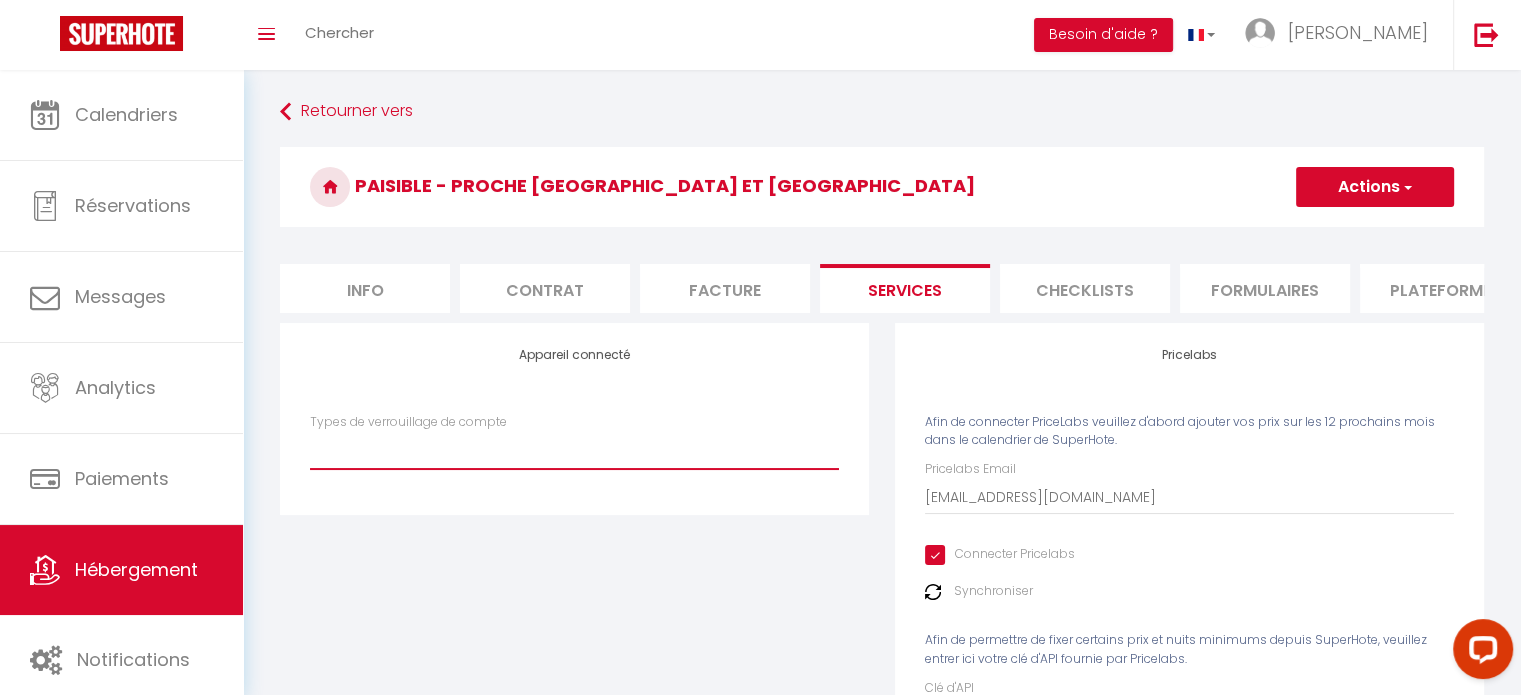 click on "SuperCheckin" at bounding box center [574, 450] 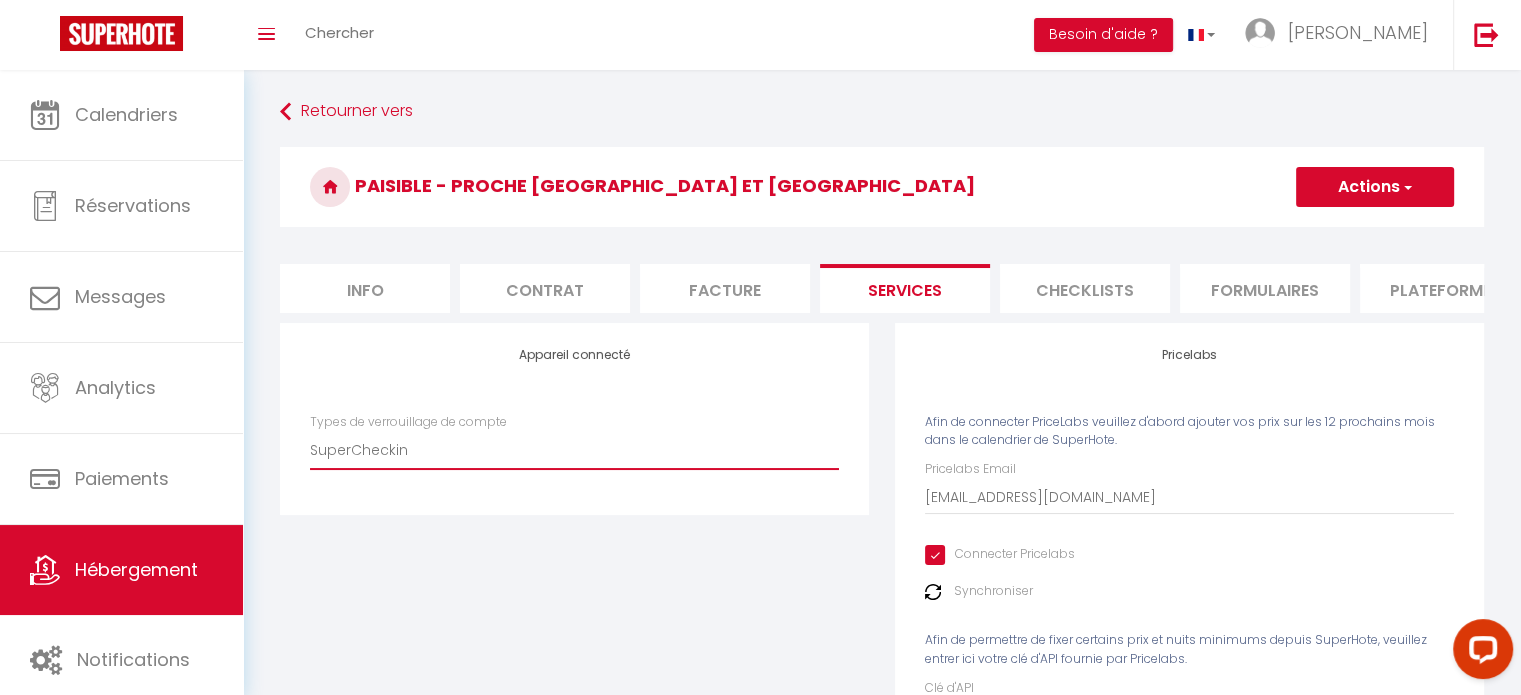 checkbox on "false" 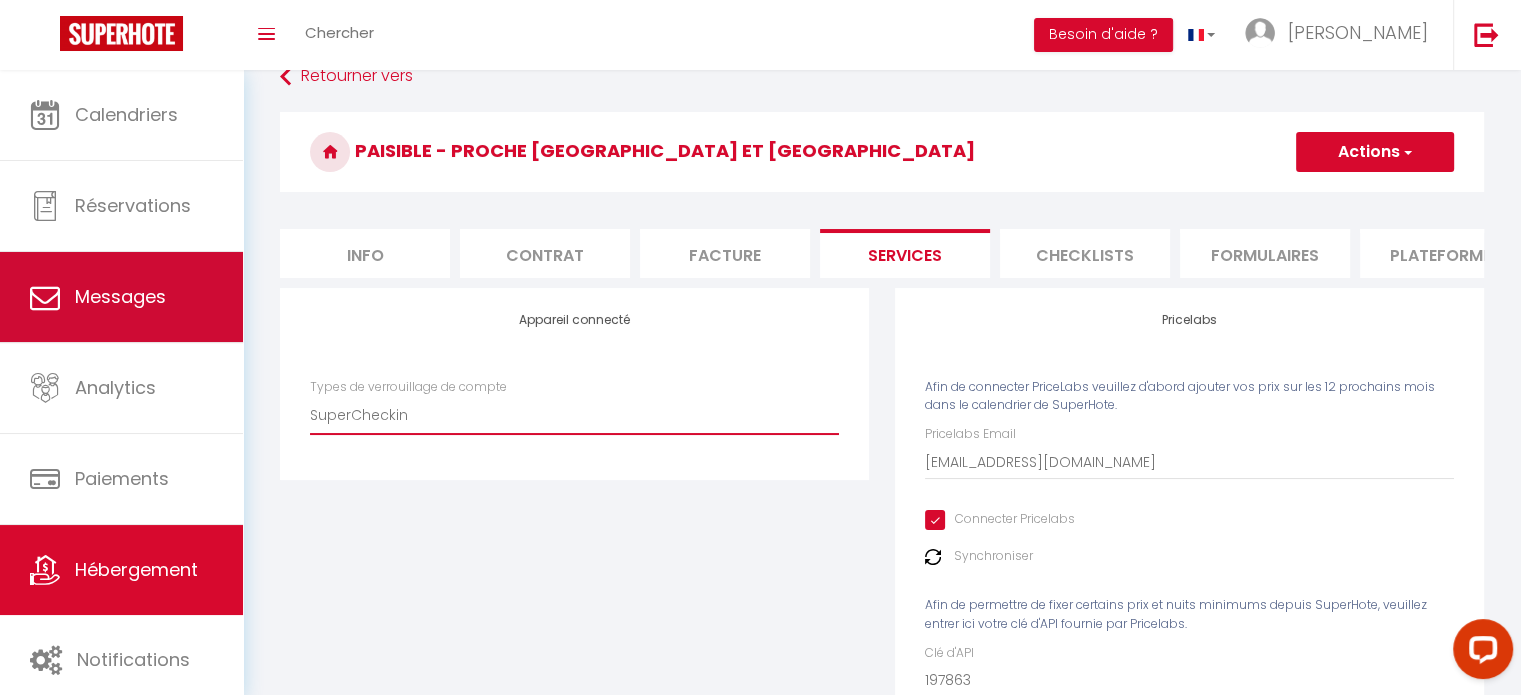 scroll, scrollTop: 0, scrollLeft: 0, axis: both 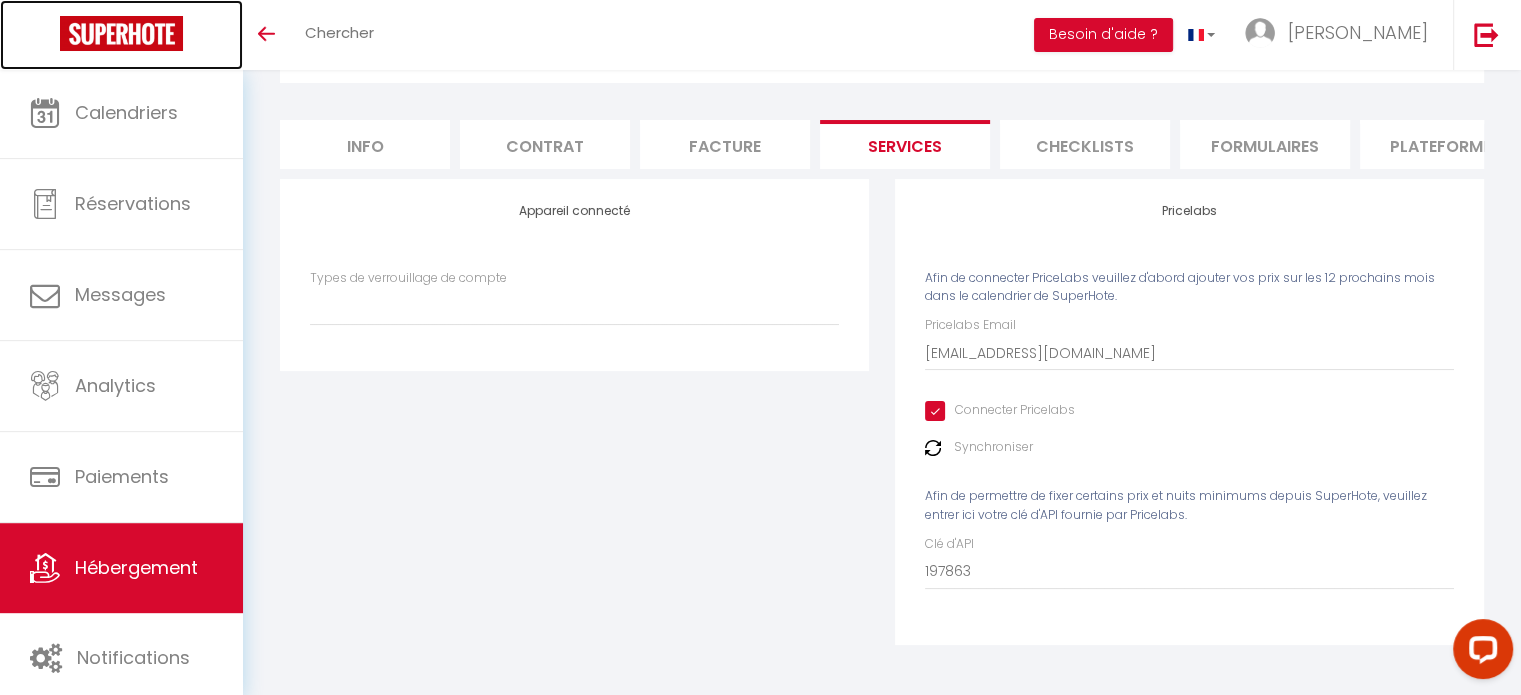 click at bounding box center [121, 33] 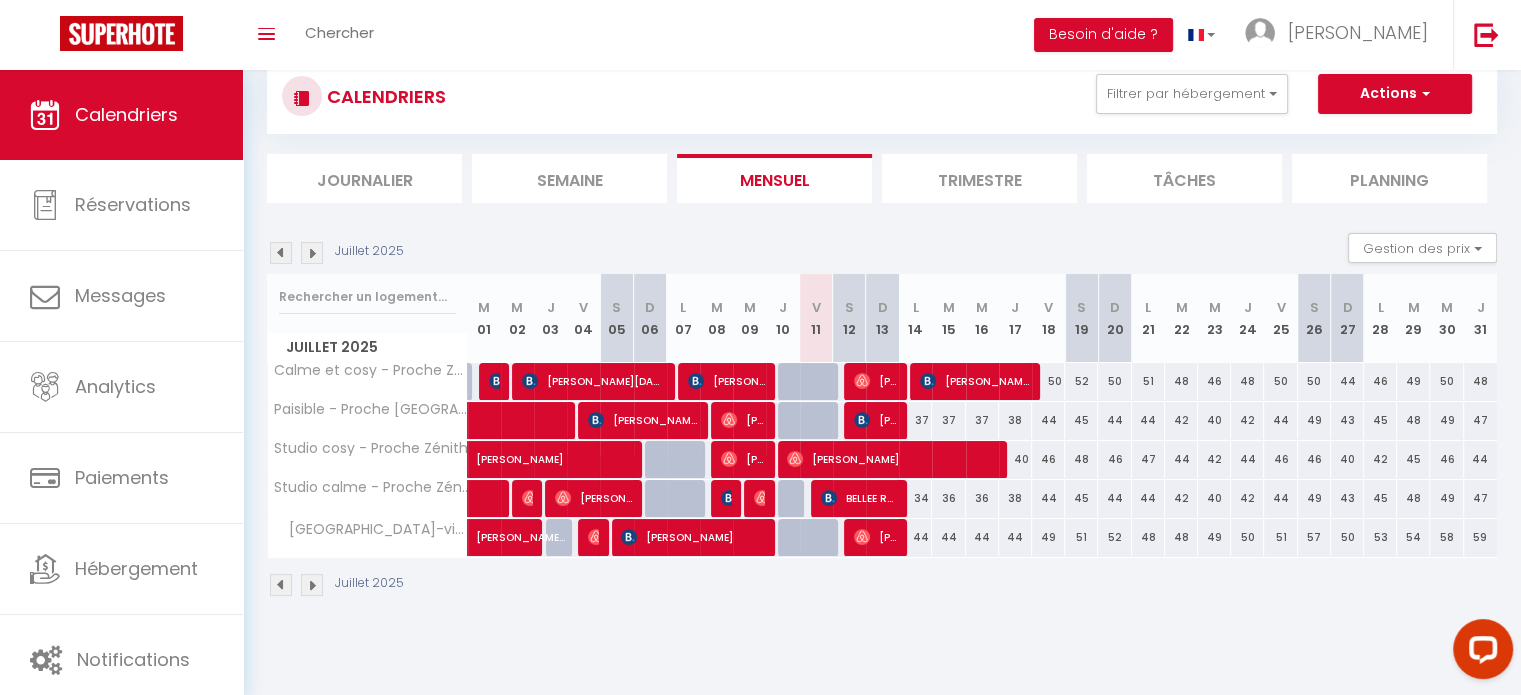 scroll, scrollTop: 70, scrollLeft: 0, axis: vertical 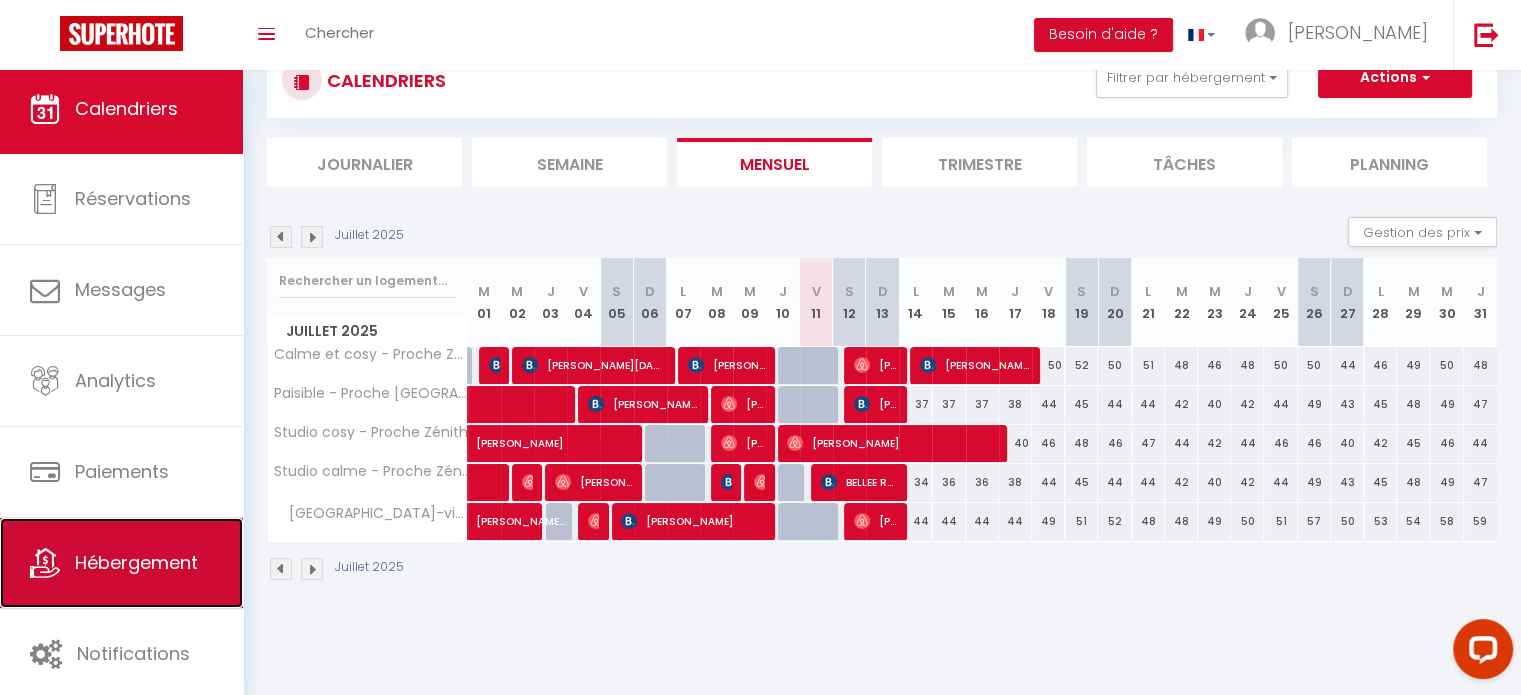 click on "Hébergement" at bounding box center [136, 562] 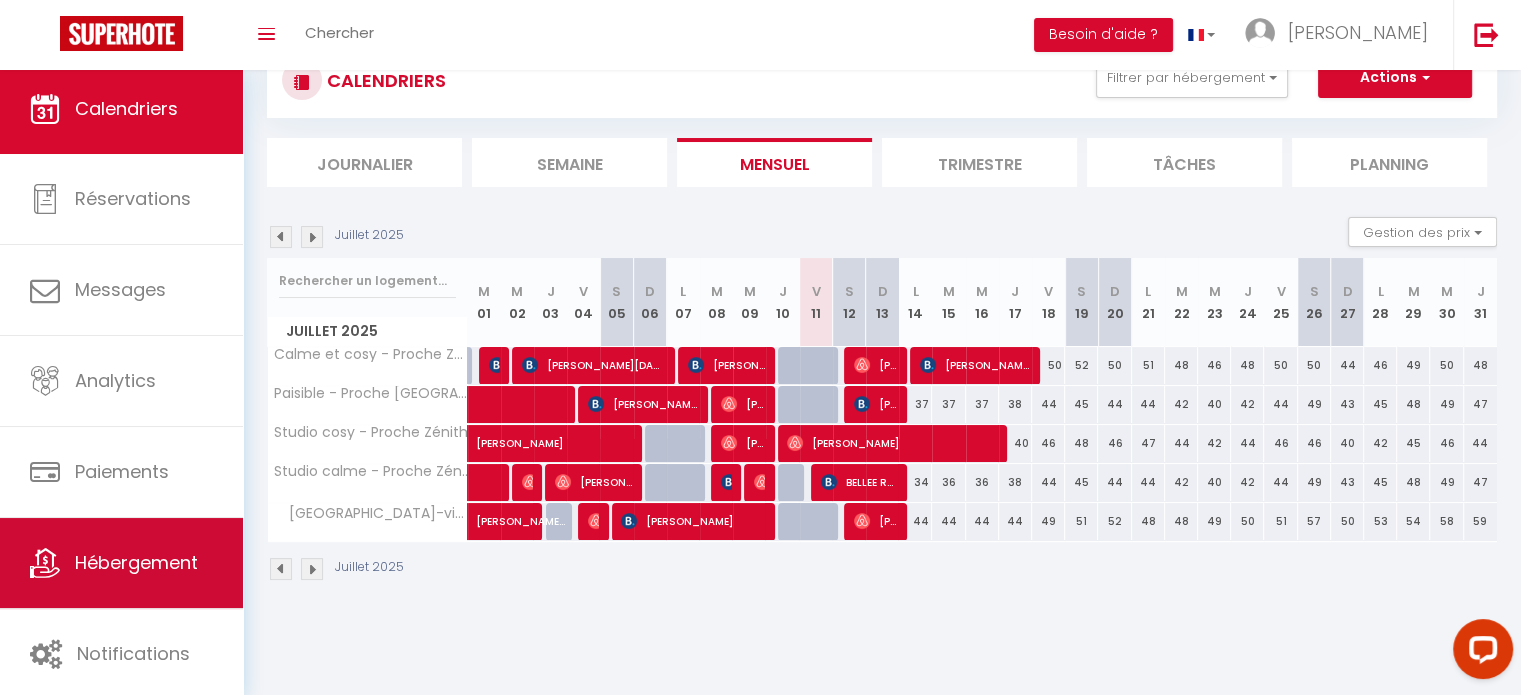 scroll, scrollTop: 0, scrollLeft: 0, axis: both 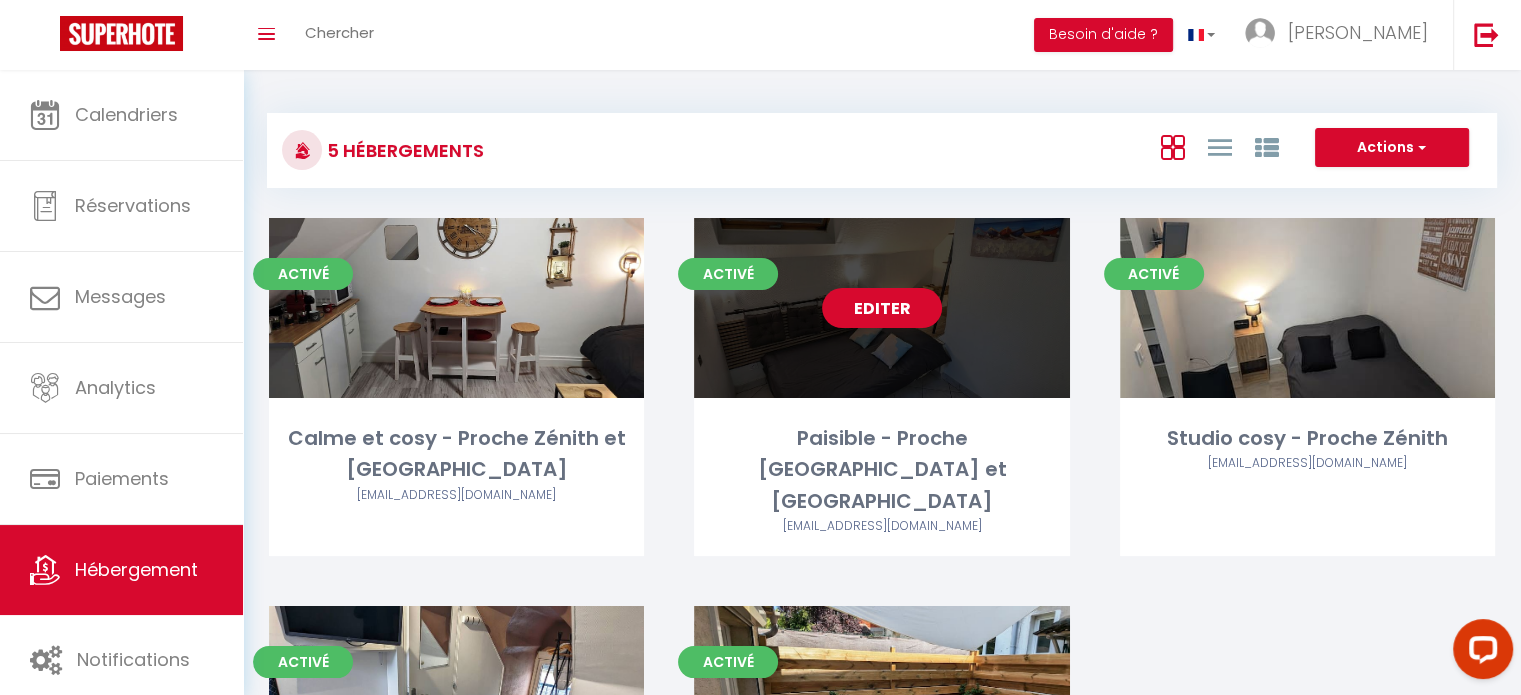 click on "Editer" at bounding box center [882, 308] 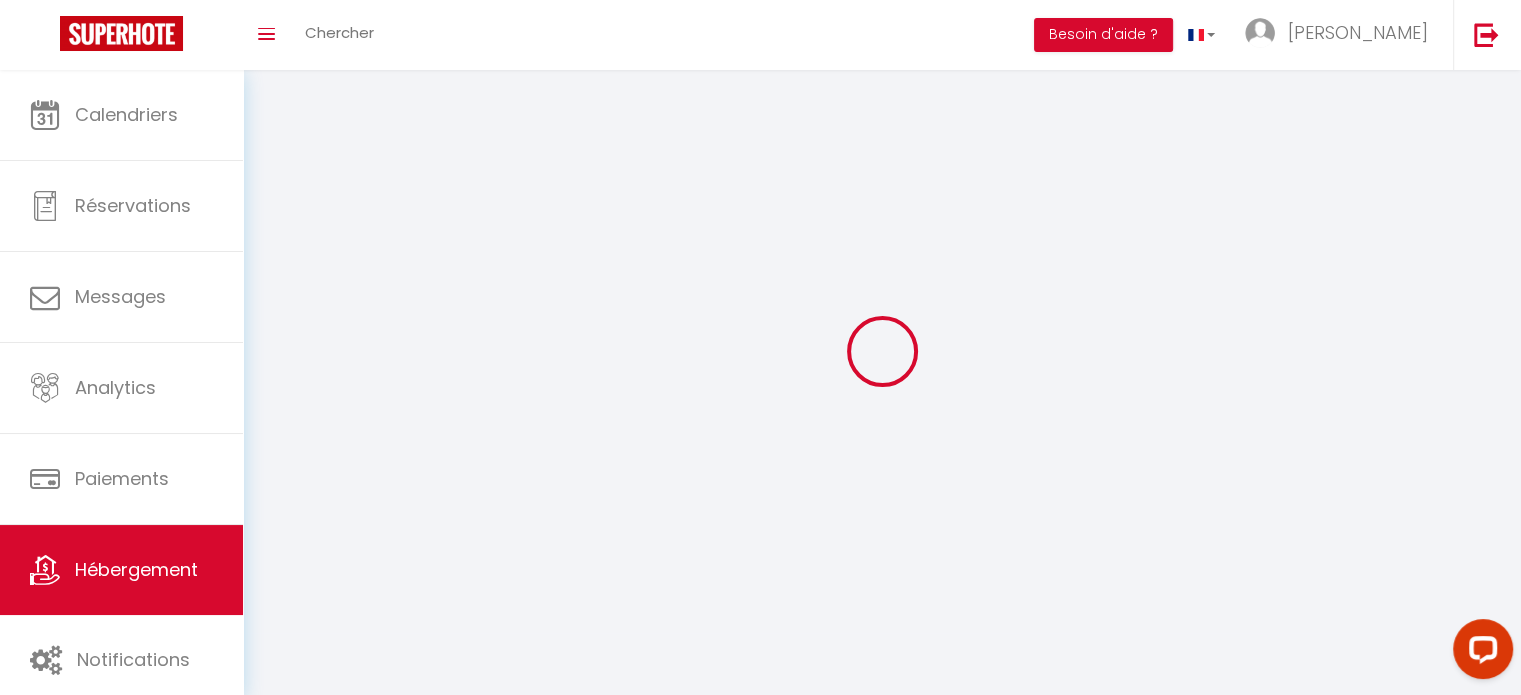 select on "15:00" 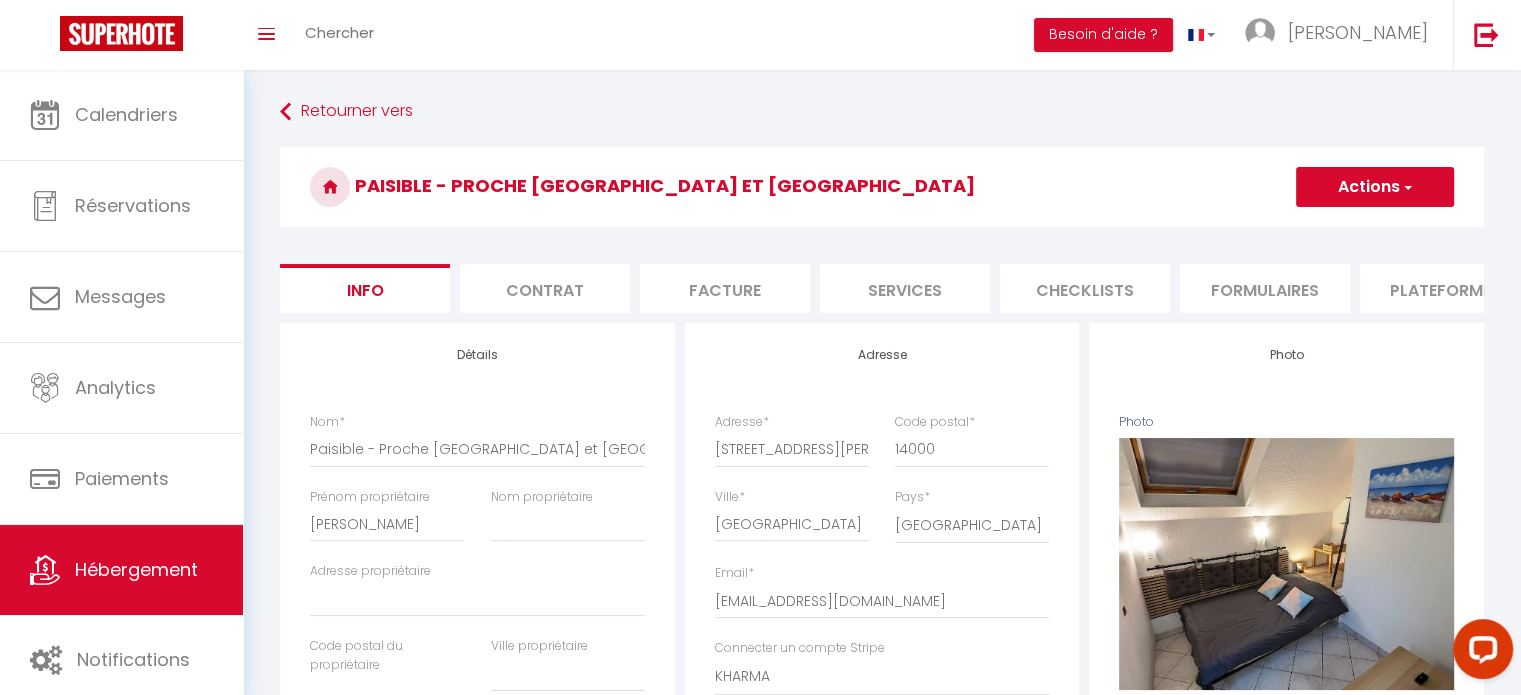 click on "Services" at bounding box center [905, 288] 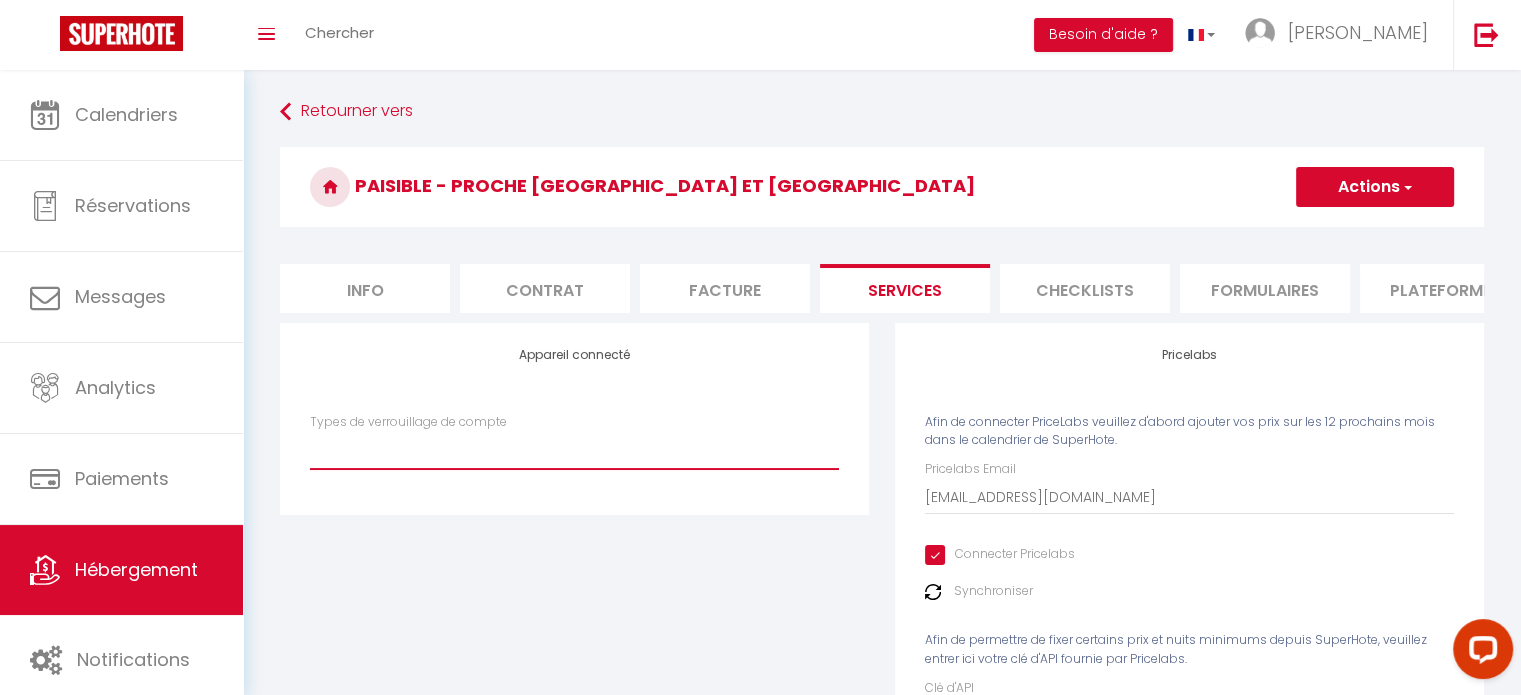 click on "SuperCheckin" at bounding box center (574, 450) 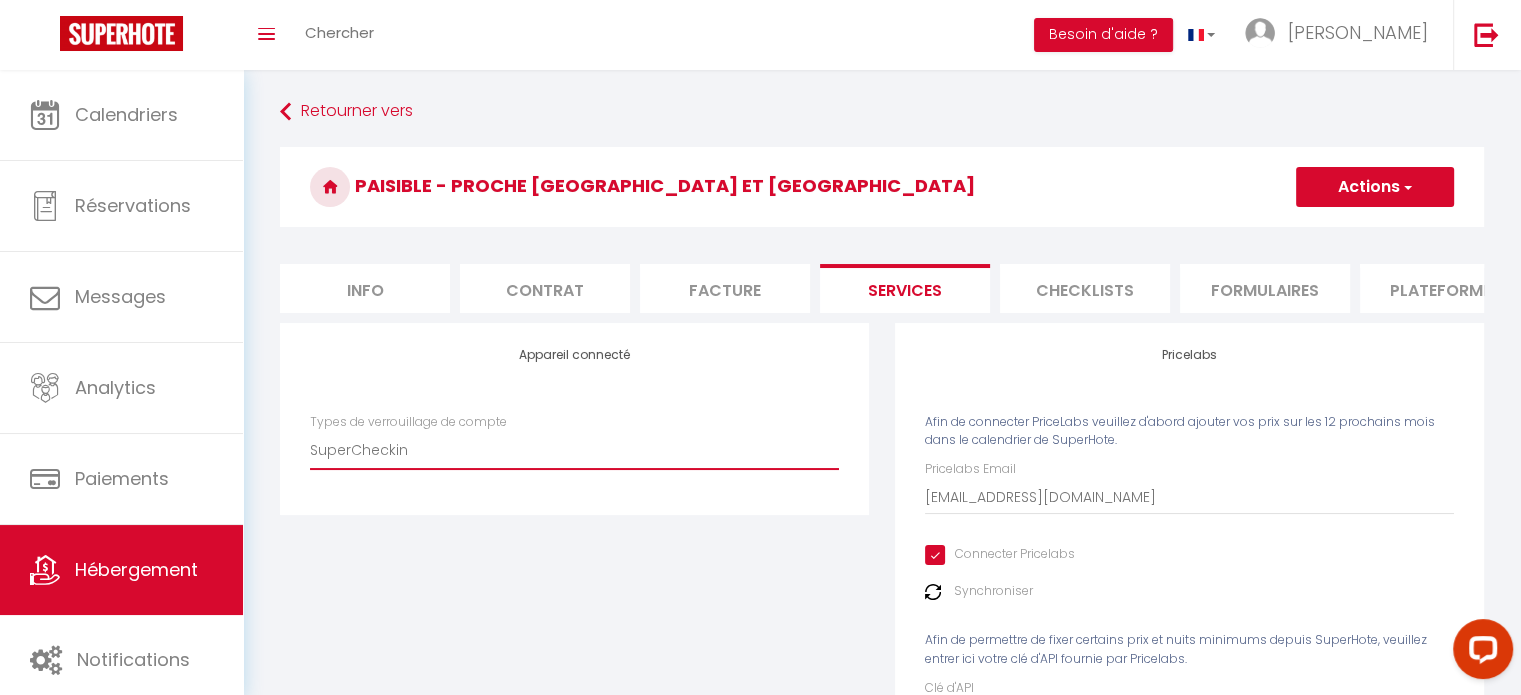 checkbox on "false" 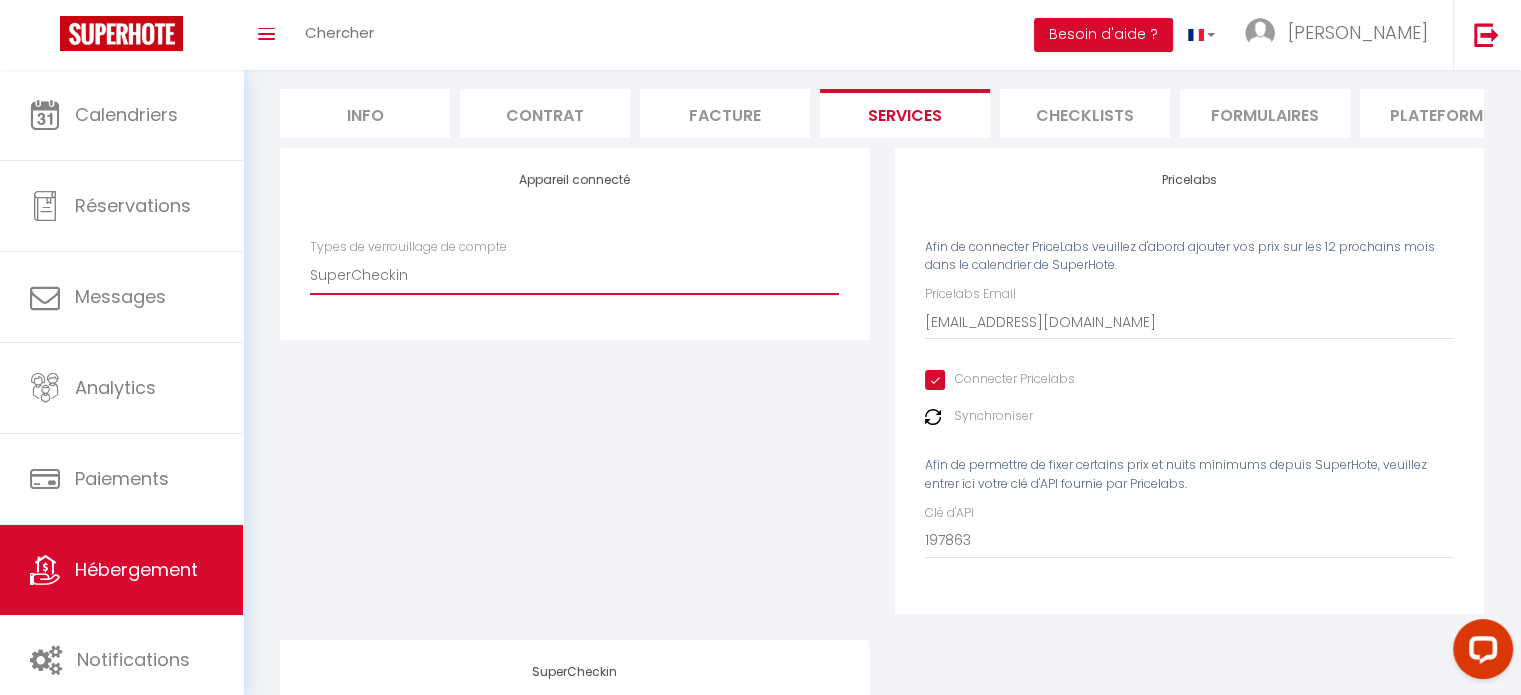 scroll, scrollTop: 0, scrollLeft: 0, axis: both 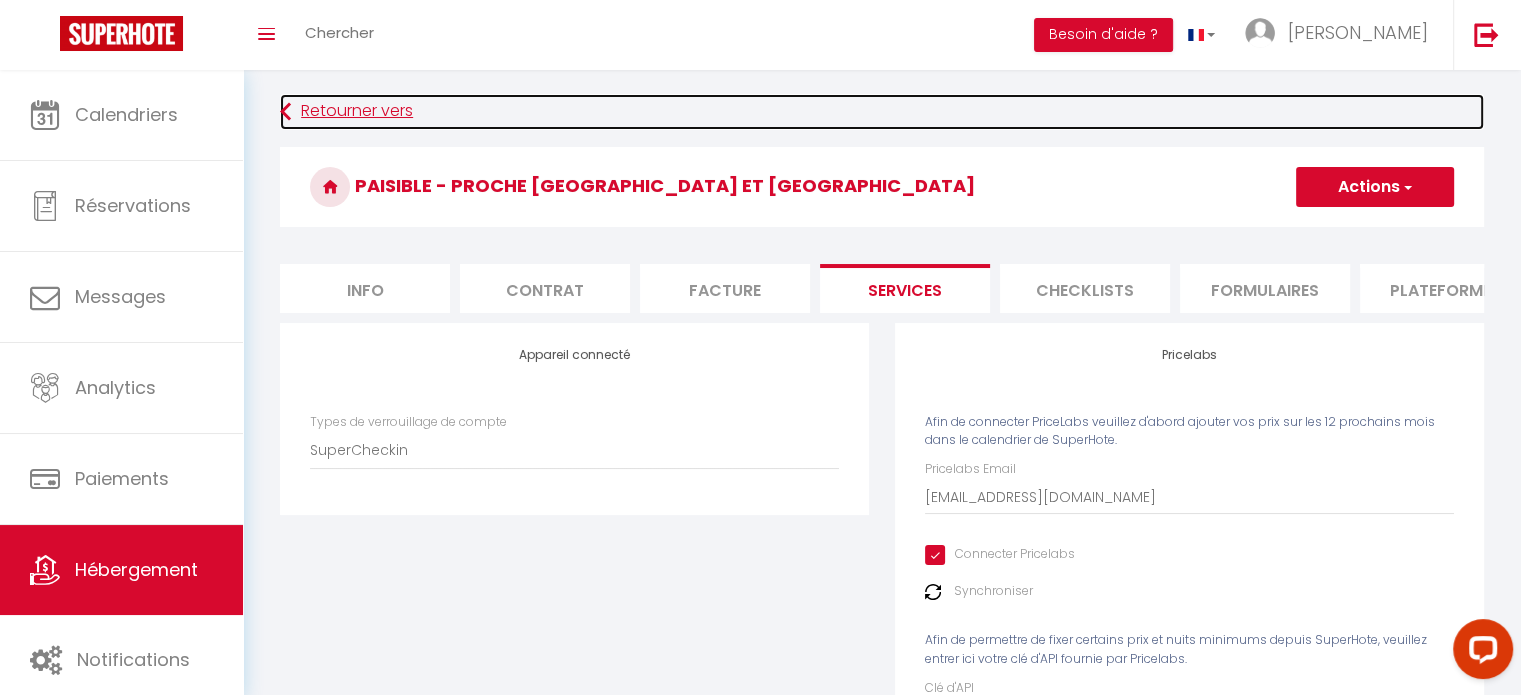 click at bounding box center (285, 112) 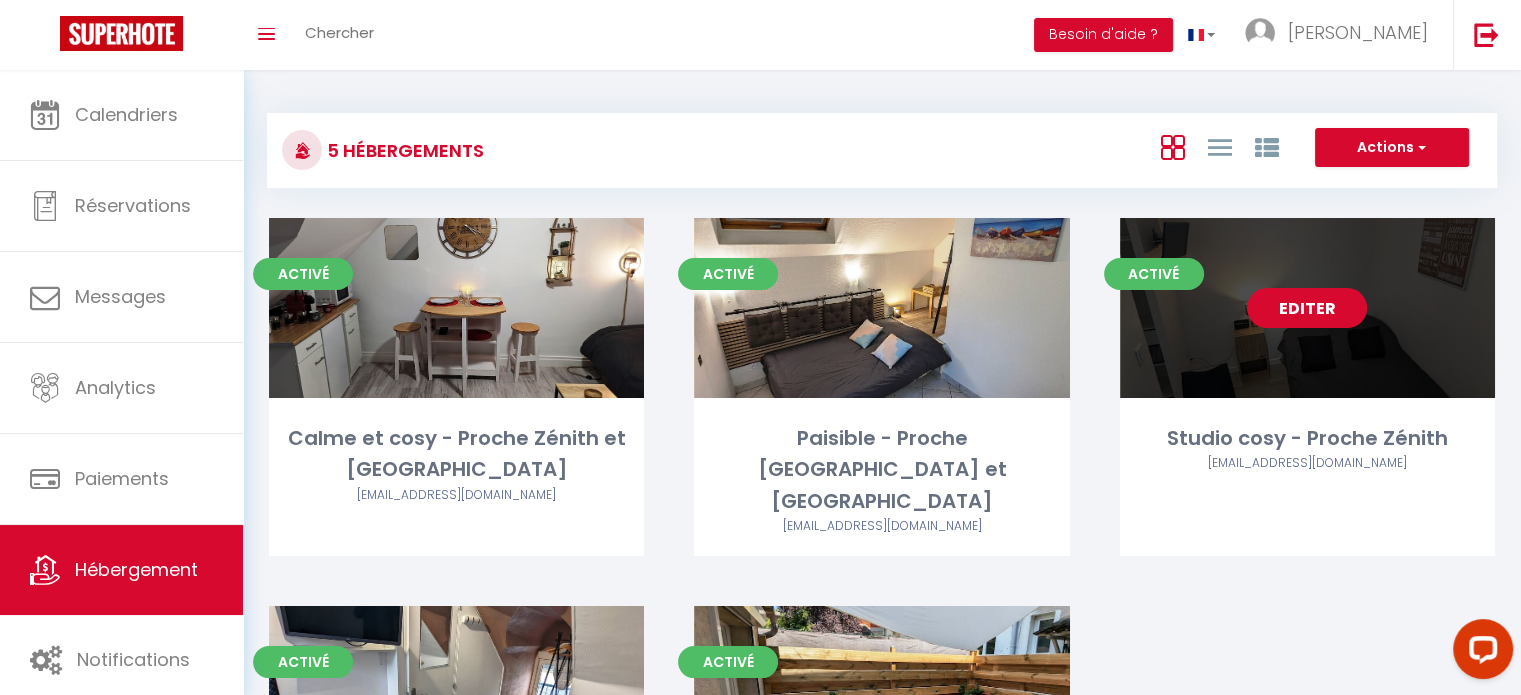 click on "Editer" at bounding box center [1307, 308] 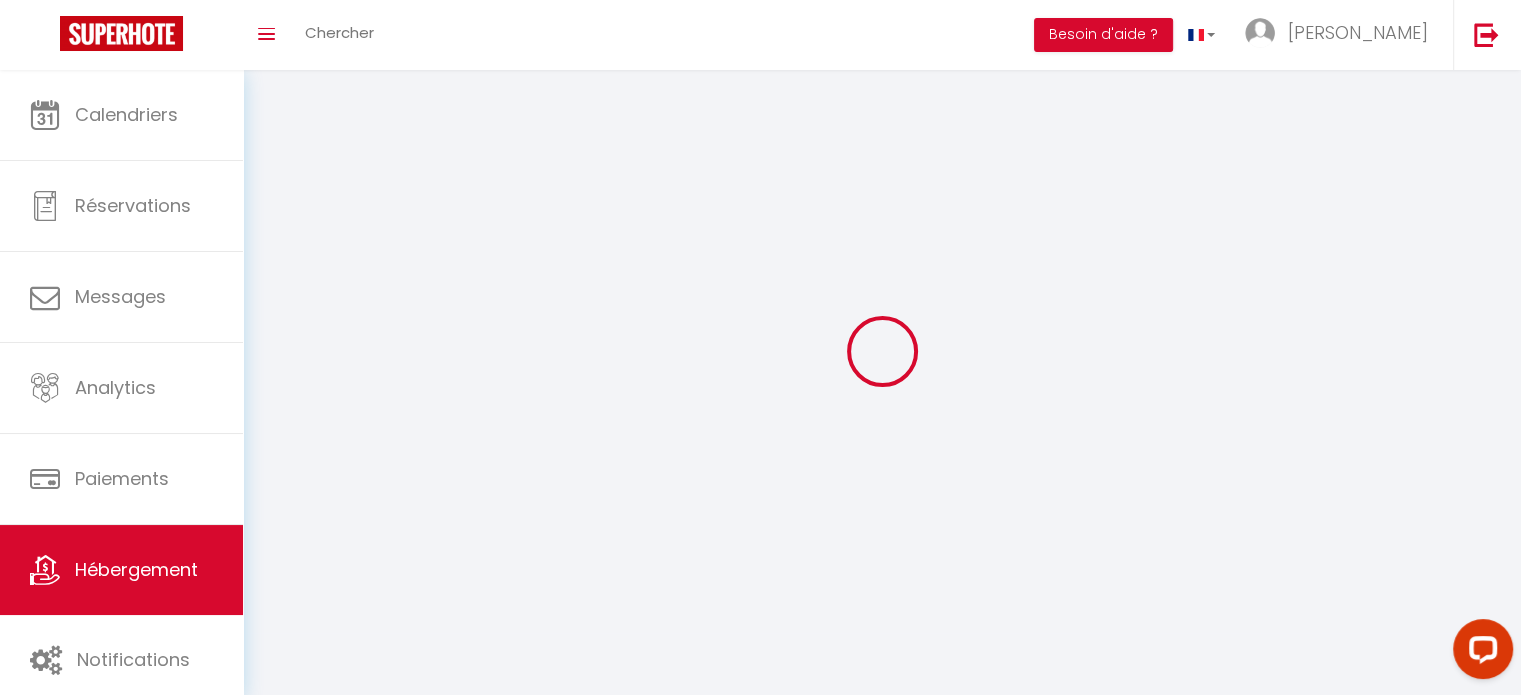 select on "2" 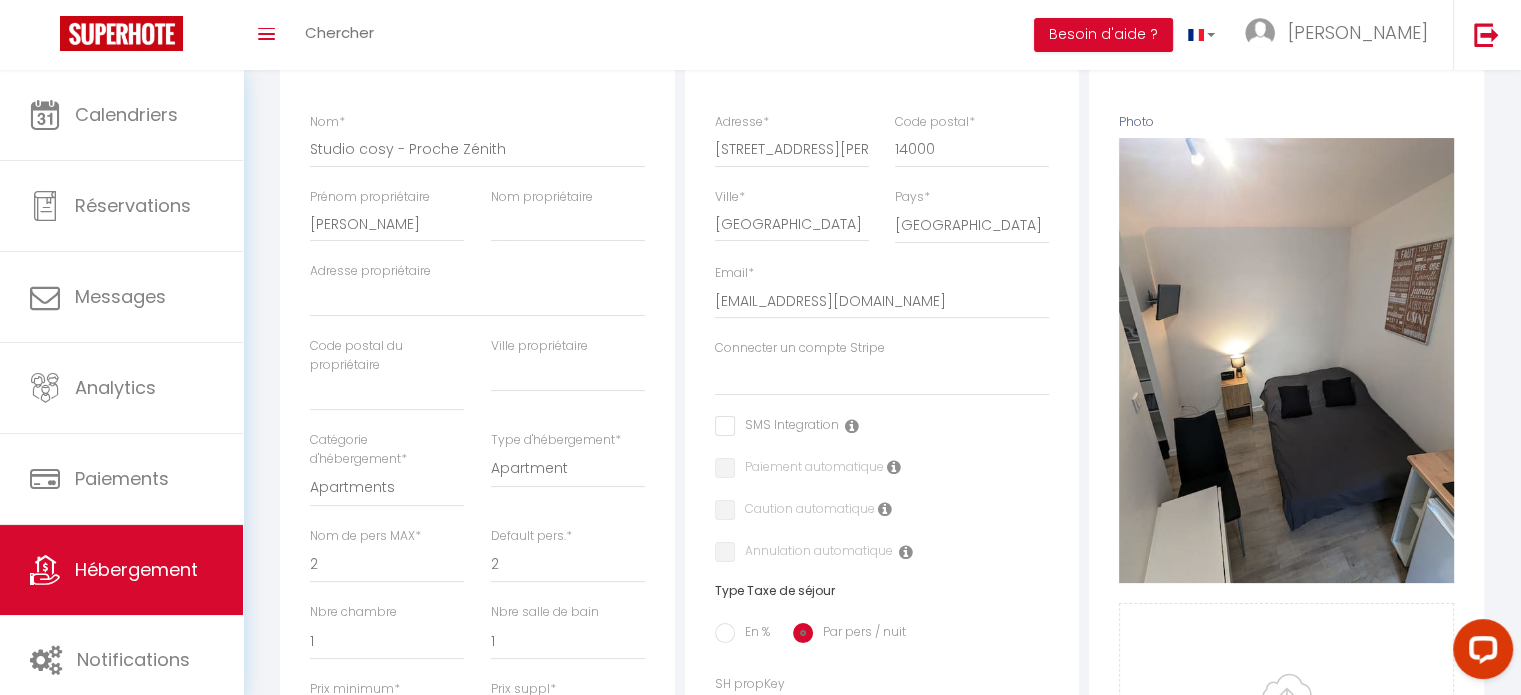 scroll, scrollTop: 100, scrollLeft: 0, axis: vertical 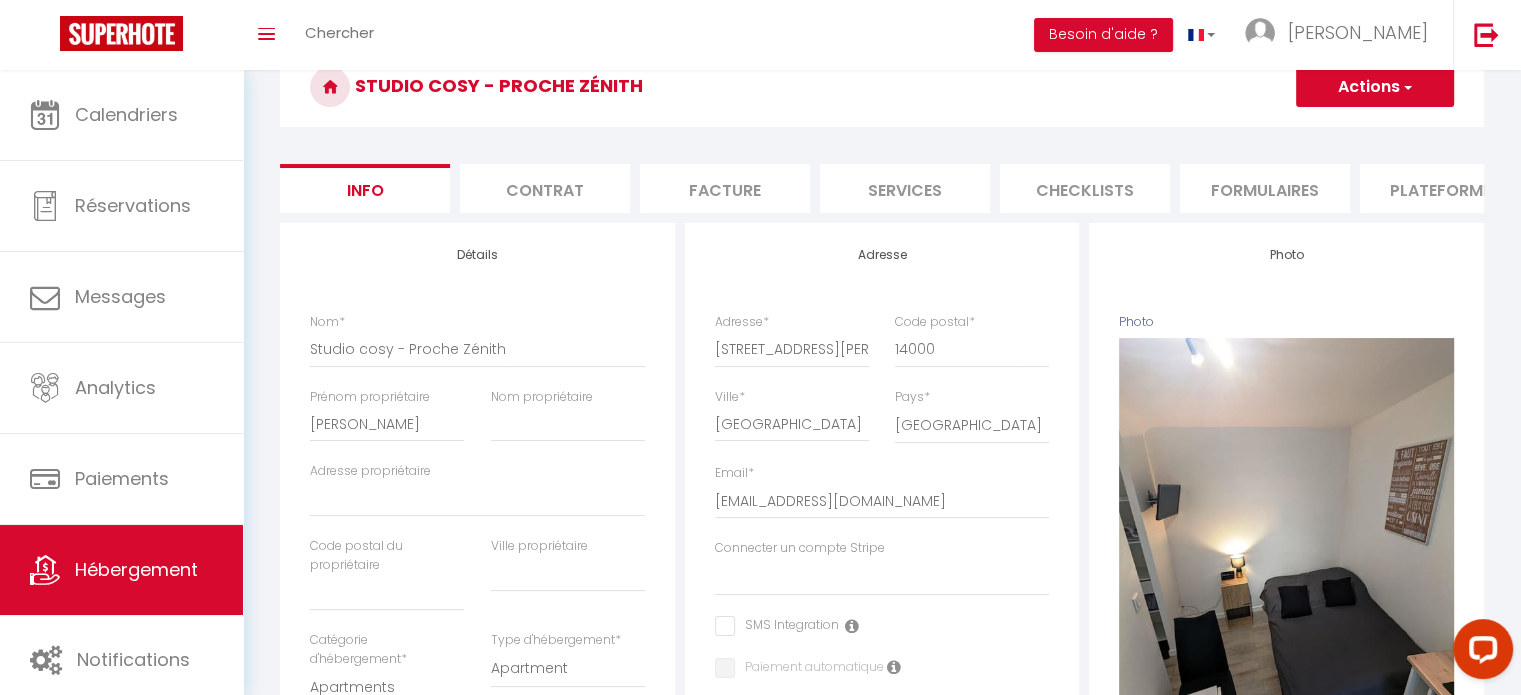 click on "Services" at bounding box center [905, 188] 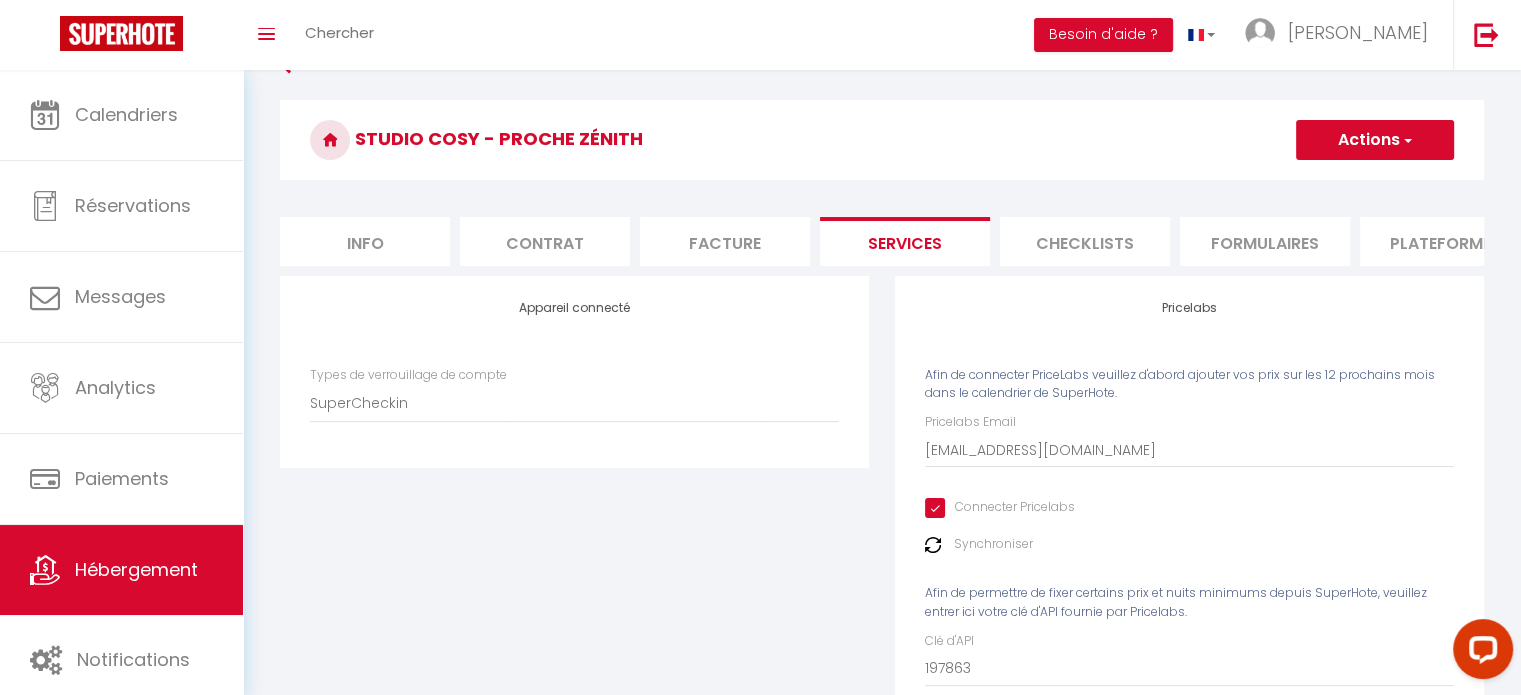scroll, scrollTop: 0, scrollLeft: 0, axis: both 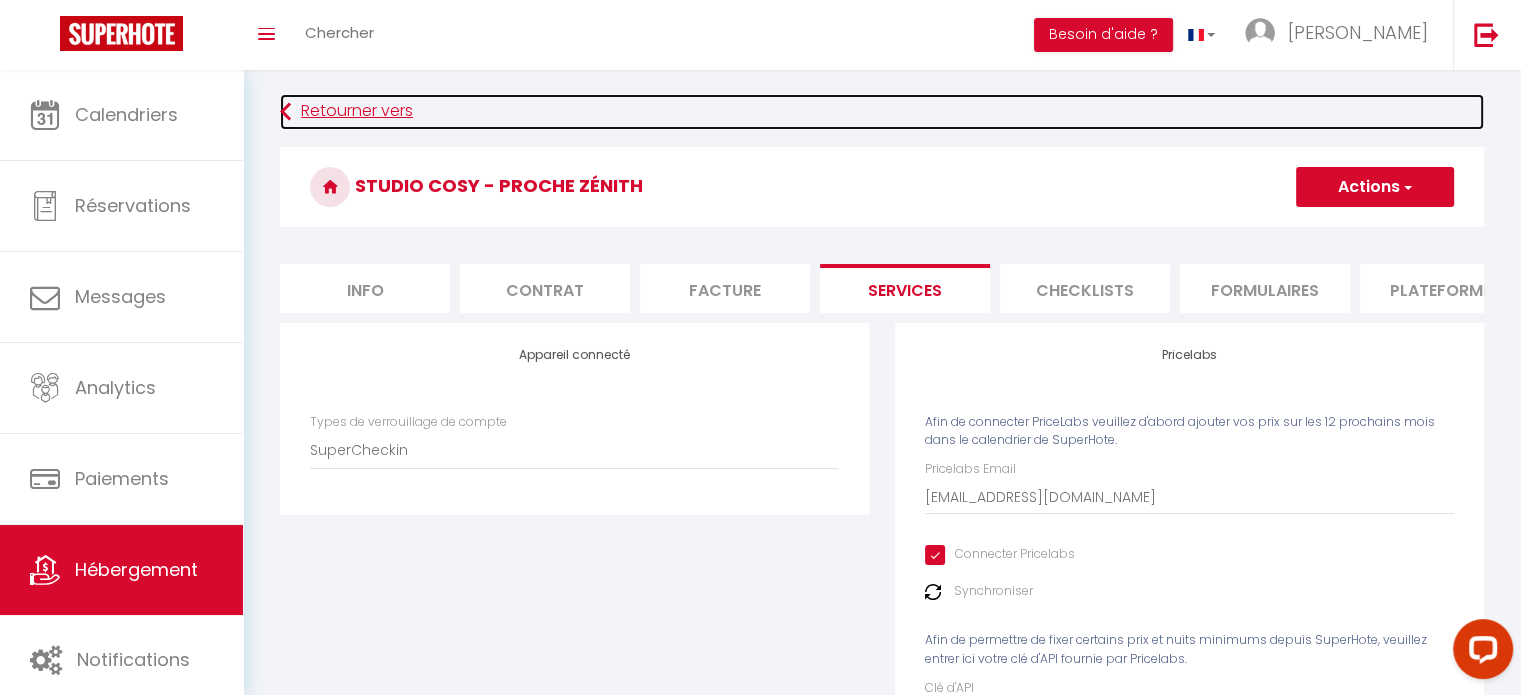 click at bounding box center (285, 112) 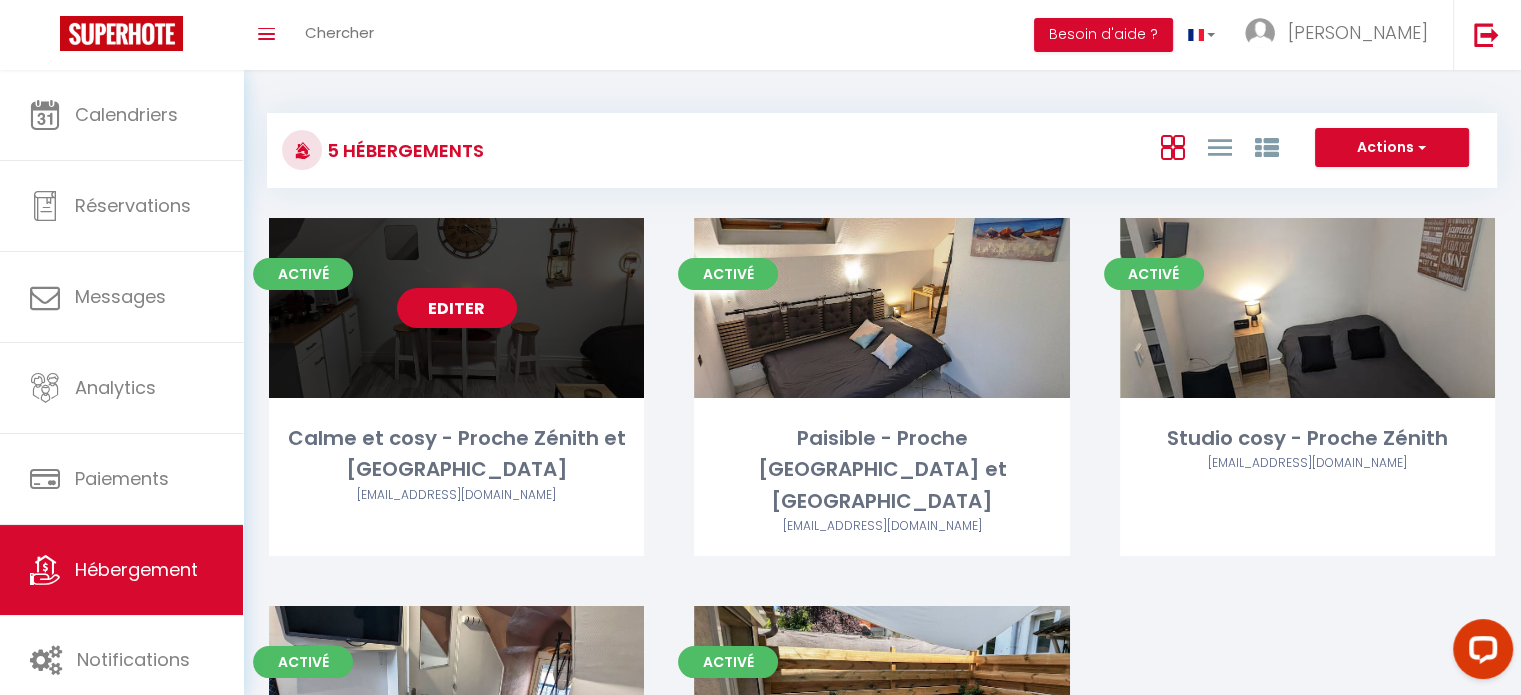 click on "Editer" at bounding box center [457, 308] 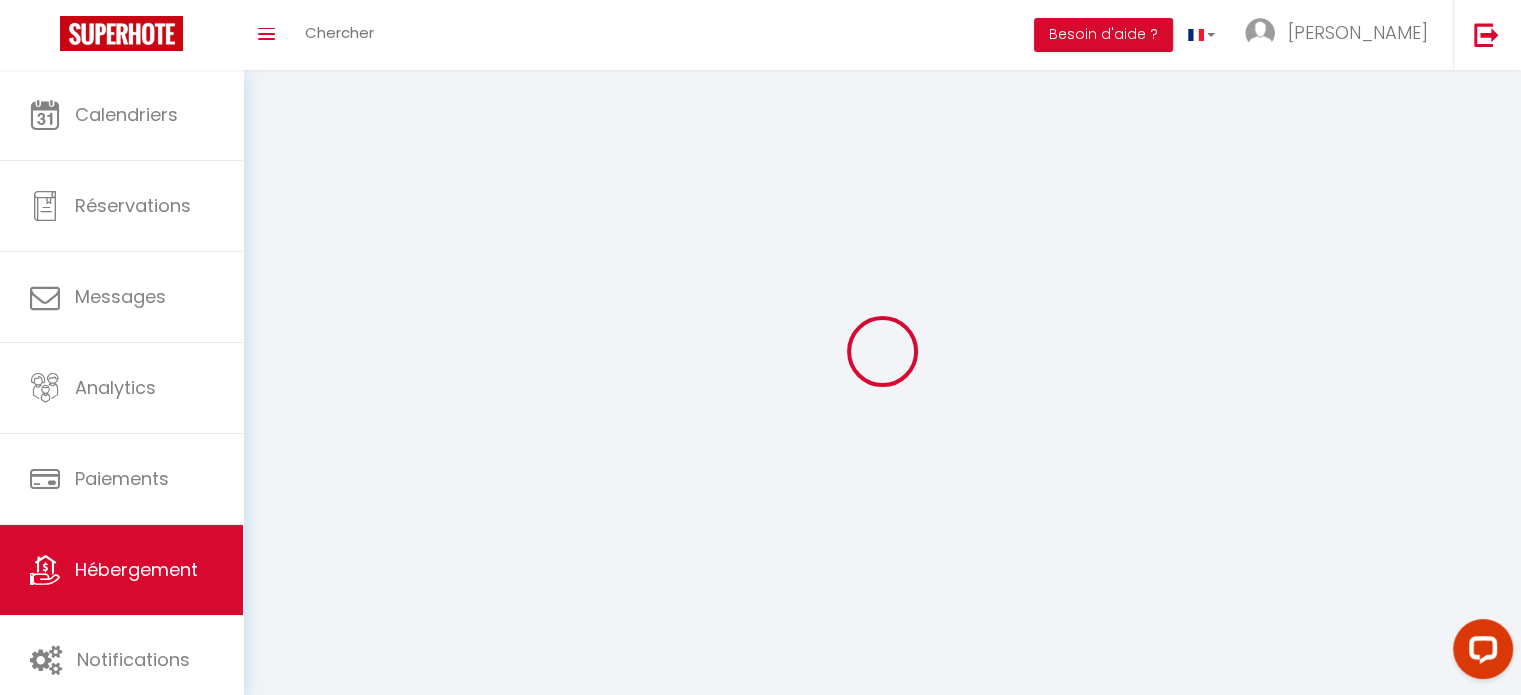 select 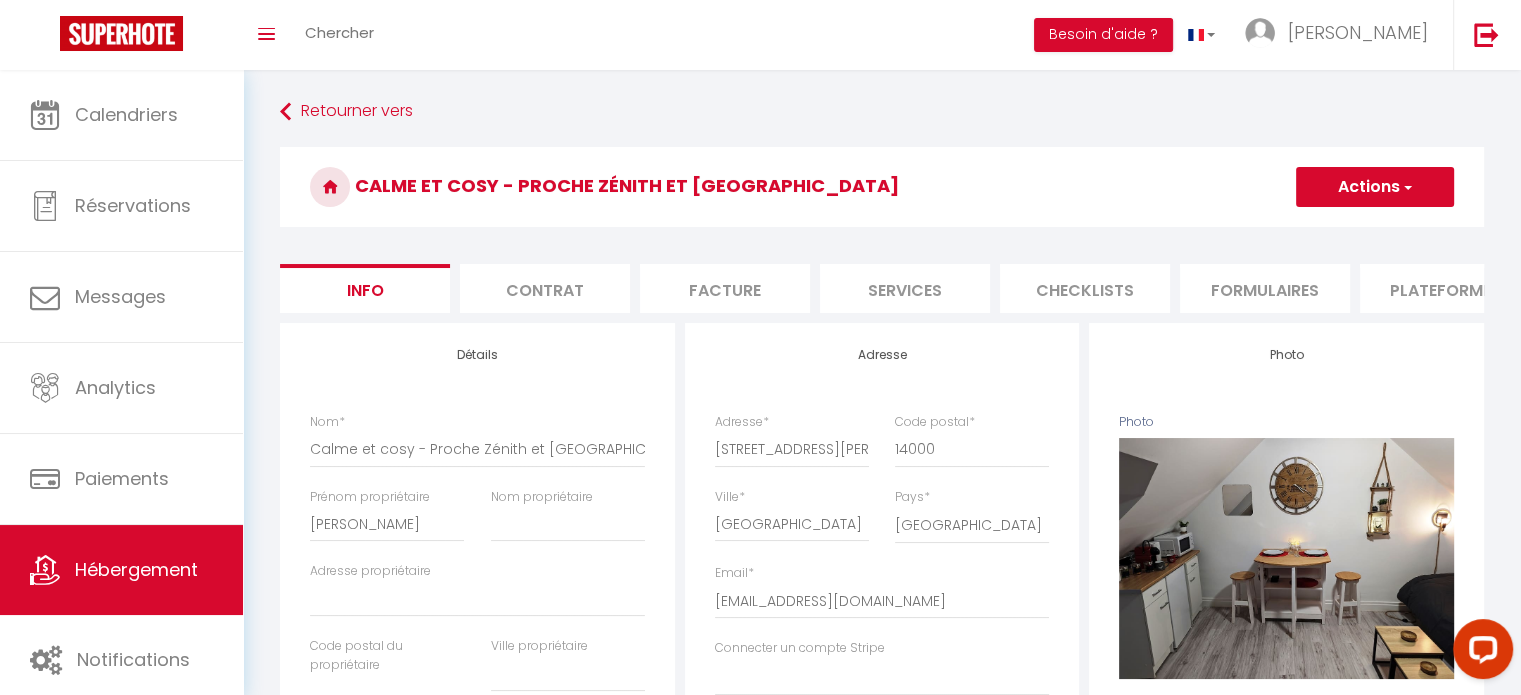 click on "Services" at bounding box center [905, 288] 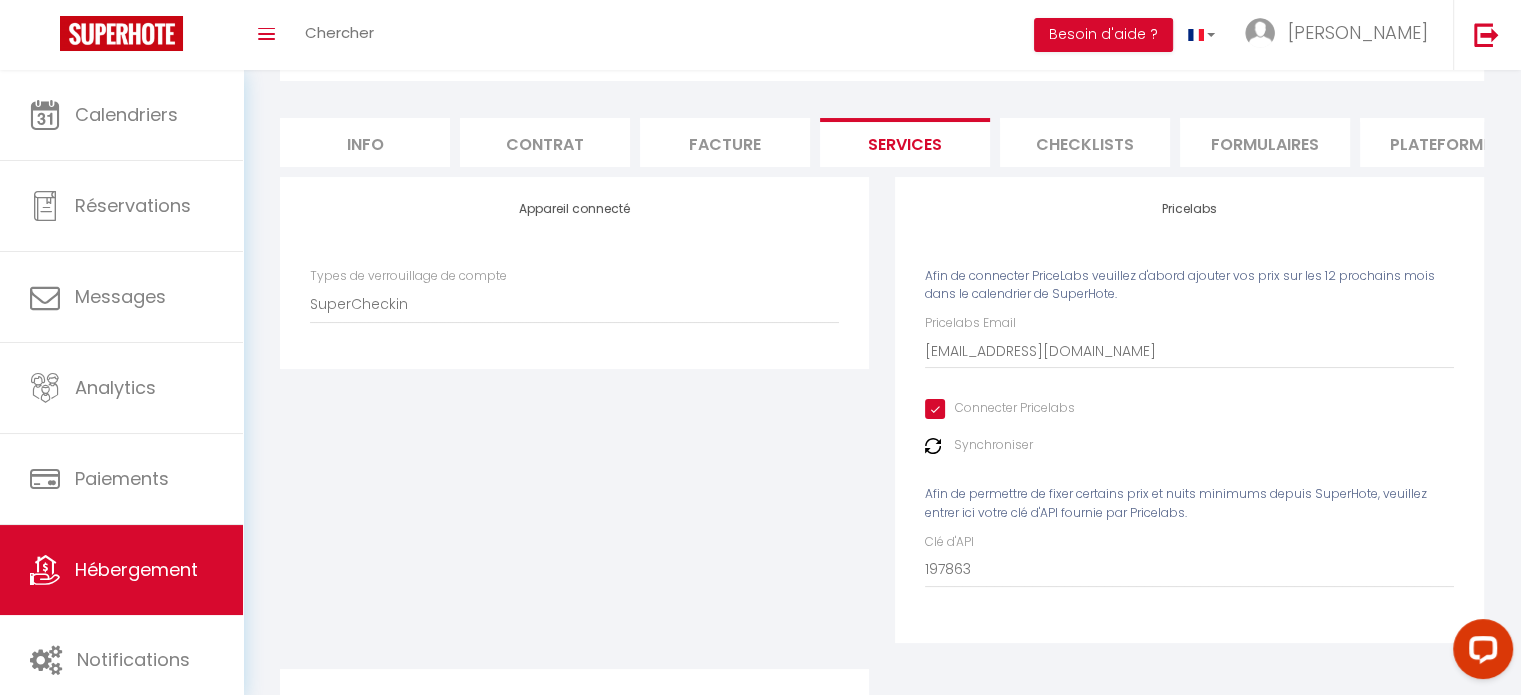scroll, scrollTop: 100, scrollLeft: 0, axis: vertical 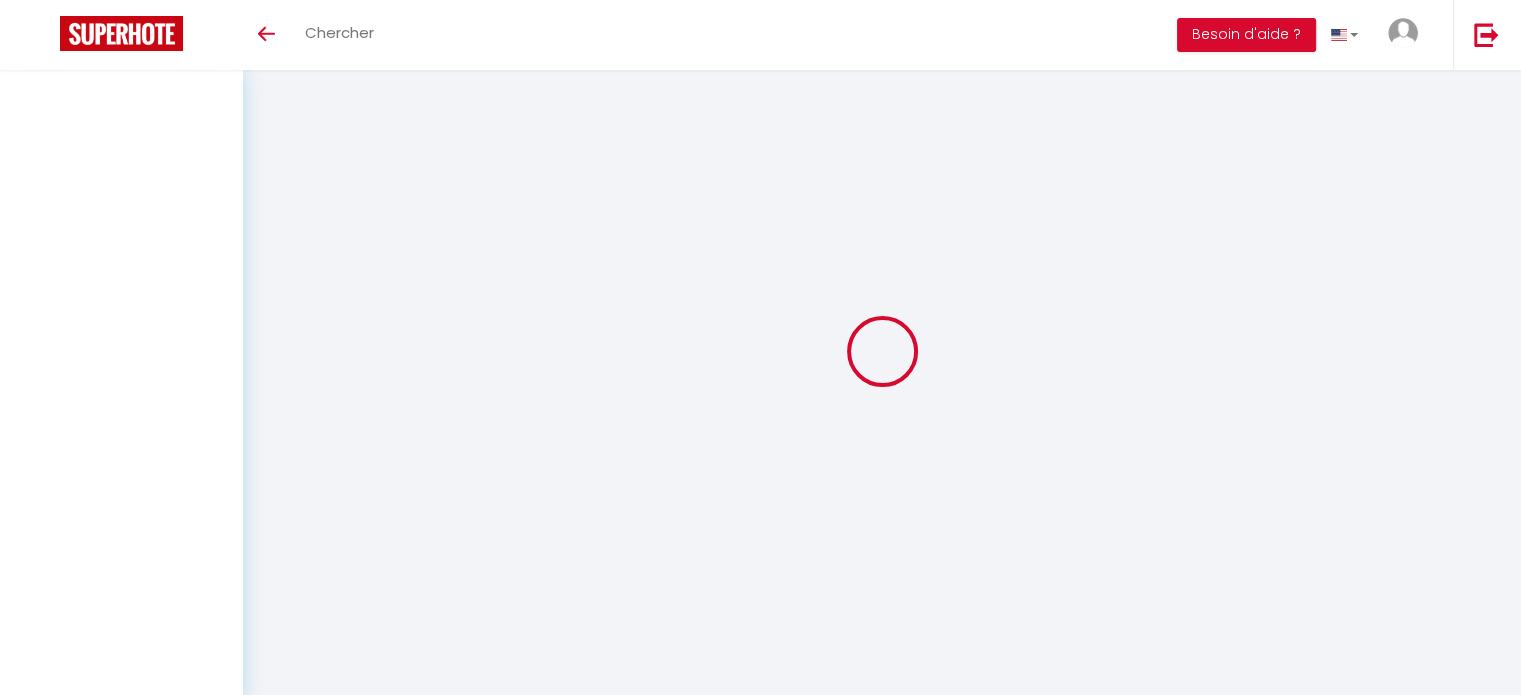 select 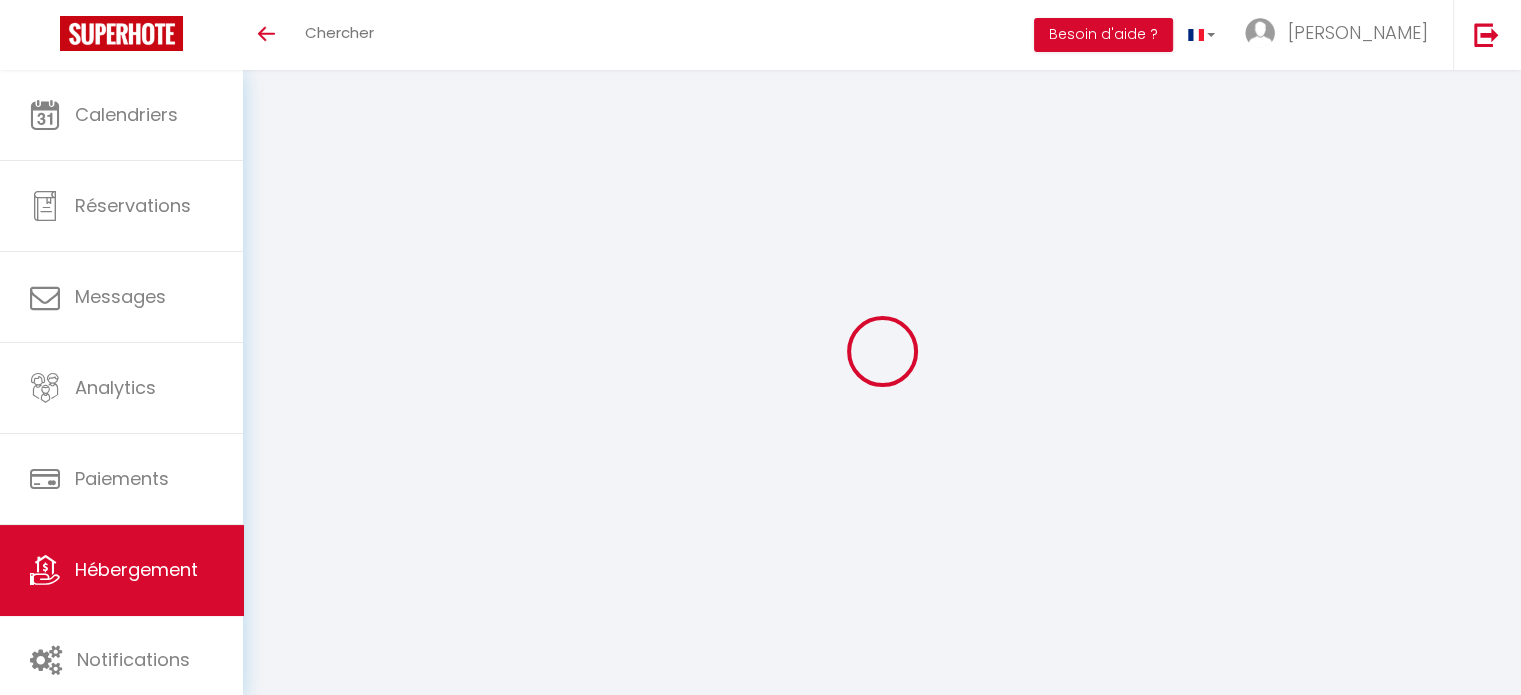 scroll, scrollTop: 70, scrollLeft: 0, axis: vertical 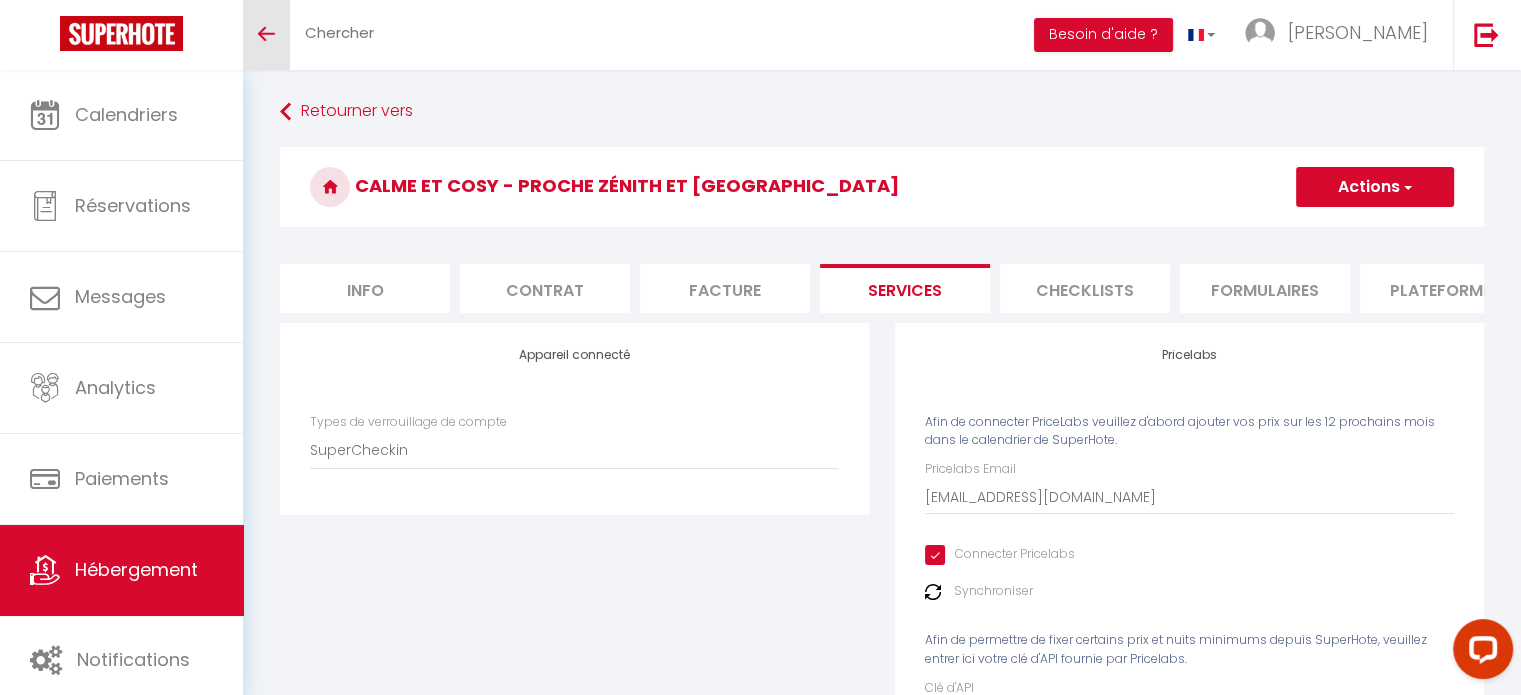 click on "Toggle menubar" at bounding box center (266, 35) 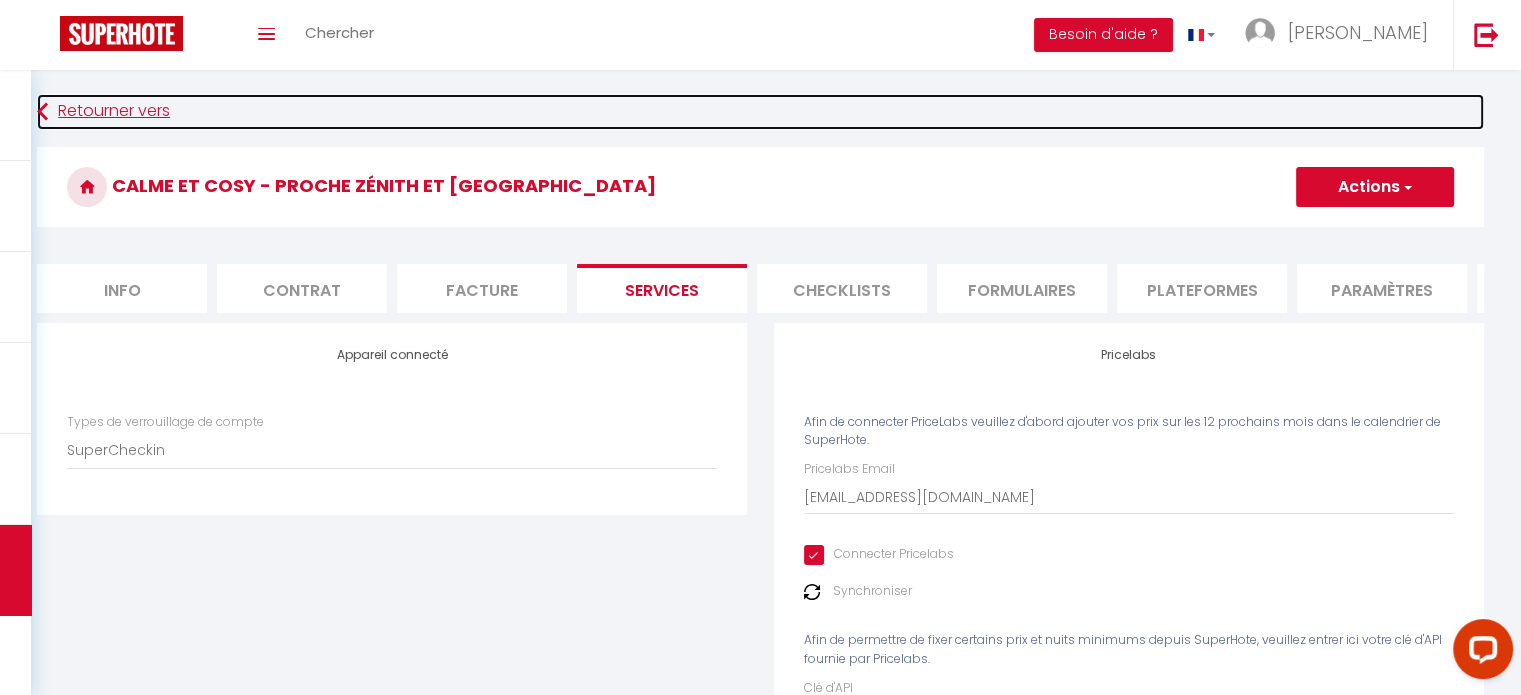 click at bounding box center (42, 112) 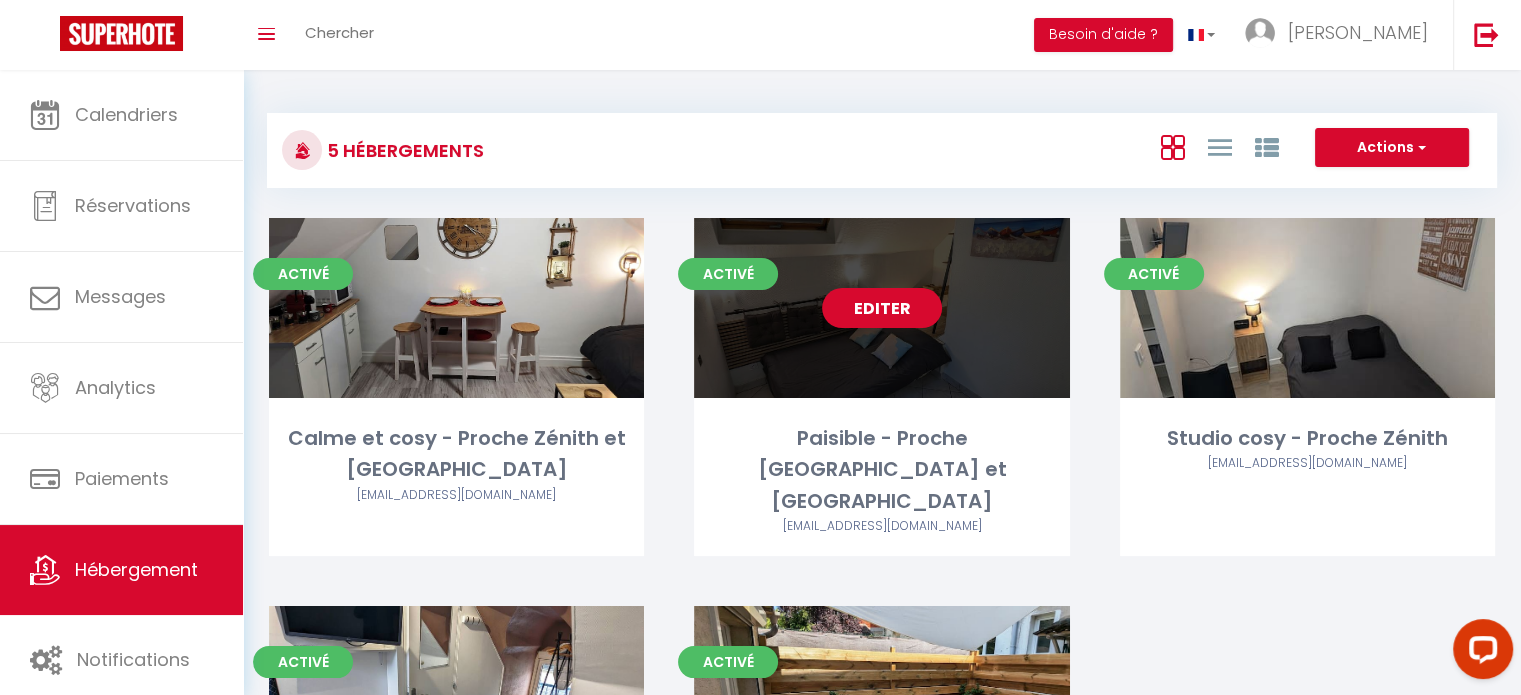 click on "Editer" at bounding box center (882, 308) 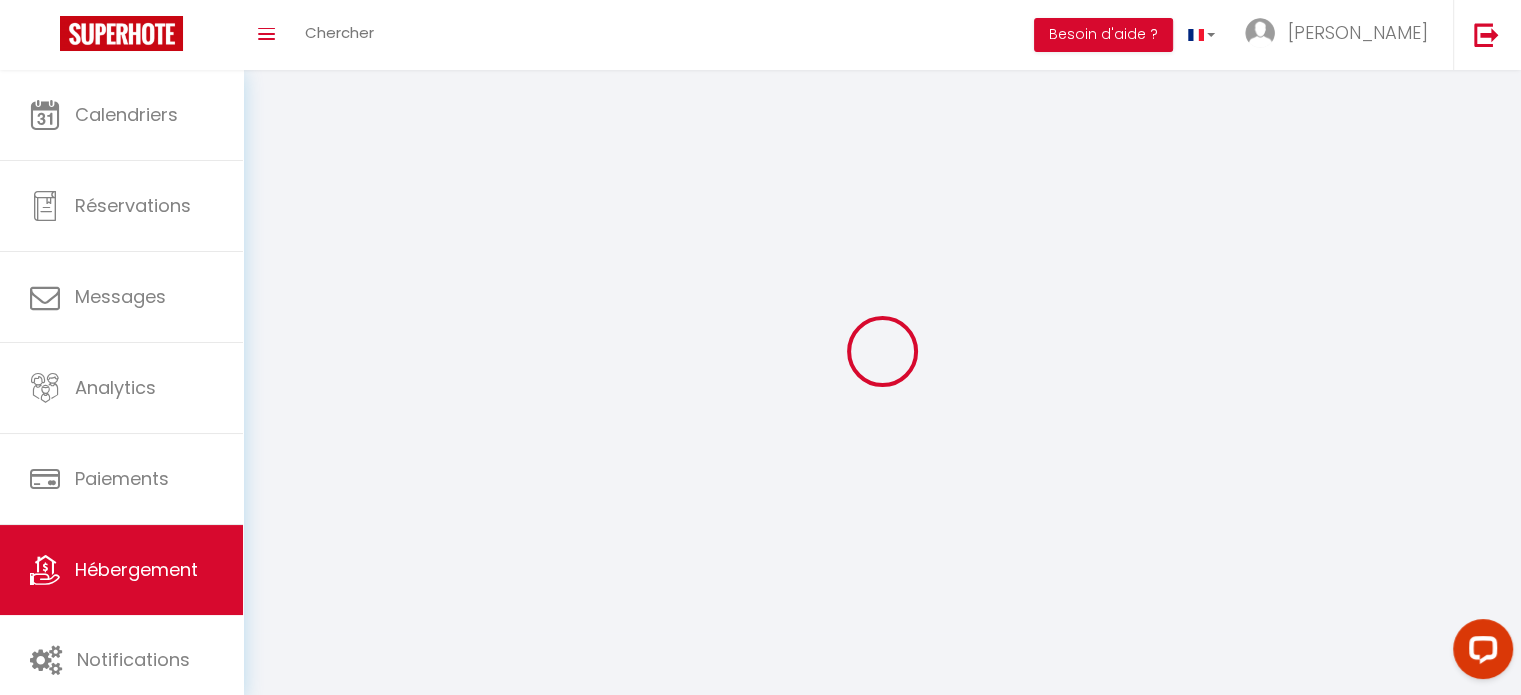 select 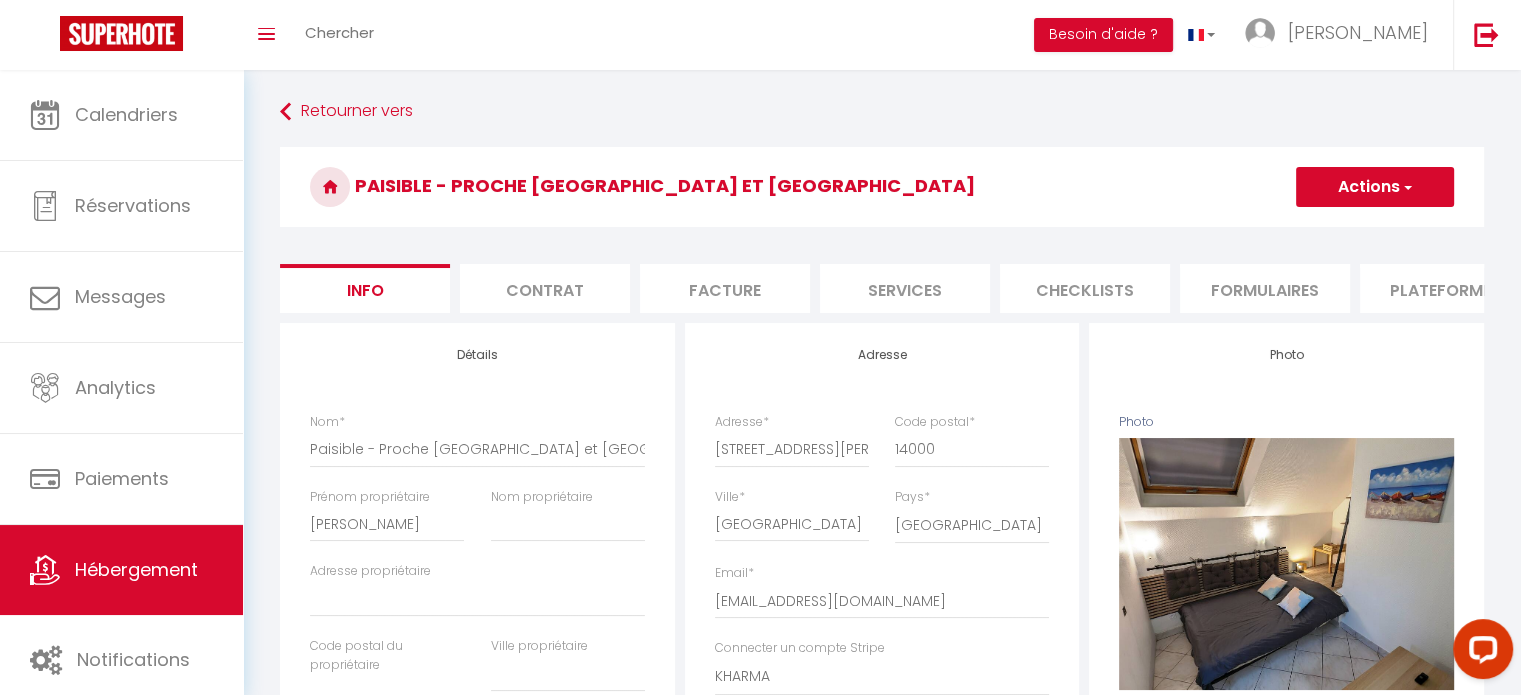 click on "Services" at bounding box center [905, 288] 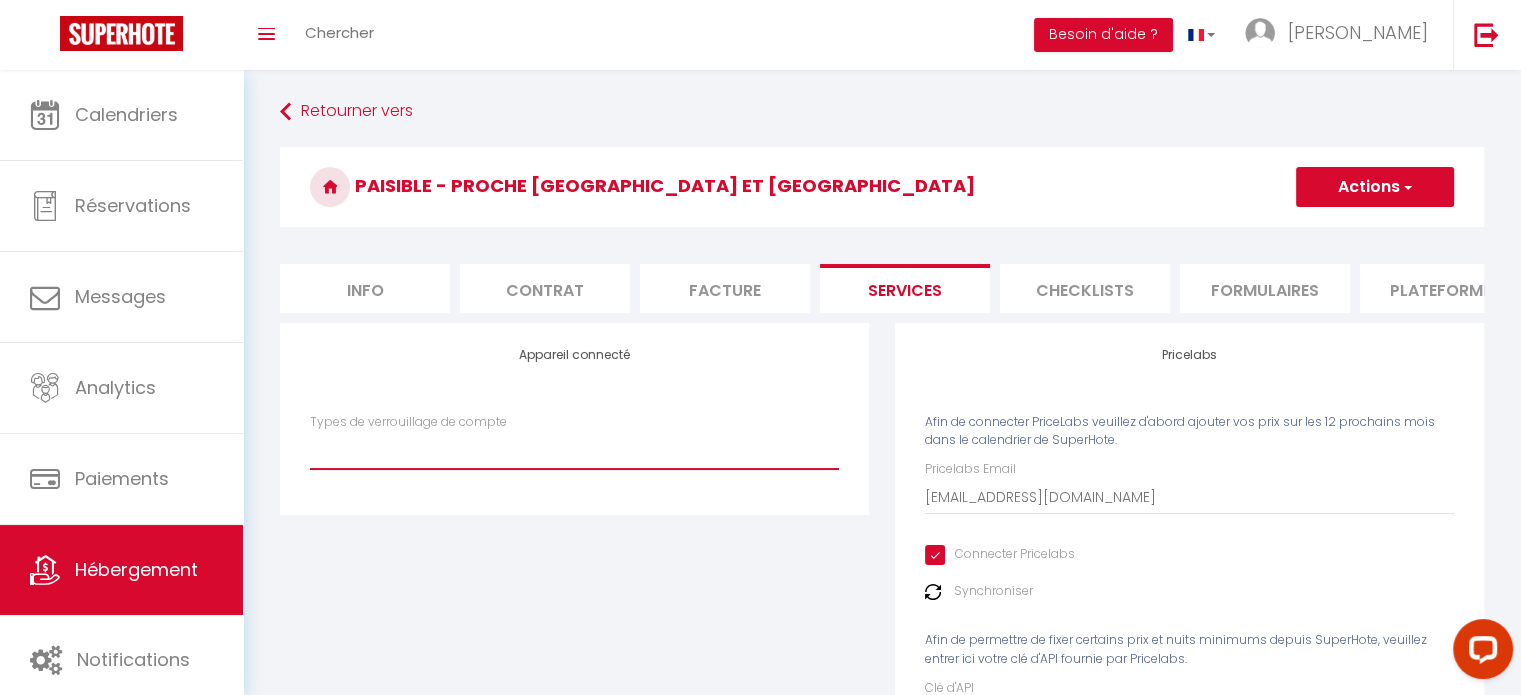 click on "SuperCheckin" at bounding box center (574, 450) 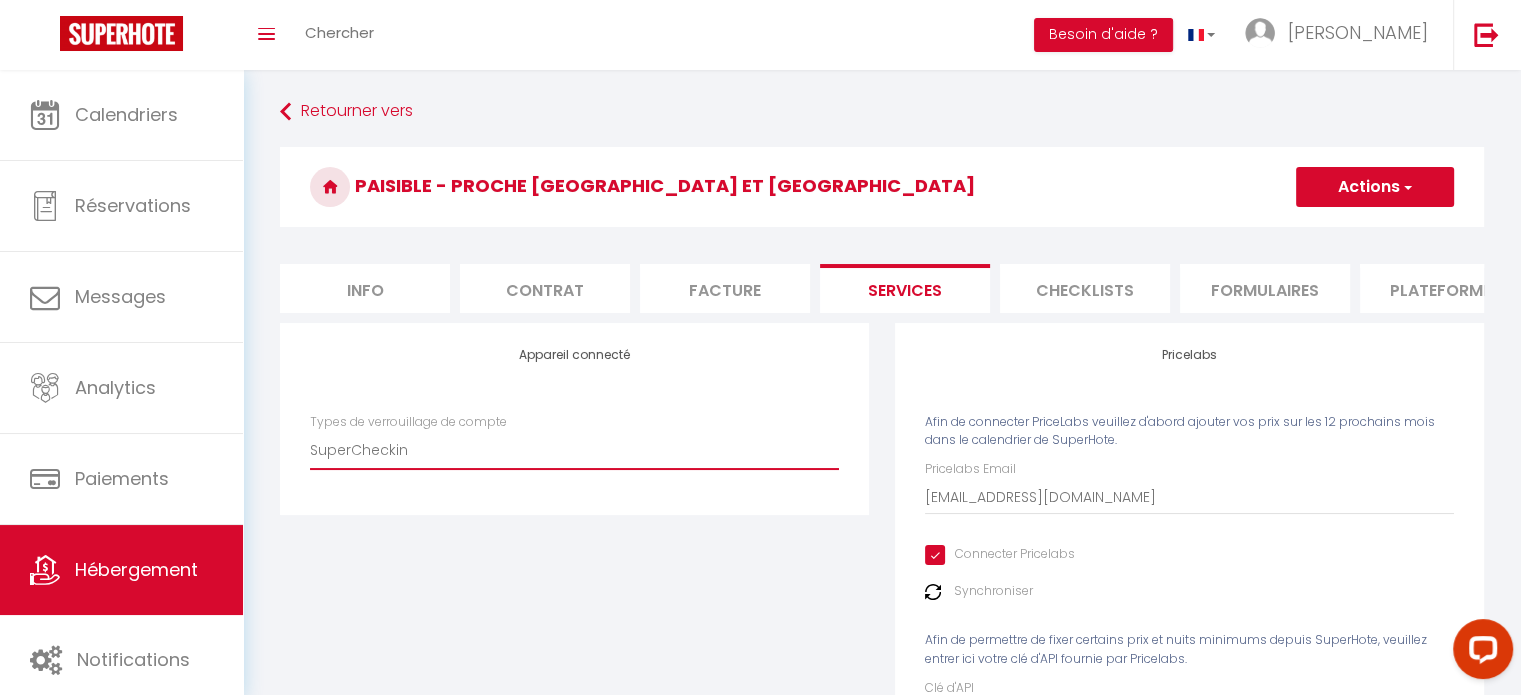 click on "SuperCheckin" at bounding box center (574, 450) 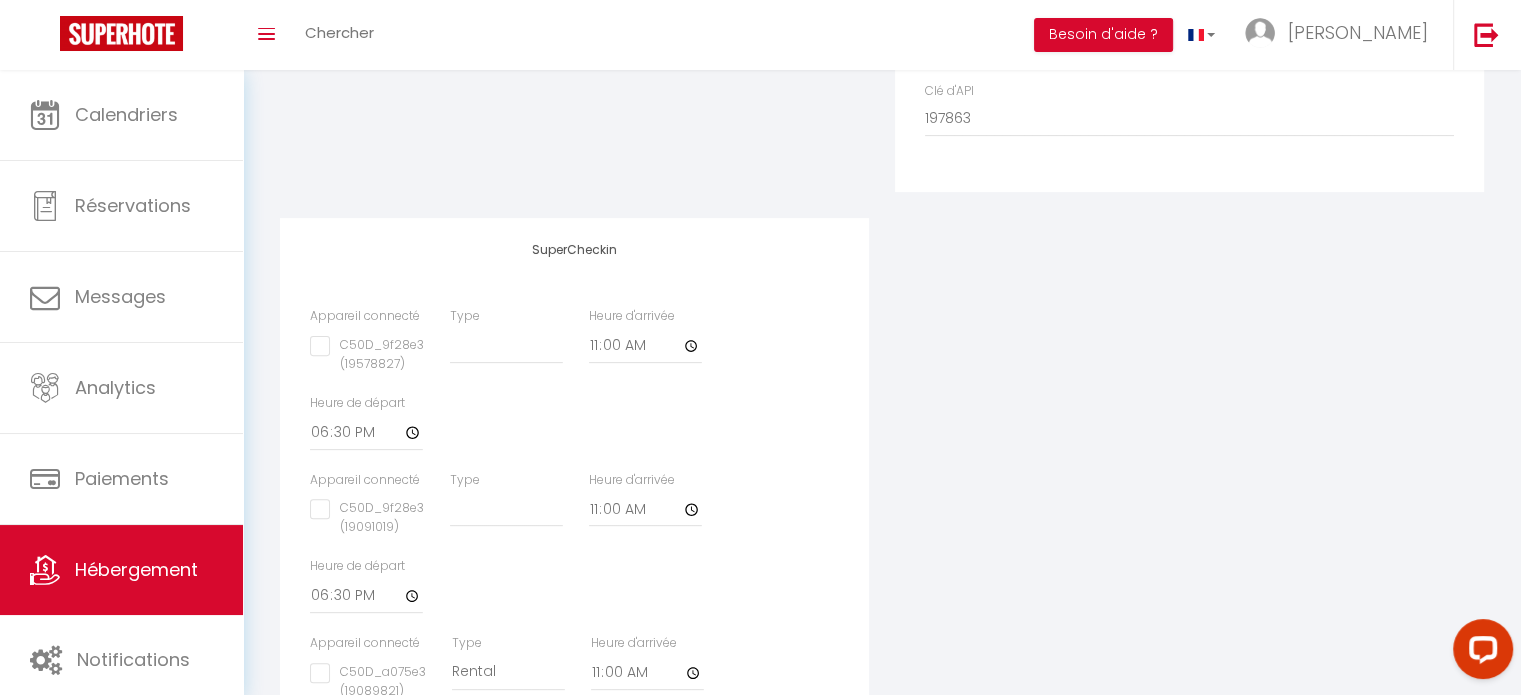 scroll, scrollTop: 600, scrollLeft: 0, axis: vertical 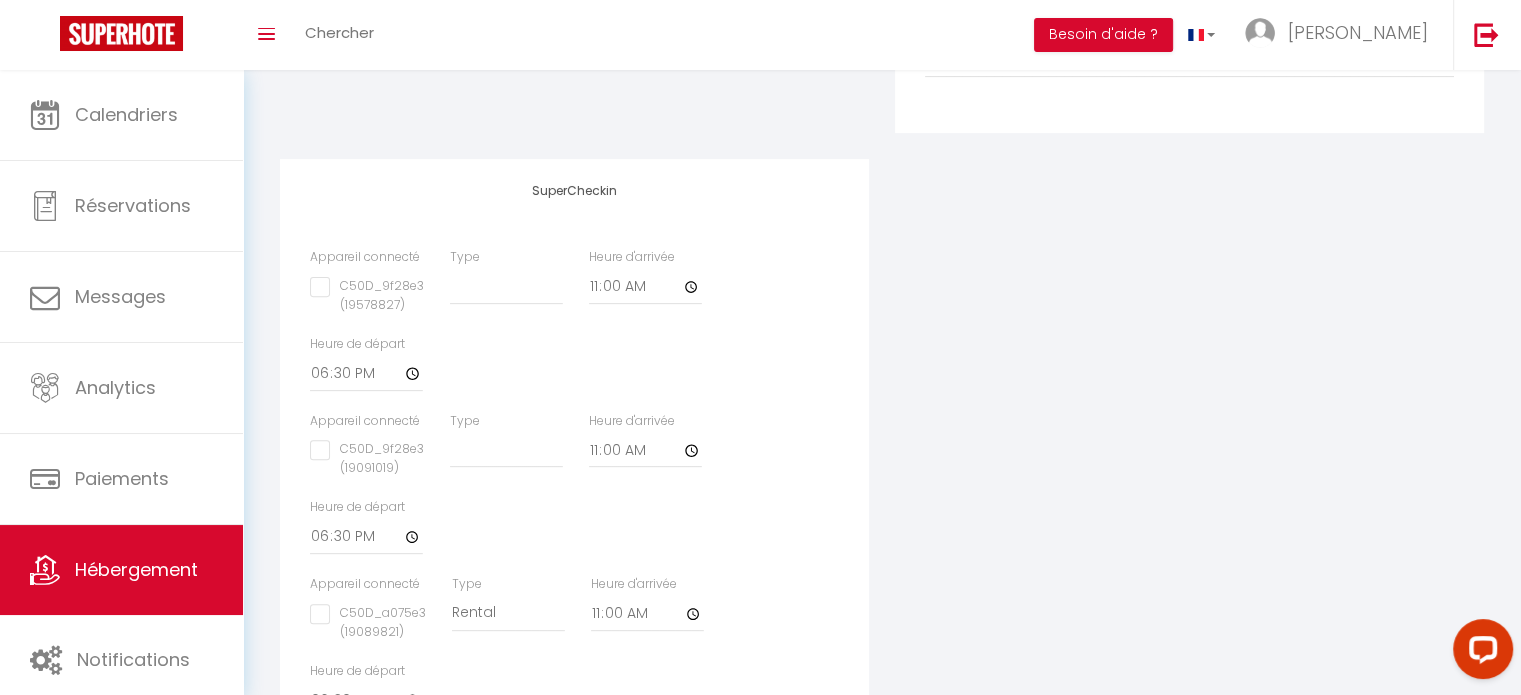 click on "C50D_9f28e3 (19091019)" at bounding box center [367, 450] 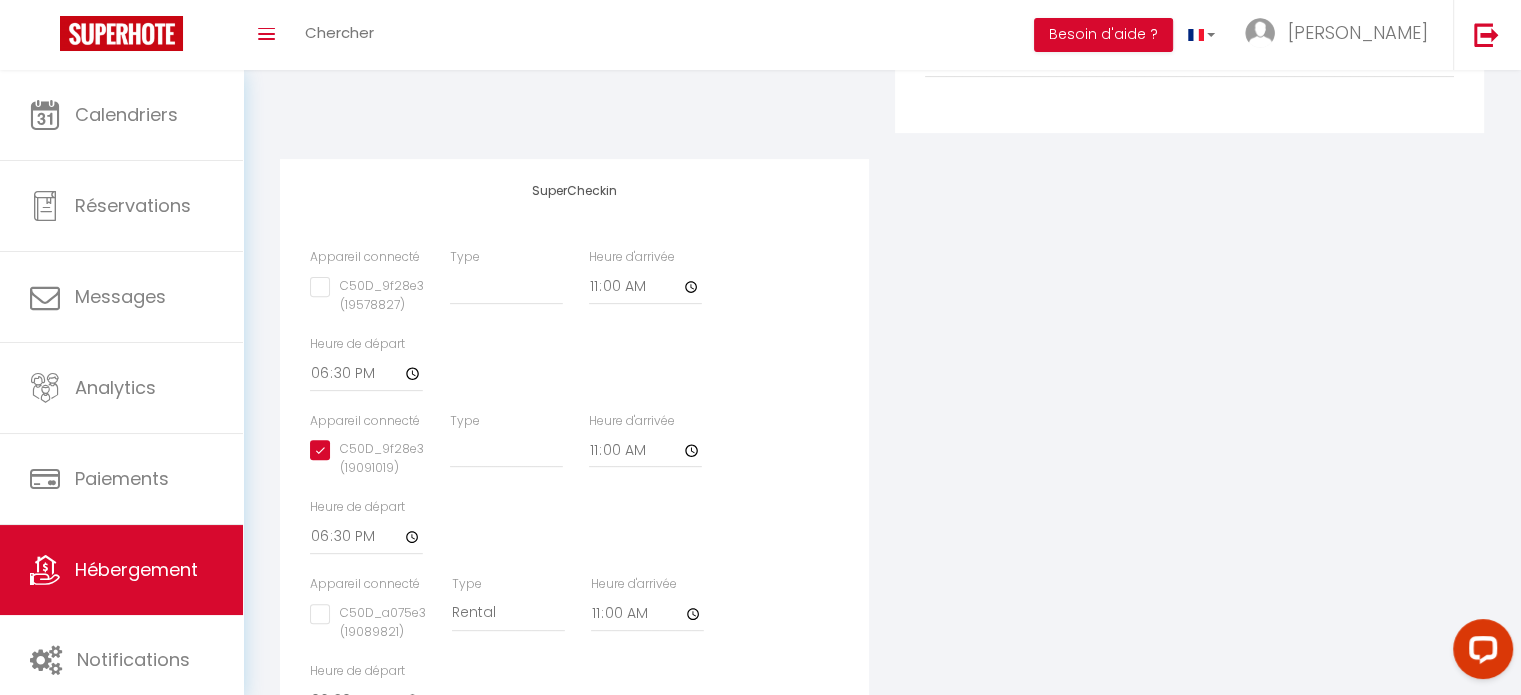 checkbox on "false" 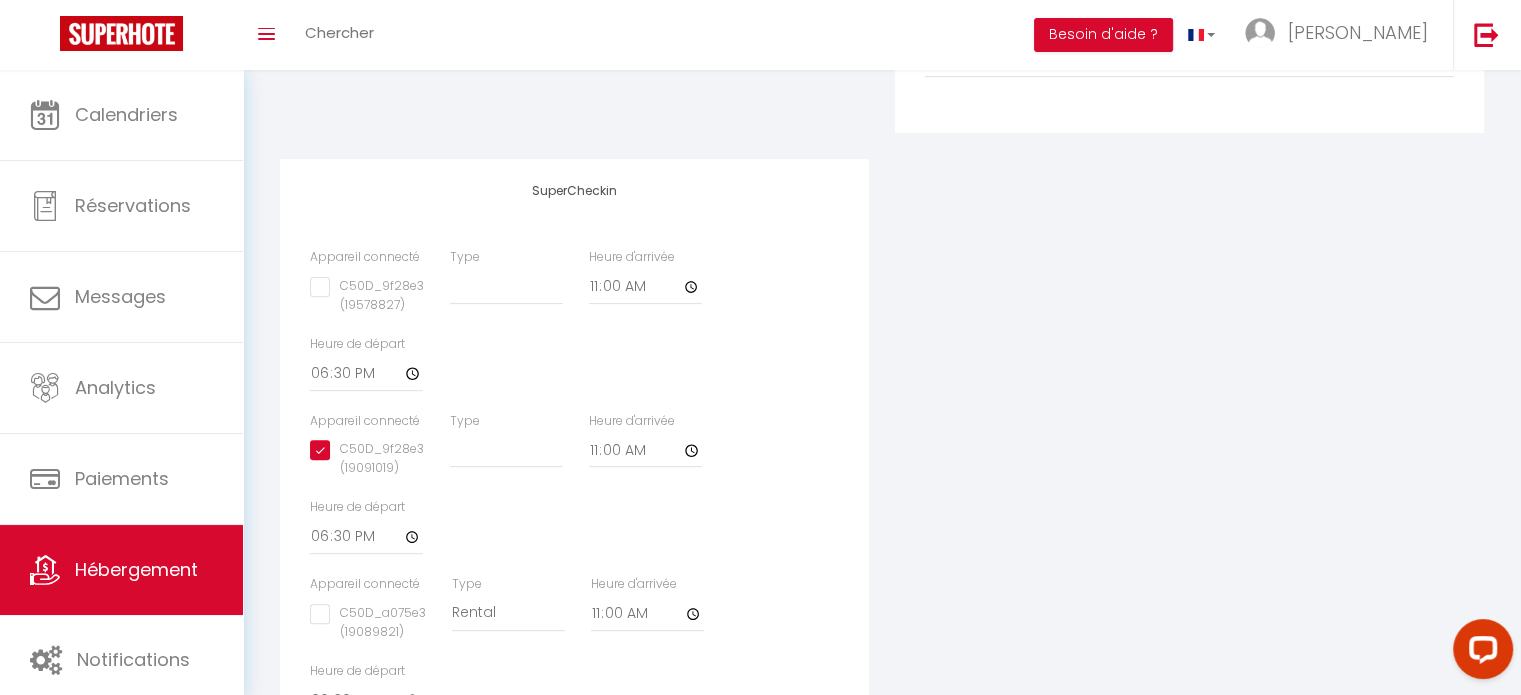 select 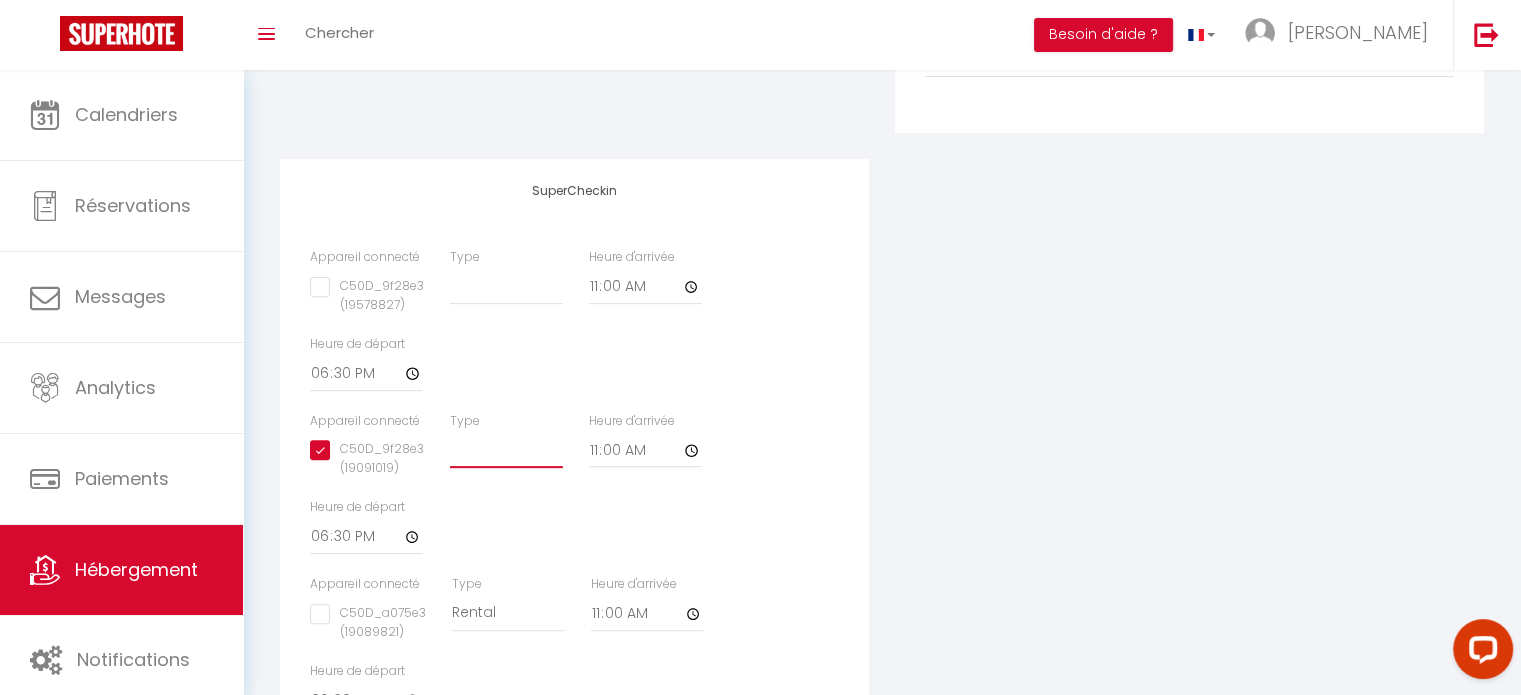 click on "Building
[GEOGRAPHIC_DATA]" at bounding box center [506, 286] 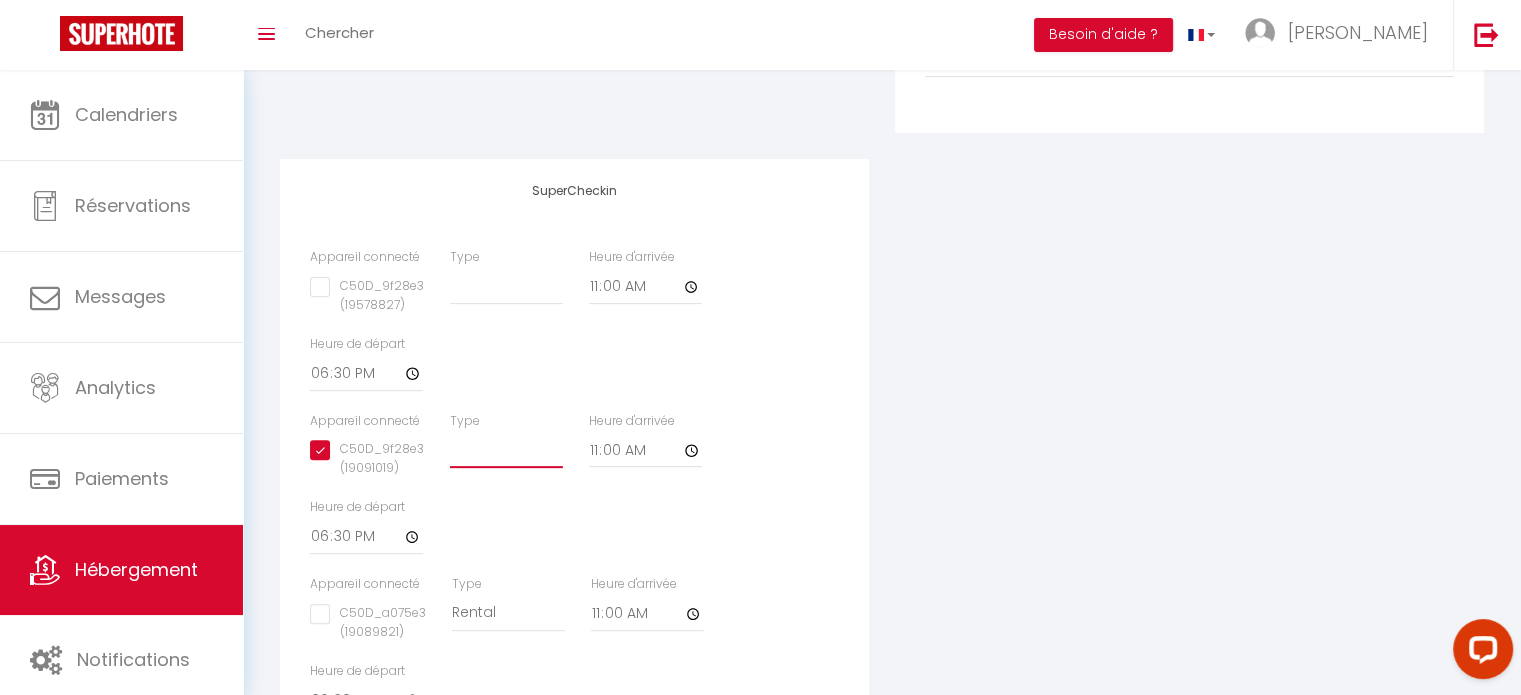 select on "2" 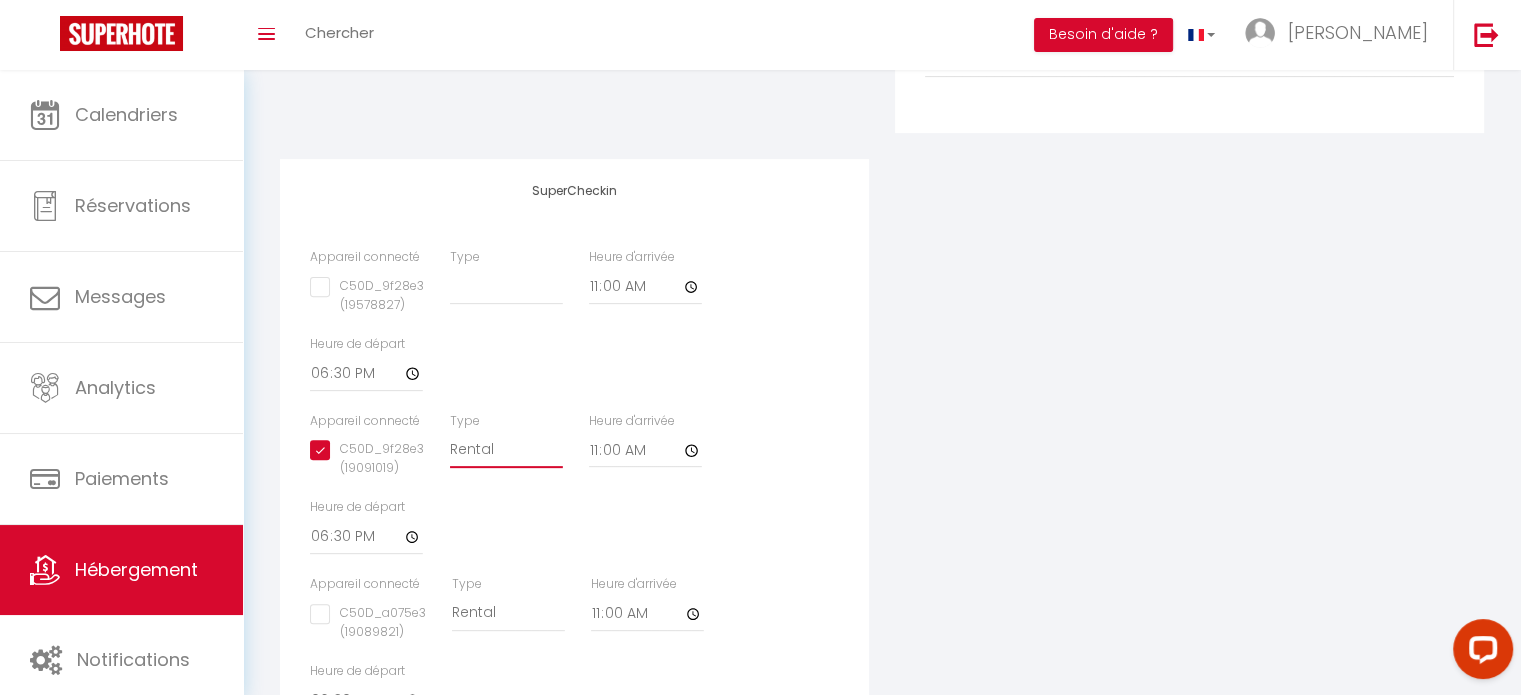 click on "Building
[GEOGRAPHIC_DATA]" at bounding box center [506, 286] 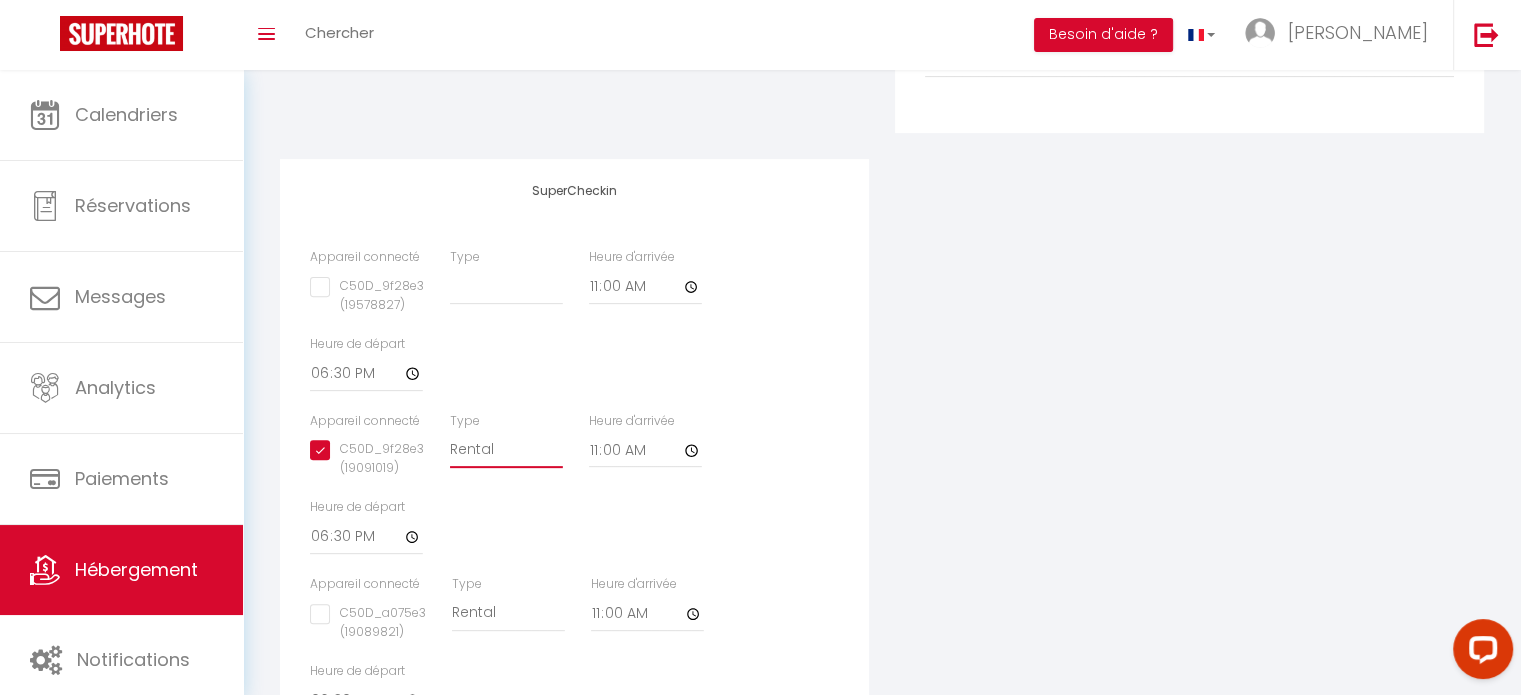 checkbox on "false" 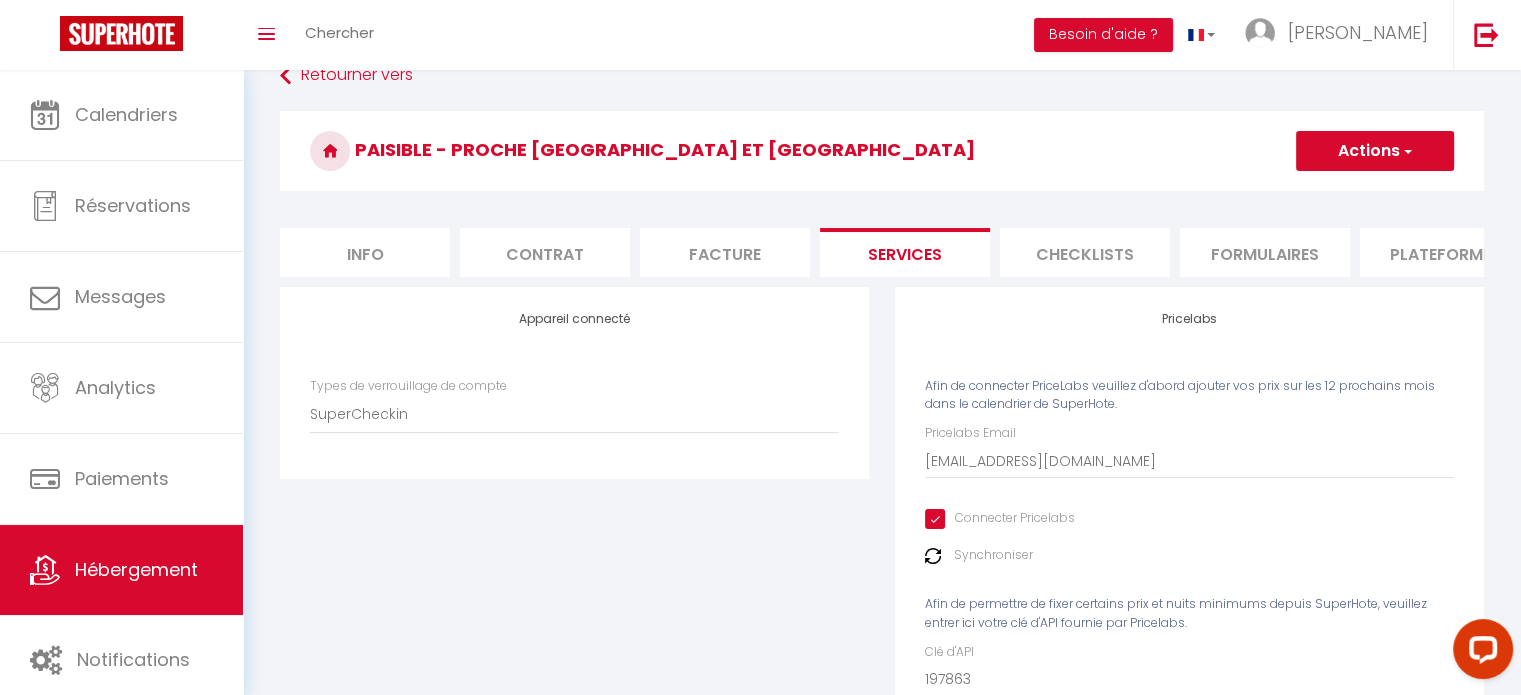 scroll, scrollTop: 0, scrollLeft: 0, axis: both 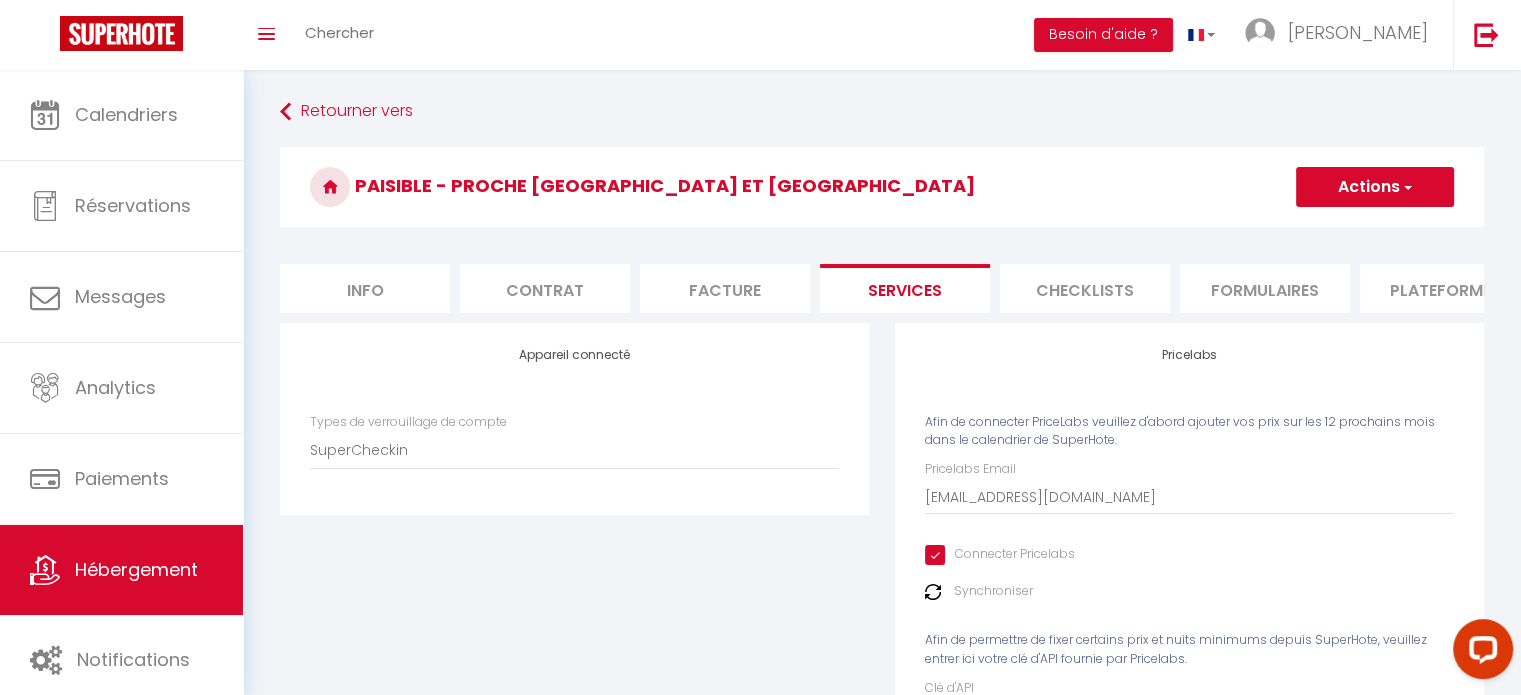 click on "Actions" at bounding box center [1375, 187] 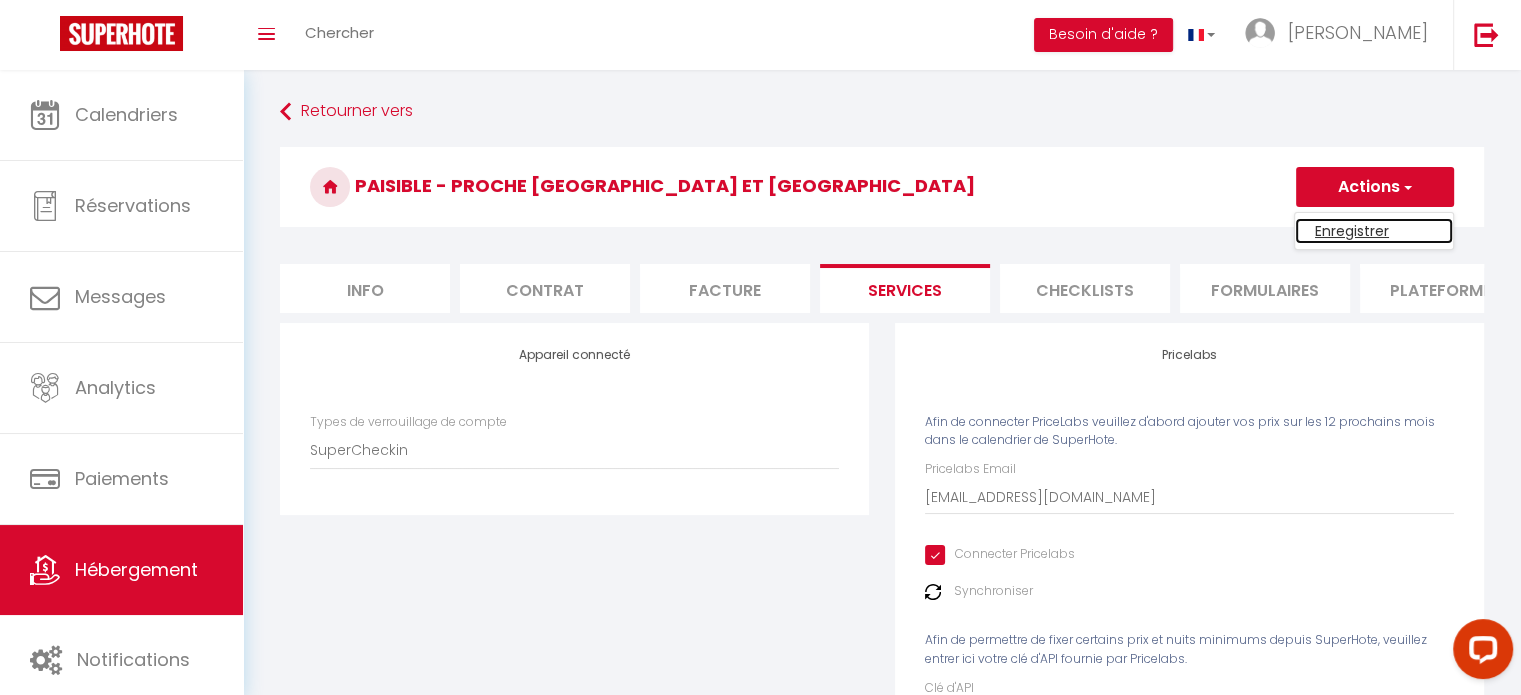 click on "Enregistrer" at bounding box center [1374, 231] 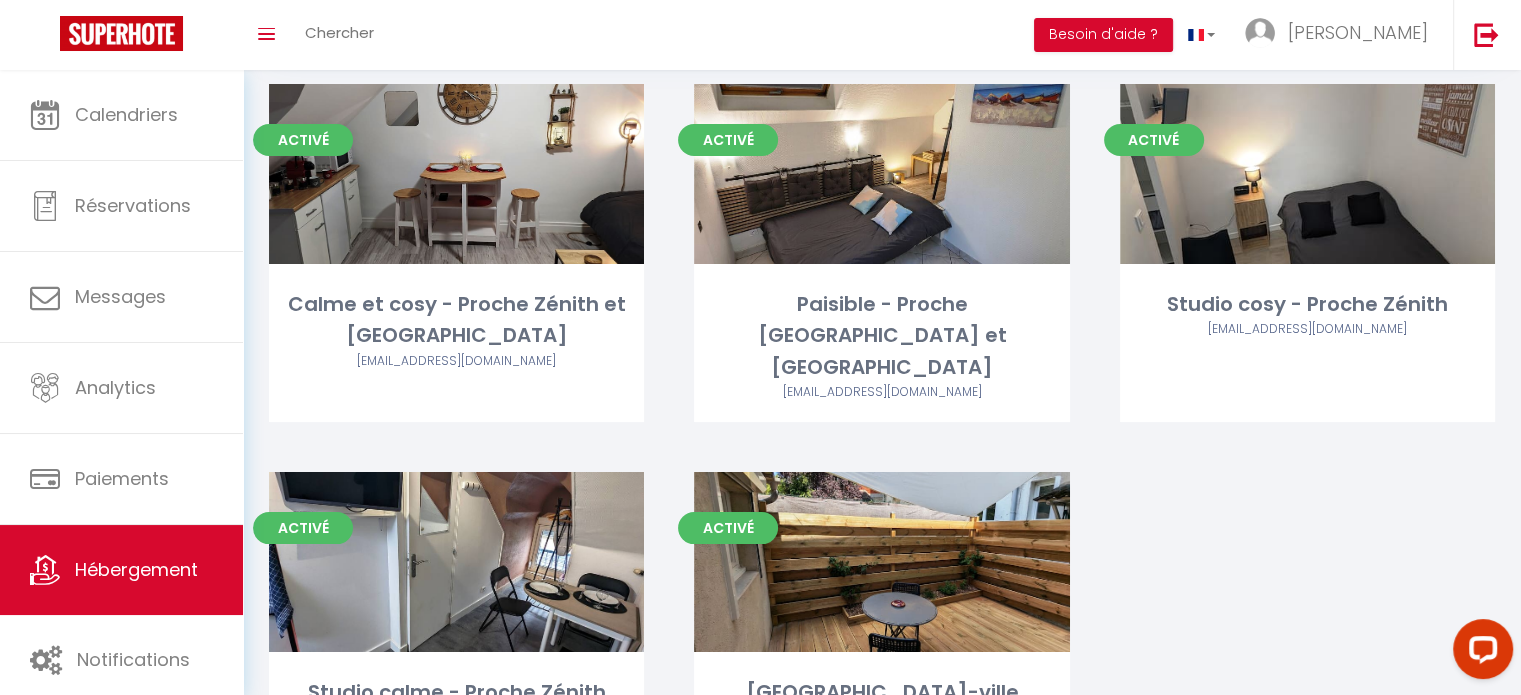 scroll, scrollTop: 100, scrollLeft: 0, axis: vertical 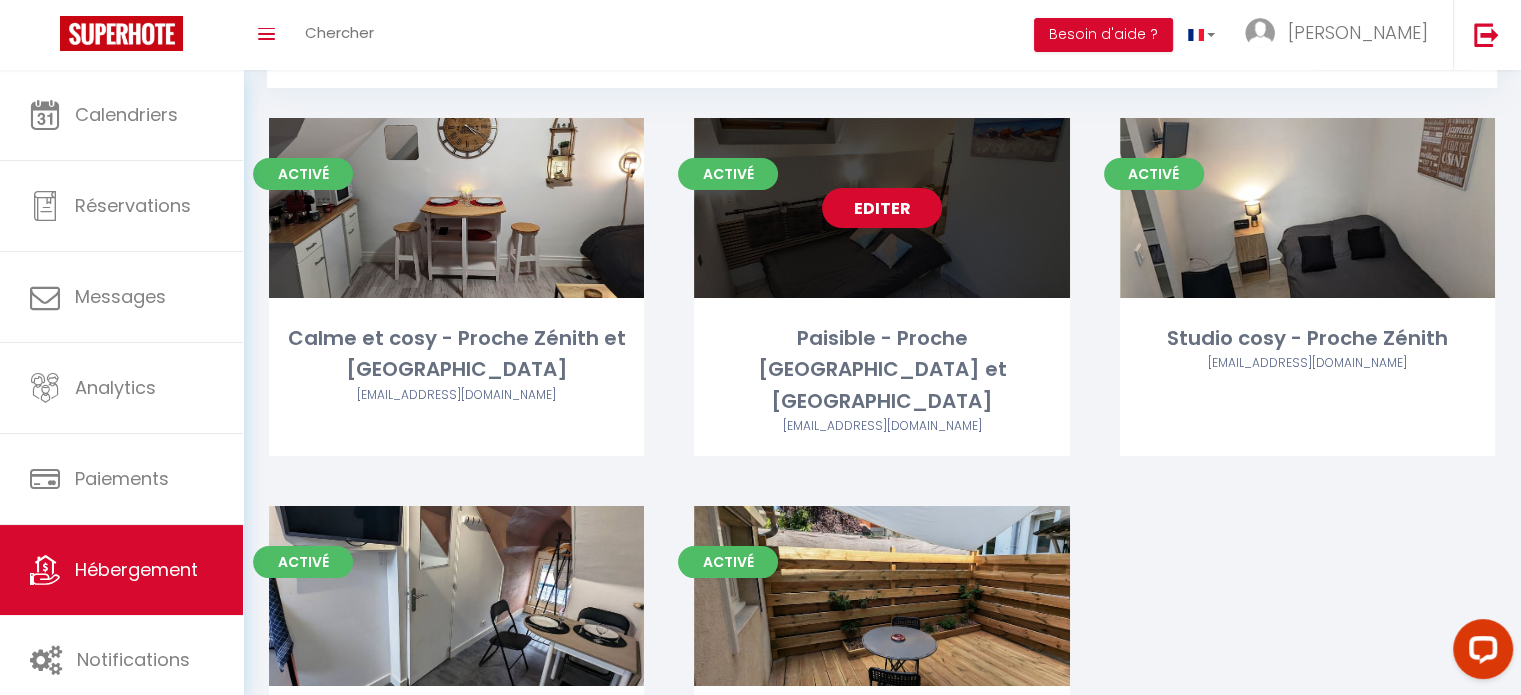 click on "Editer" at bounding box center [882, 208] 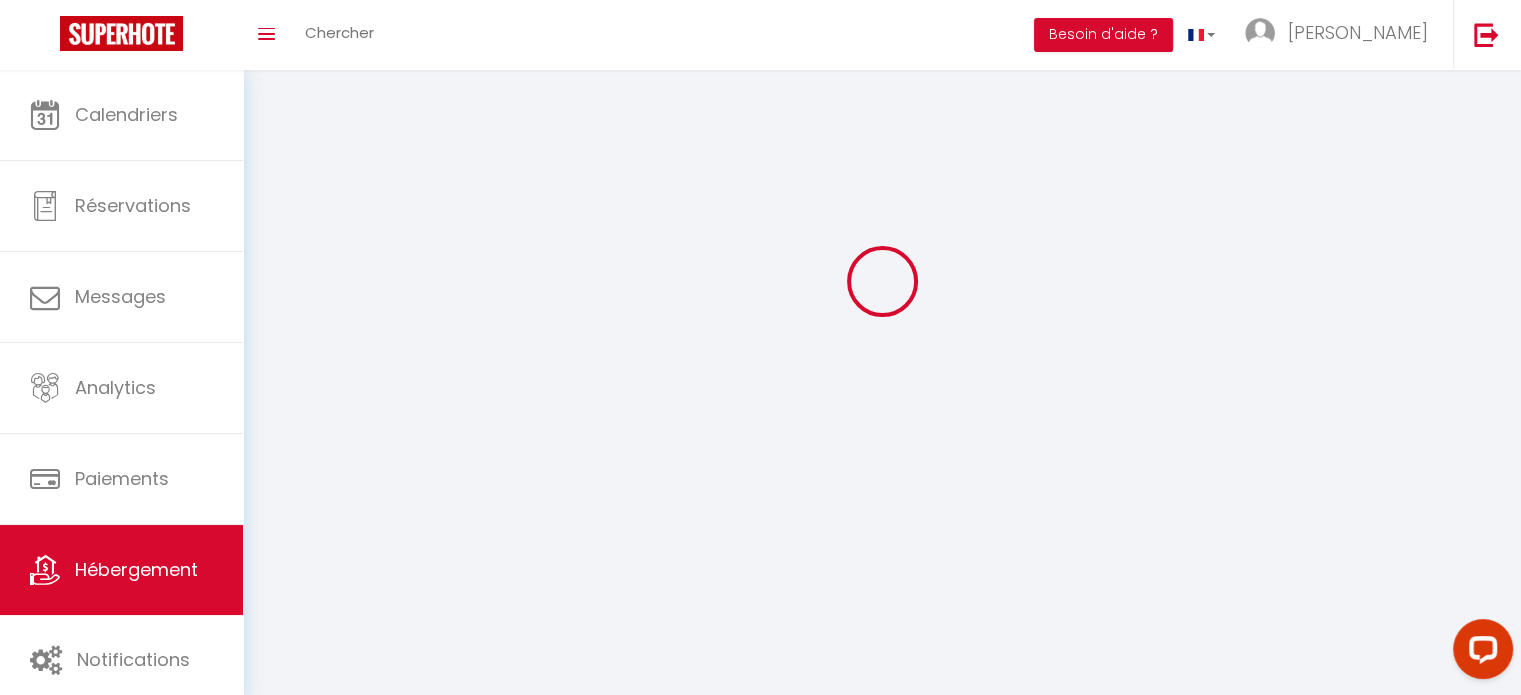 scroll, scrollTop: 0, scrollLeft: 0, axis: both 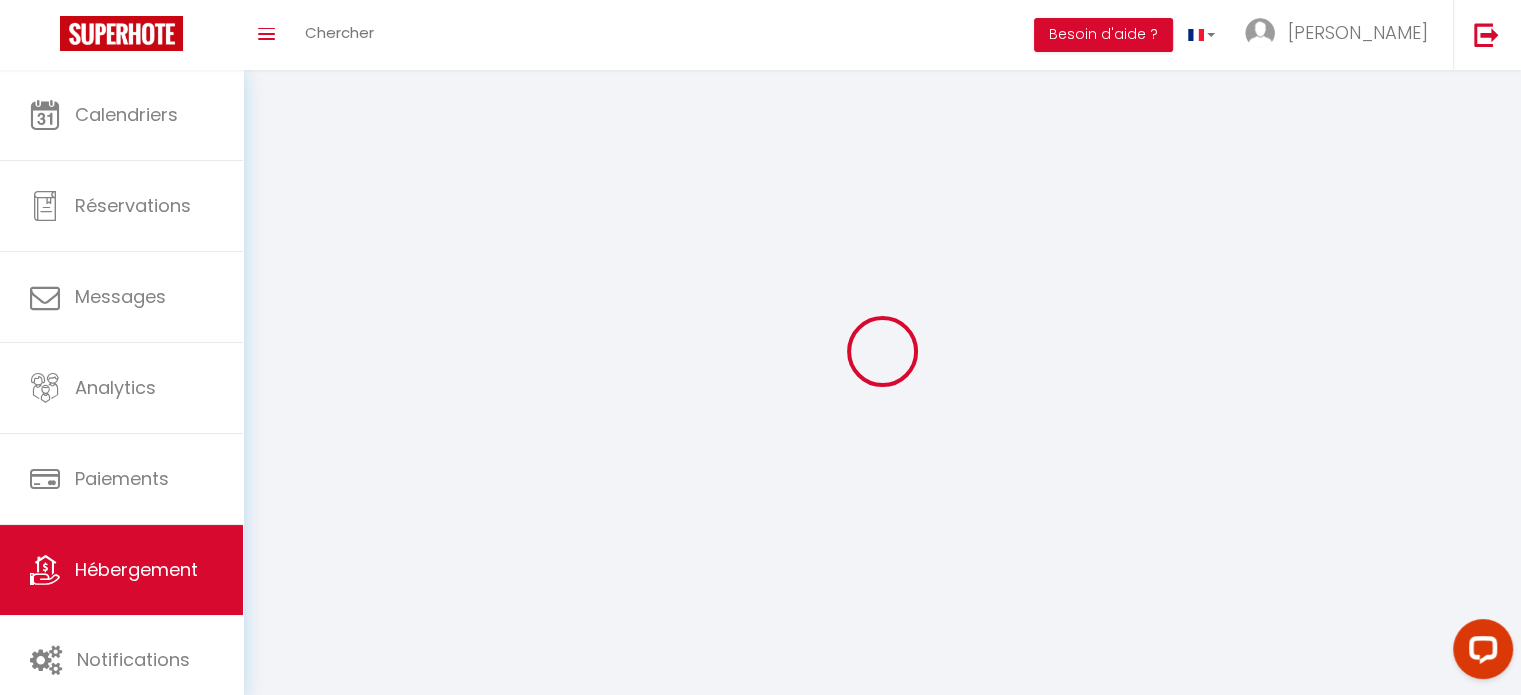 select 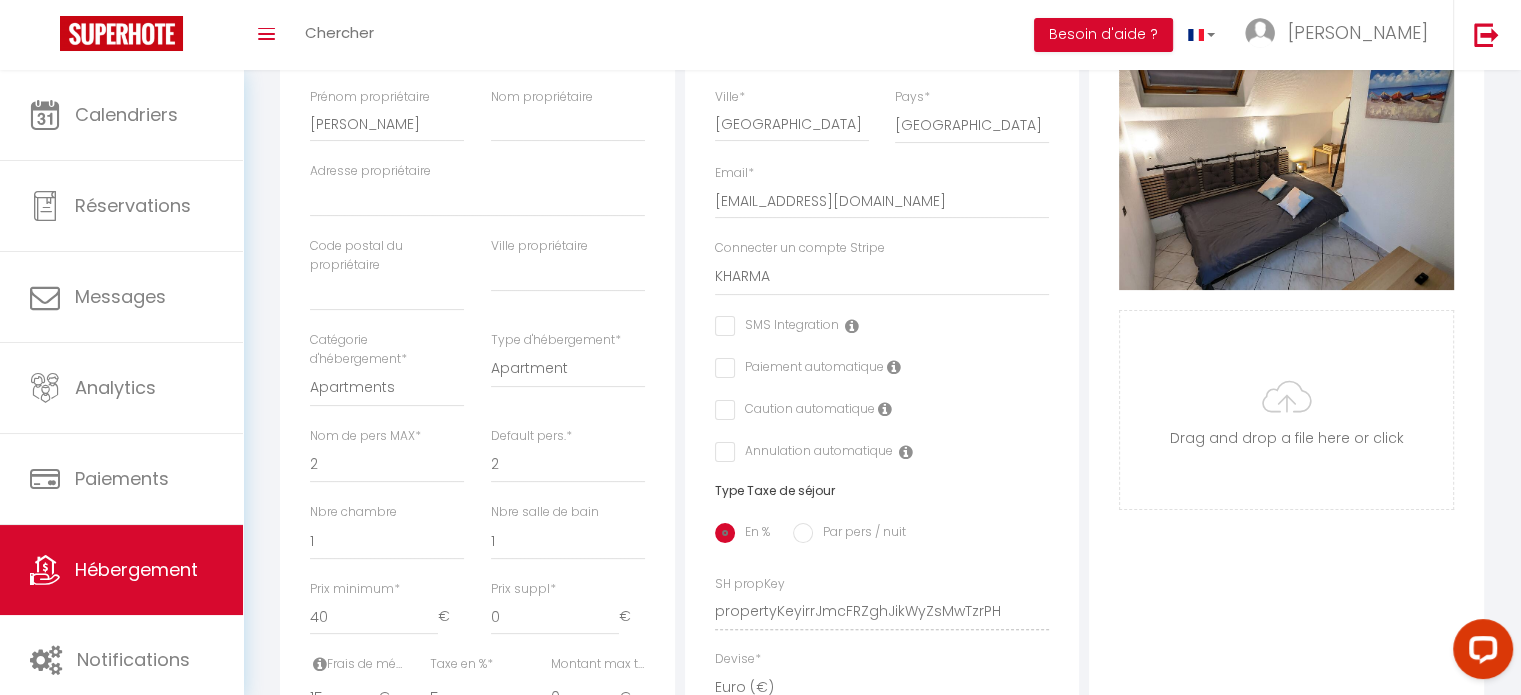 scroll, scrollTop: 0, scrollLeft: 0, axis: both 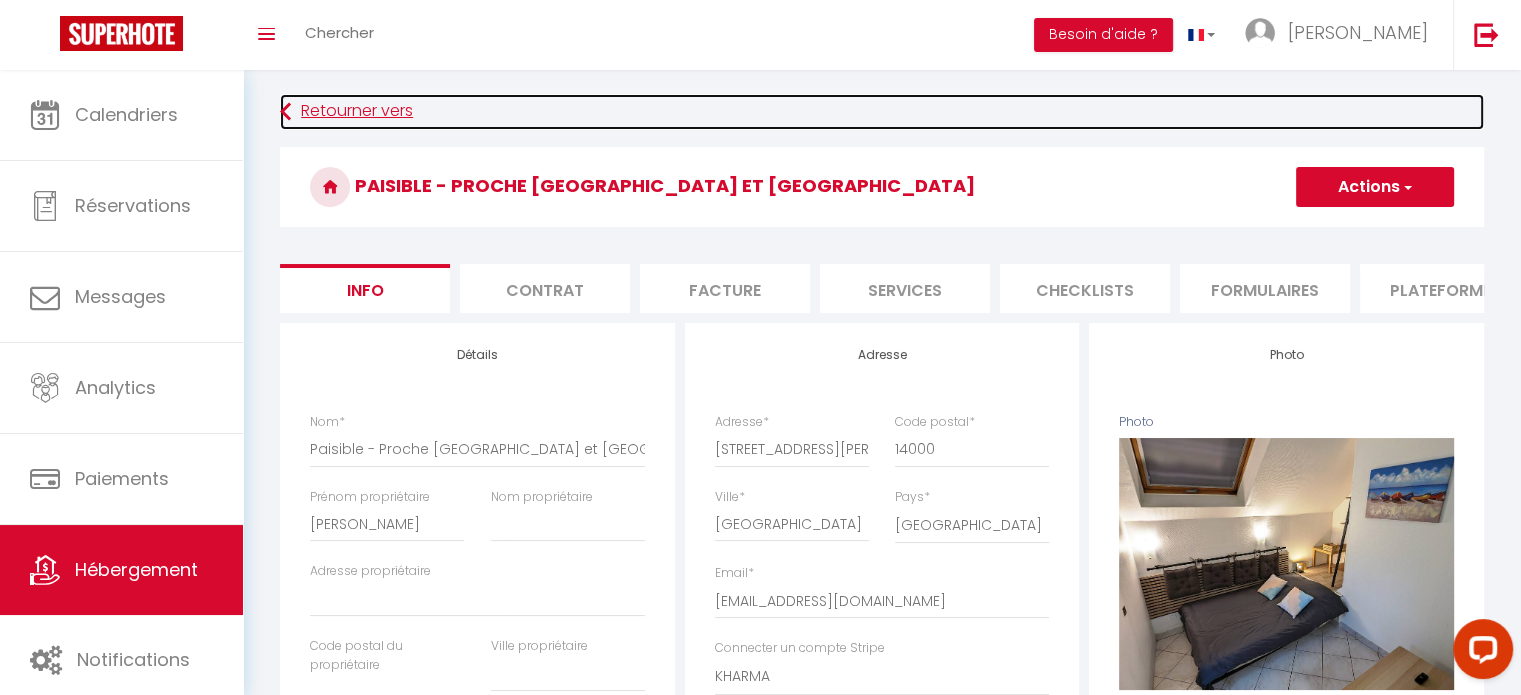 click at bounding box center (285, 112) 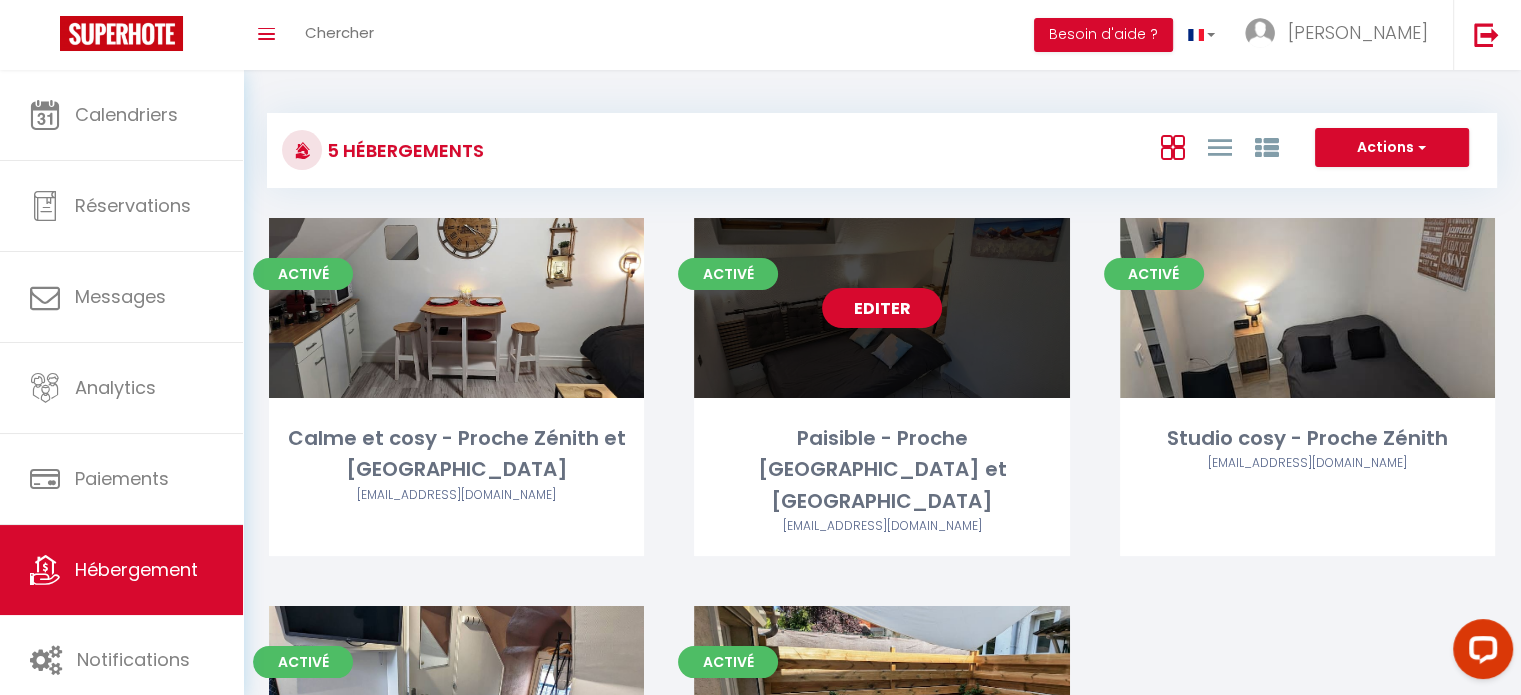 click on "Editer" at bounding box center (882, 308) 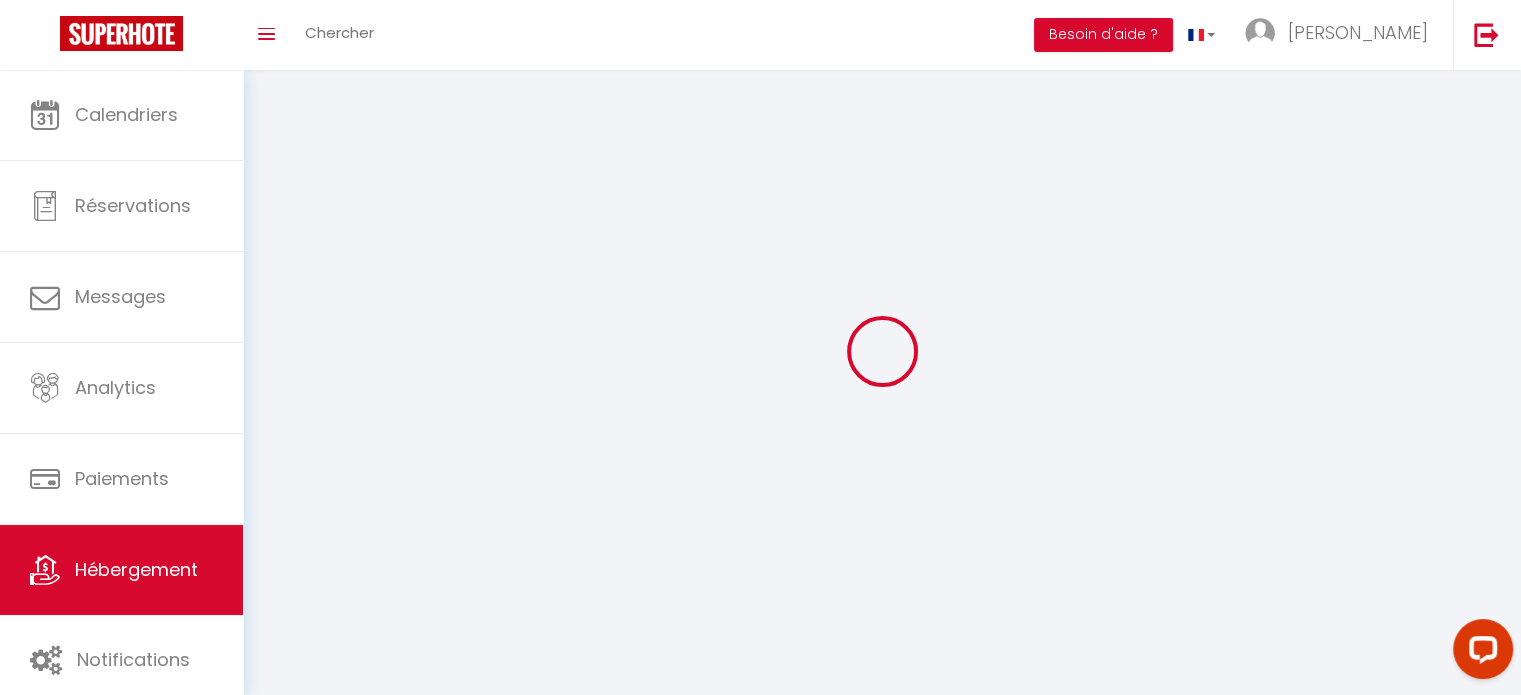 select on "SuperCheckin" 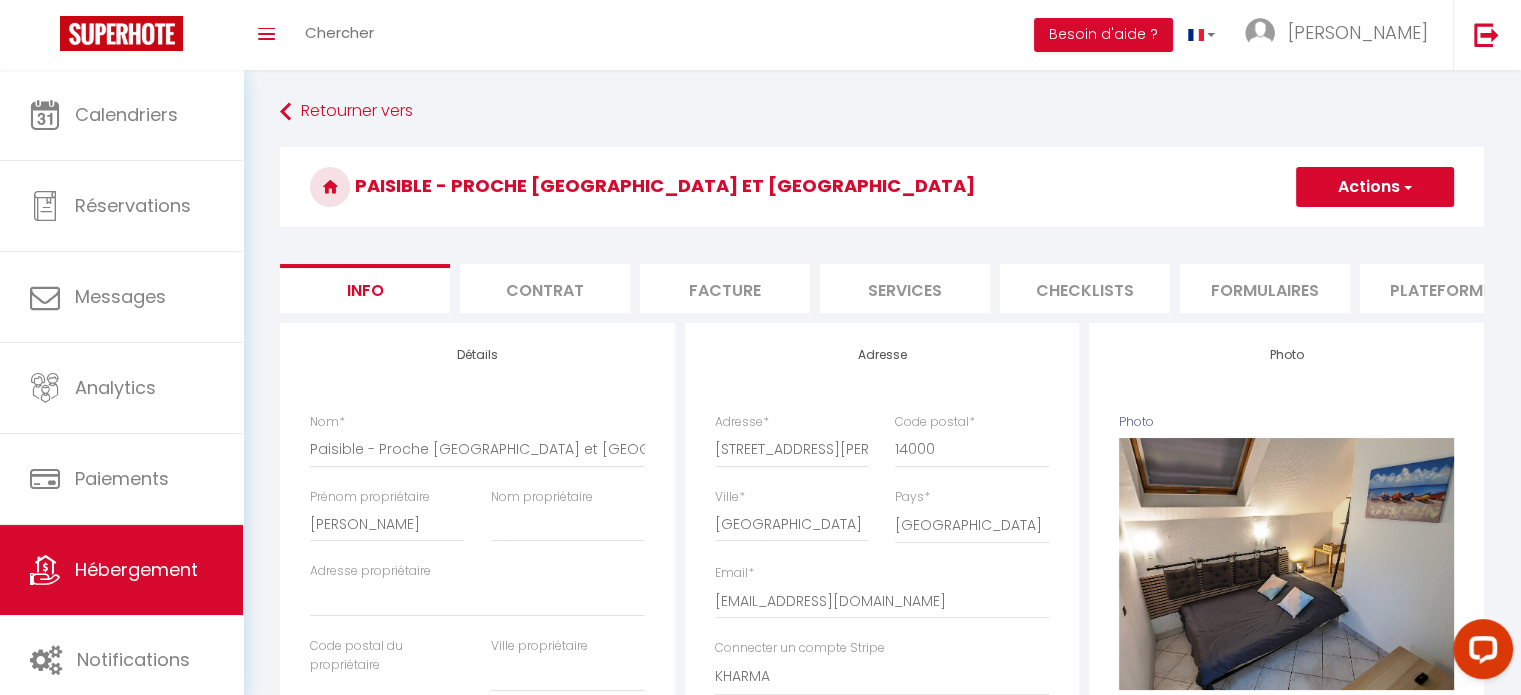 click on "Services" at bounding box center (905, 288) 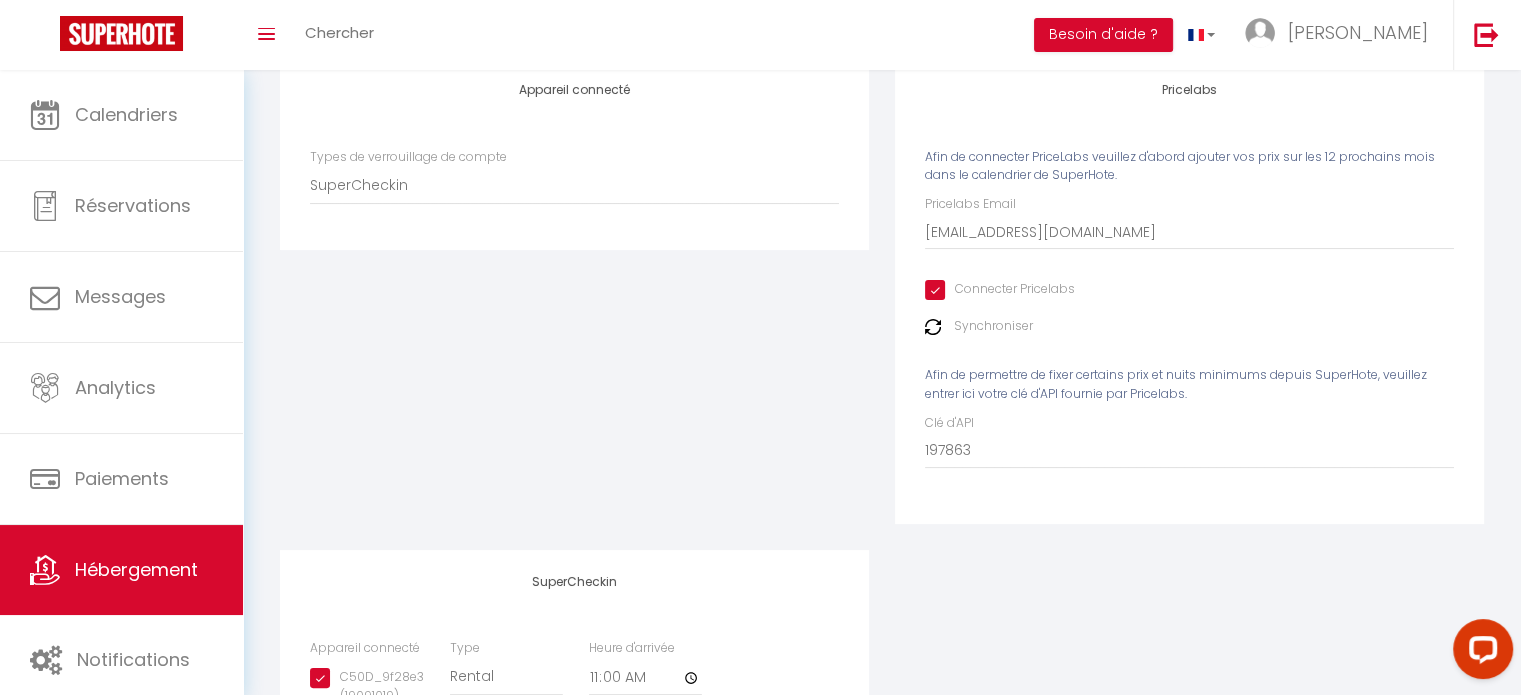 scroll, scrollTop: 0, scrollLeft: 0, axis: both 